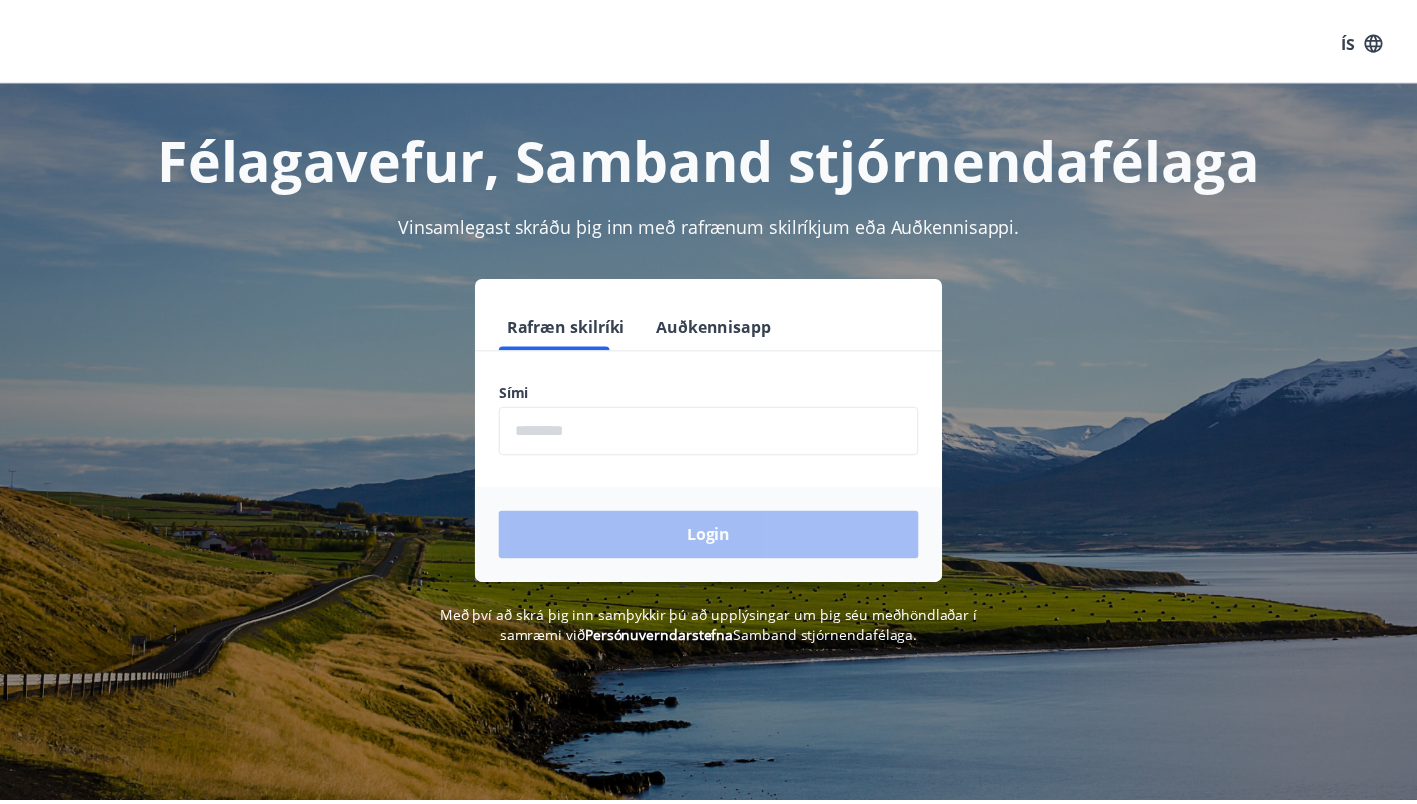 scroll, scrollTop: 0, scrollLeft: 0, axis: both 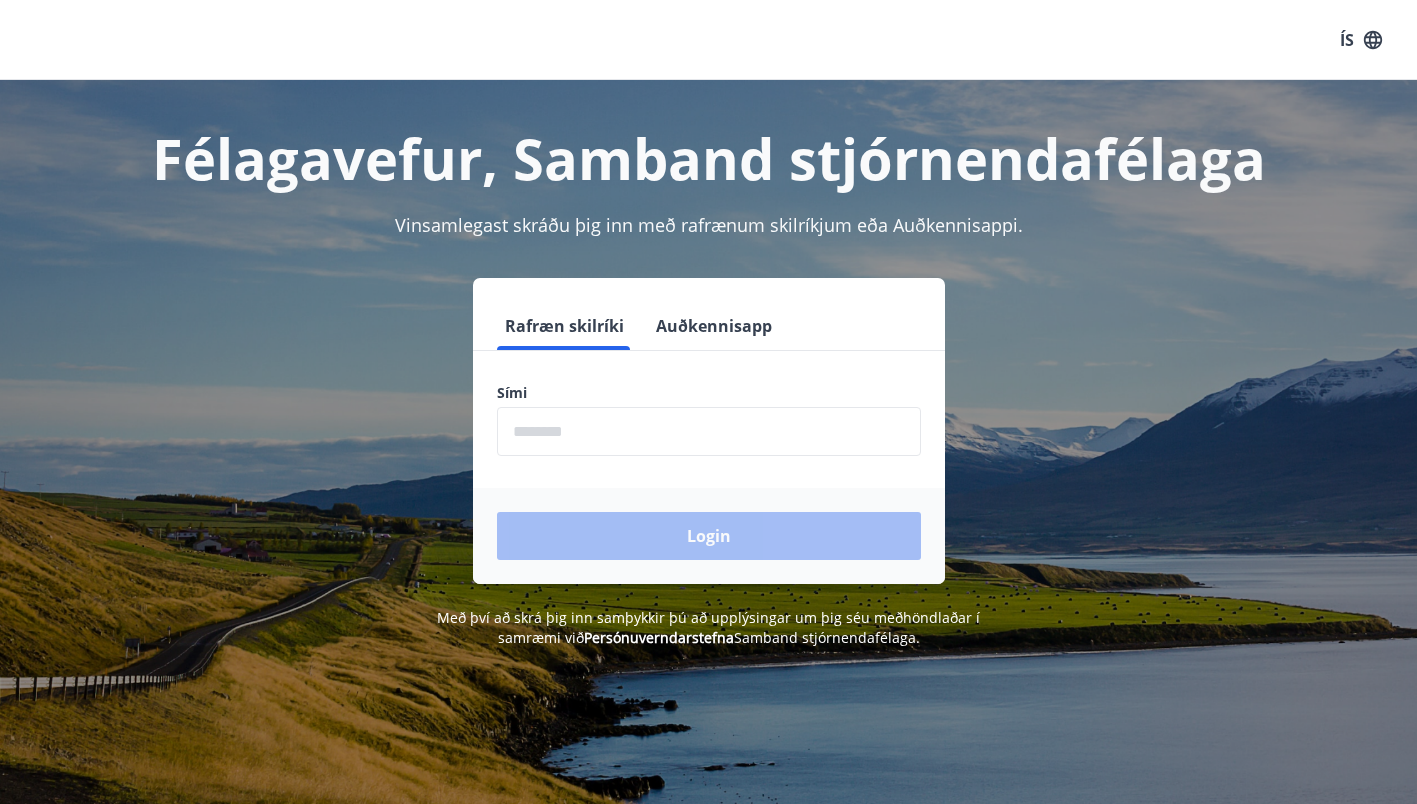 click at bounding box center [709, 431] 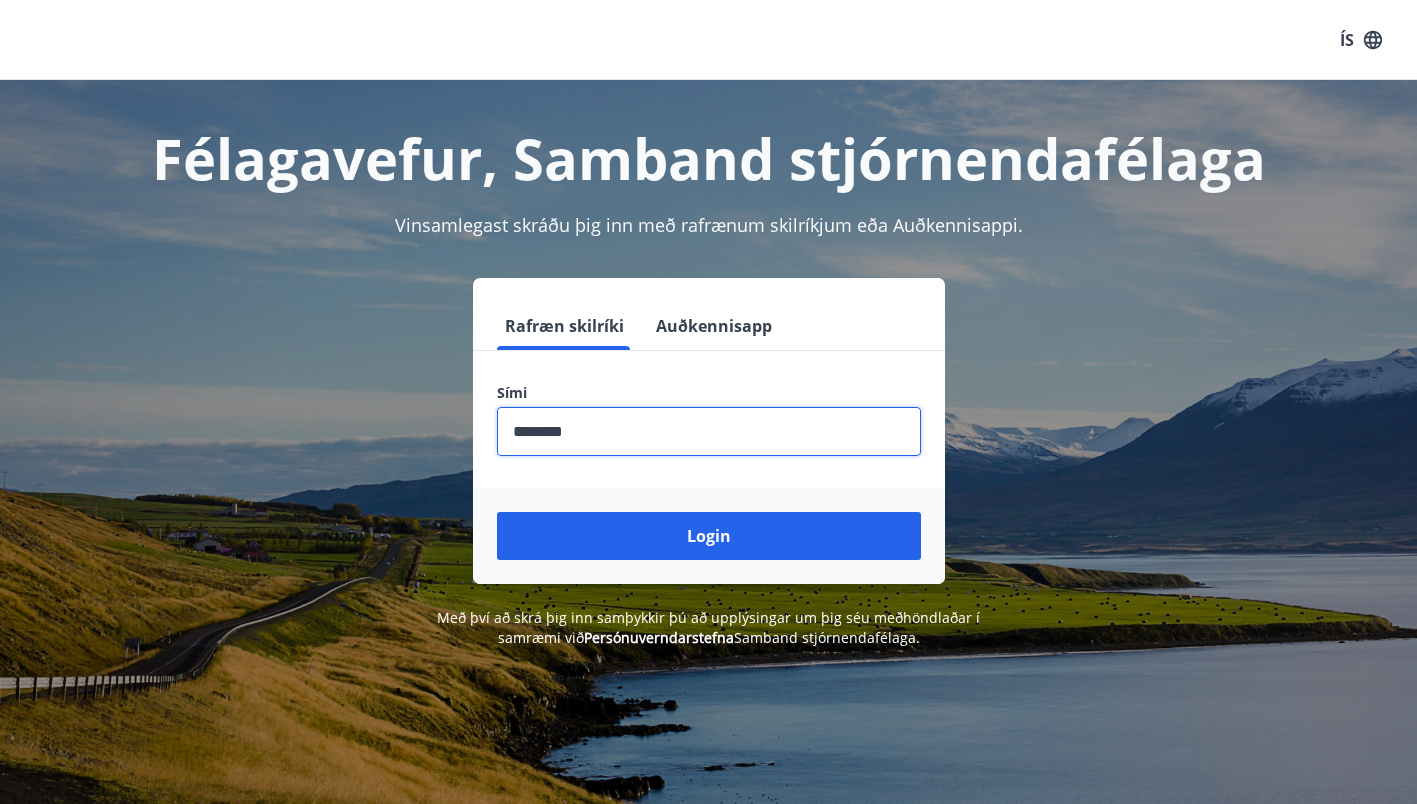 type on "********" 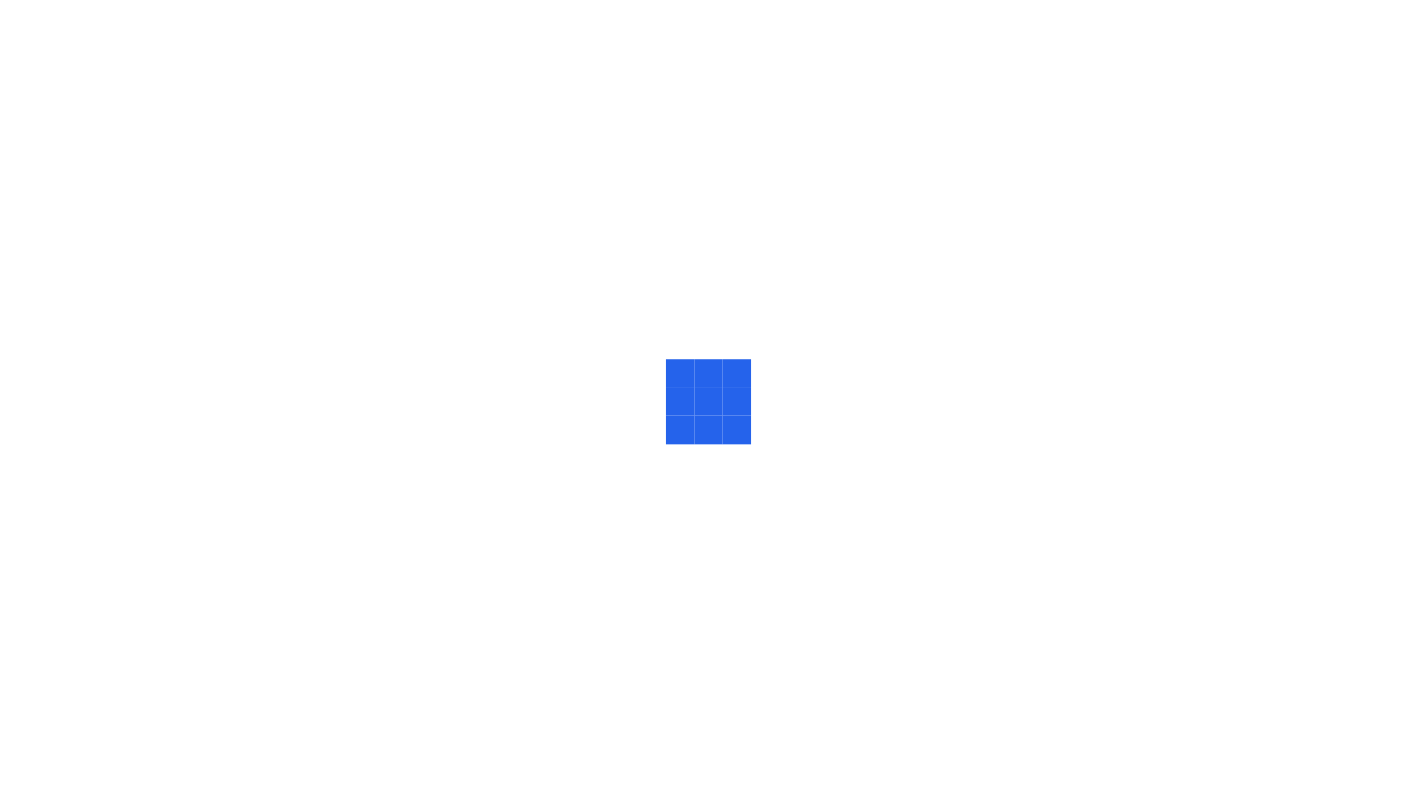 scroll, scrollTop: 0, scrollLeft: 0, axis: both 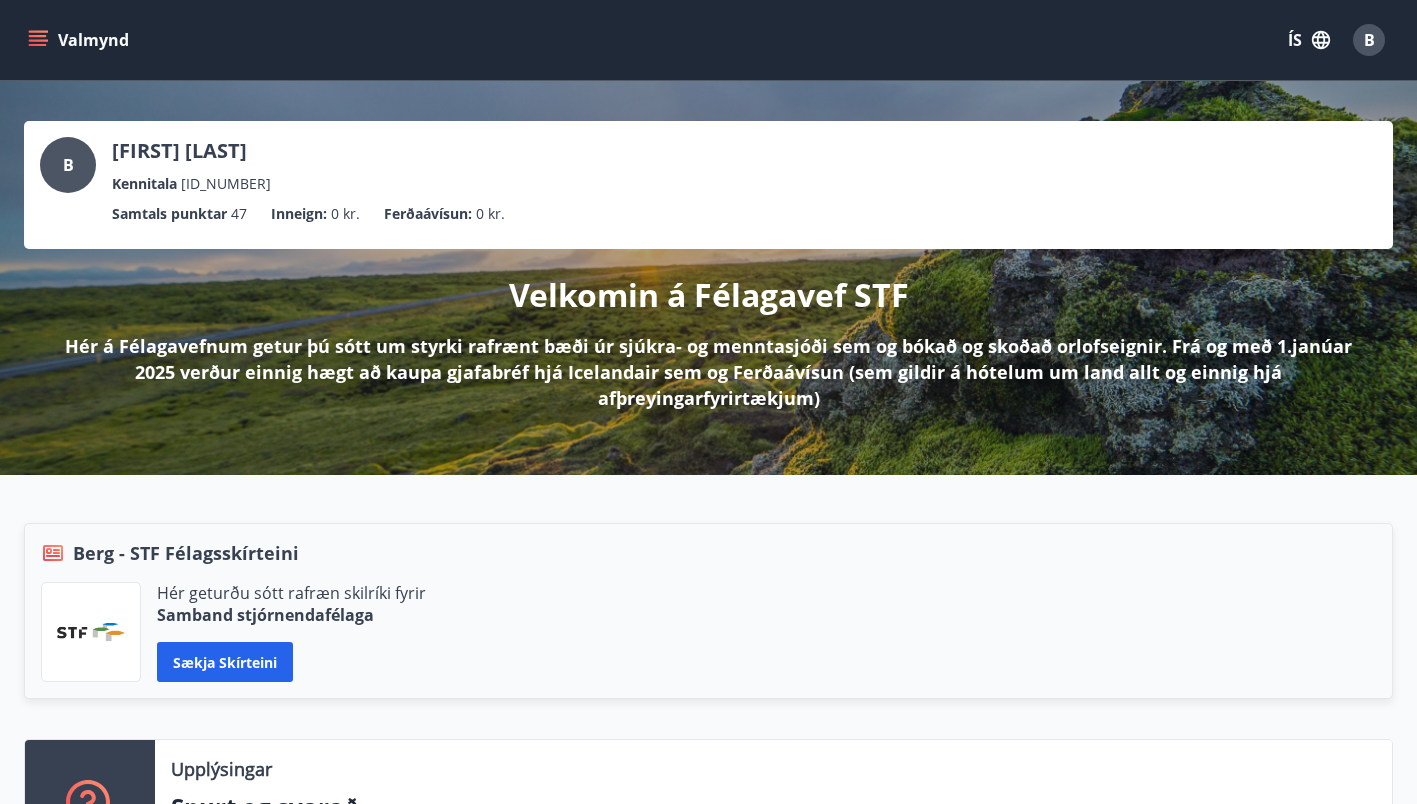 click on "Valmynd" at bounding box center (80, 40) 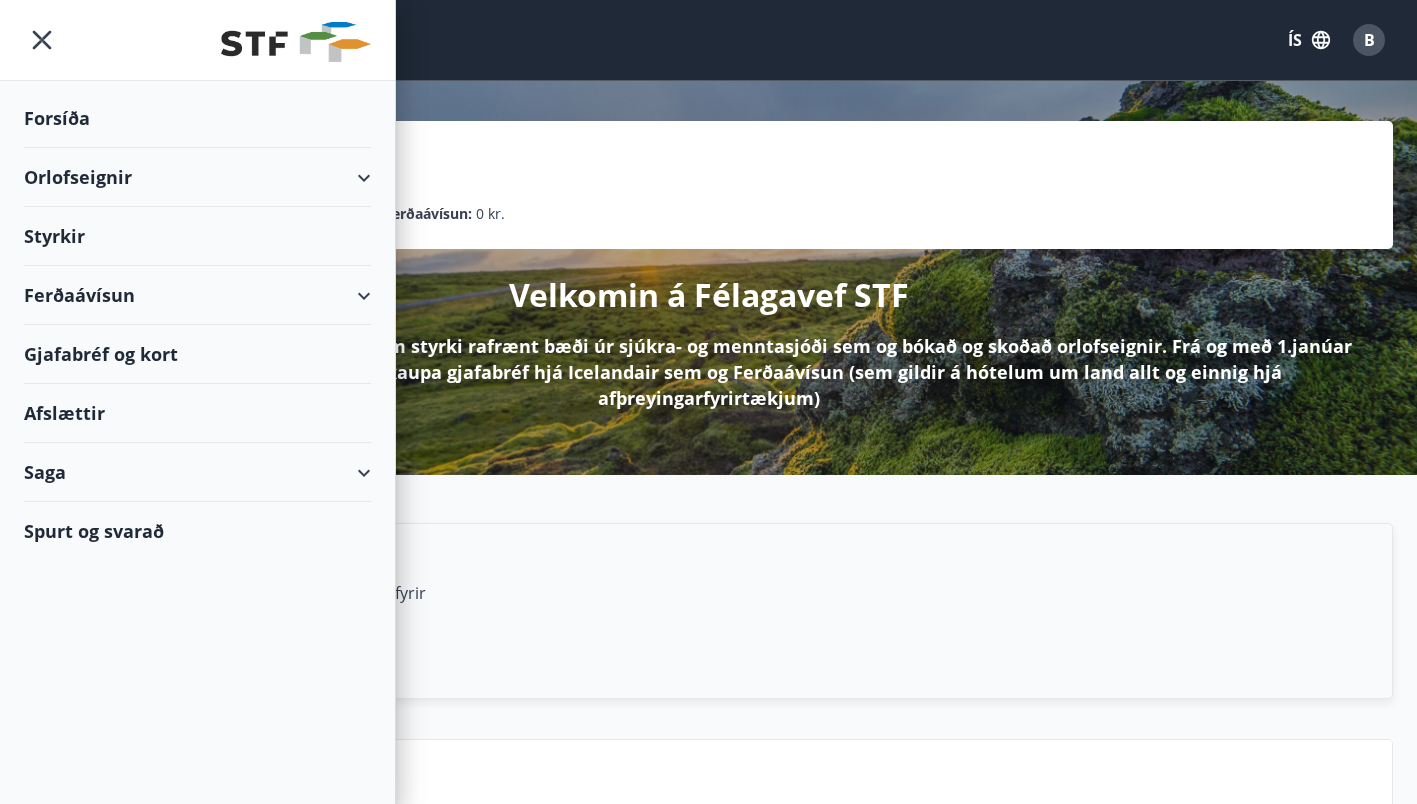 click on "Orlofseignir" at bounding box center (197, 177) 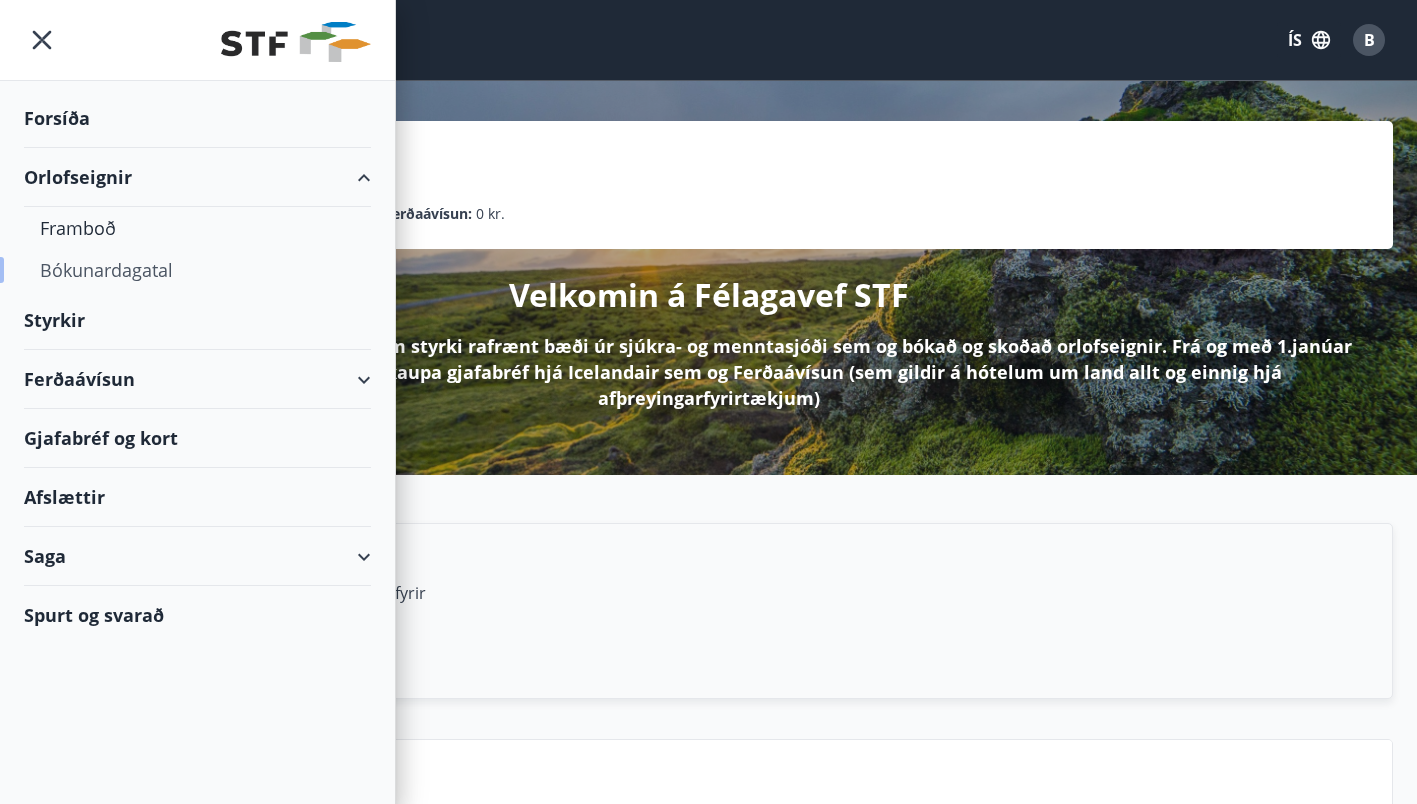 click on "Bókunardagatal" at bounding box center (197, 270) 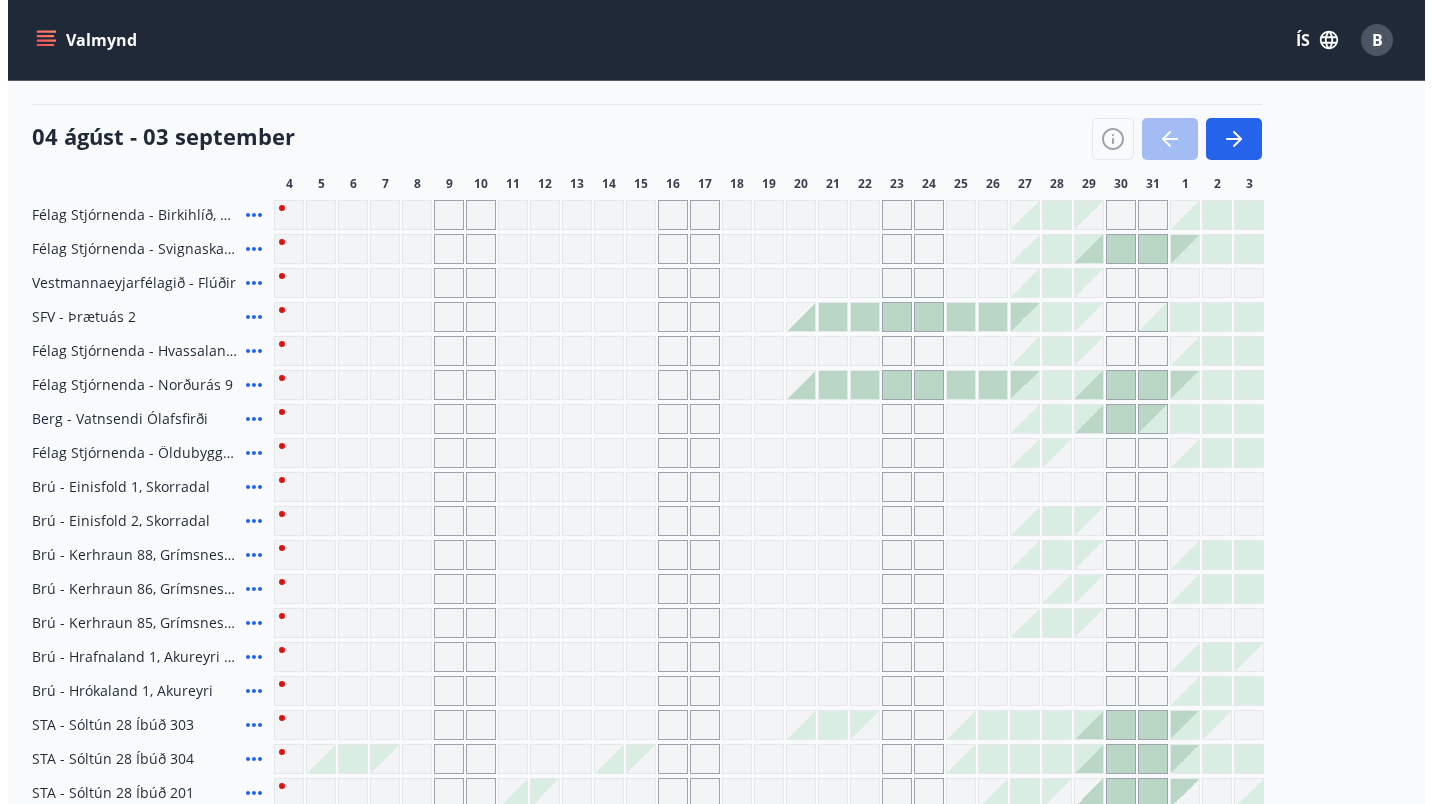 scroll, scrollTop: 219, scrollLeft: 0, axis: vertical 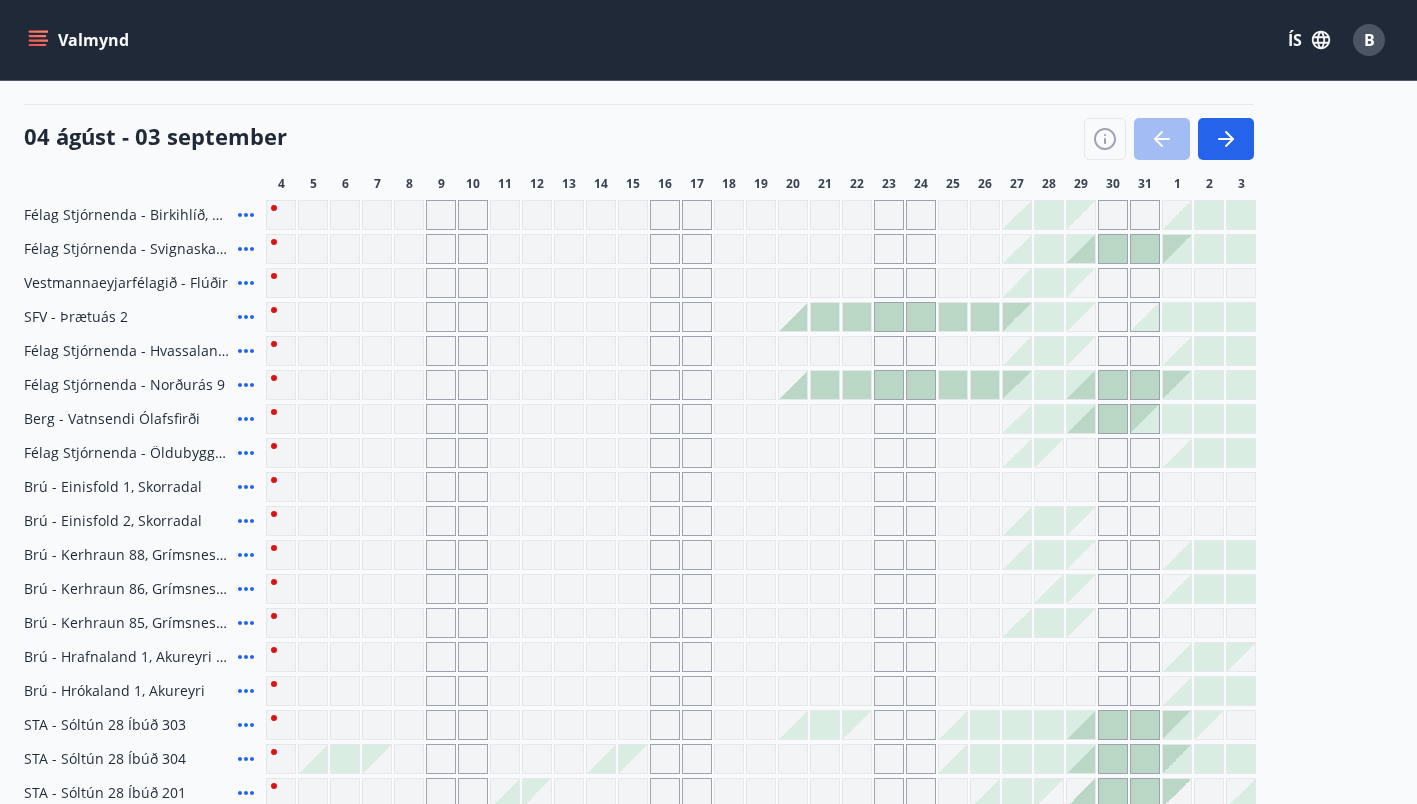 click 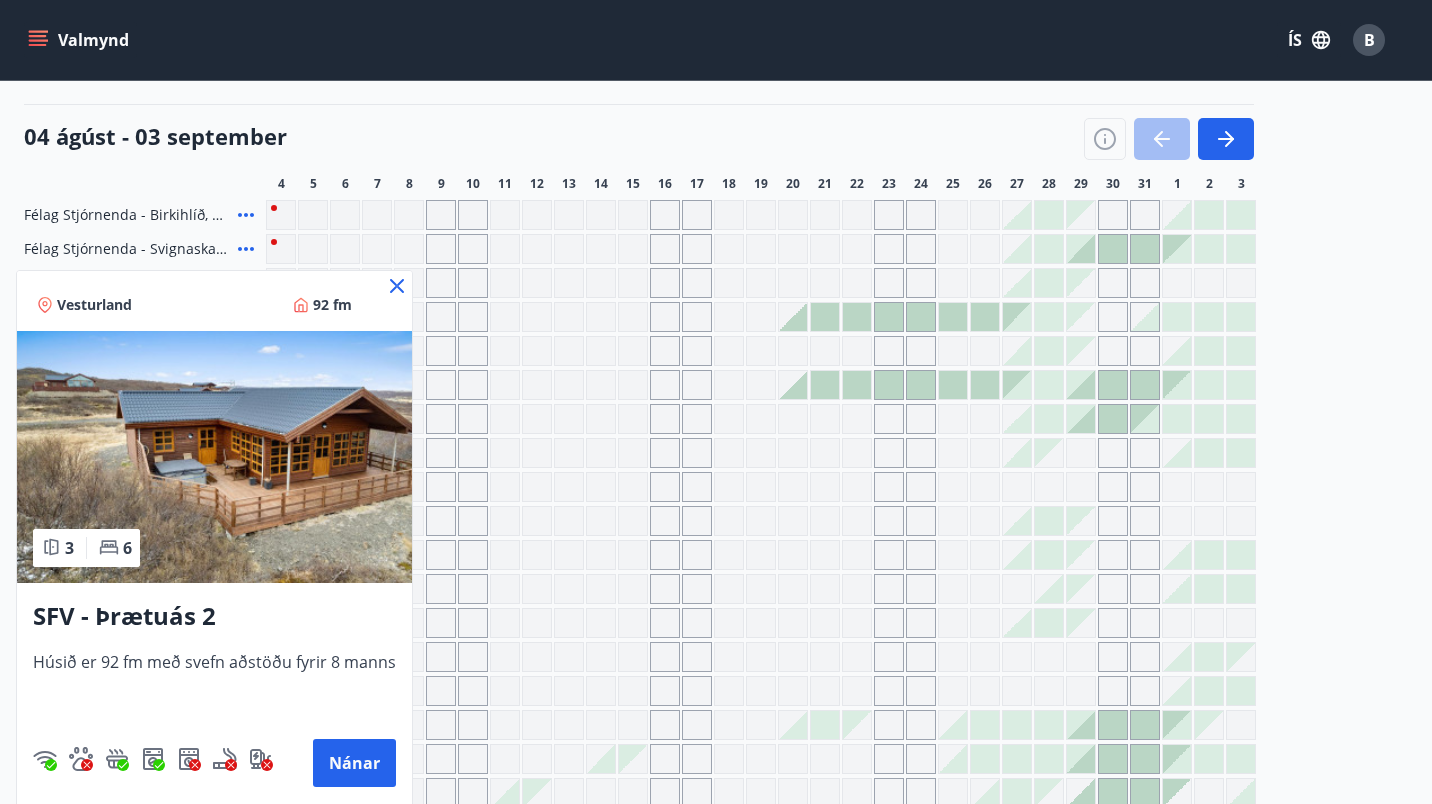 click 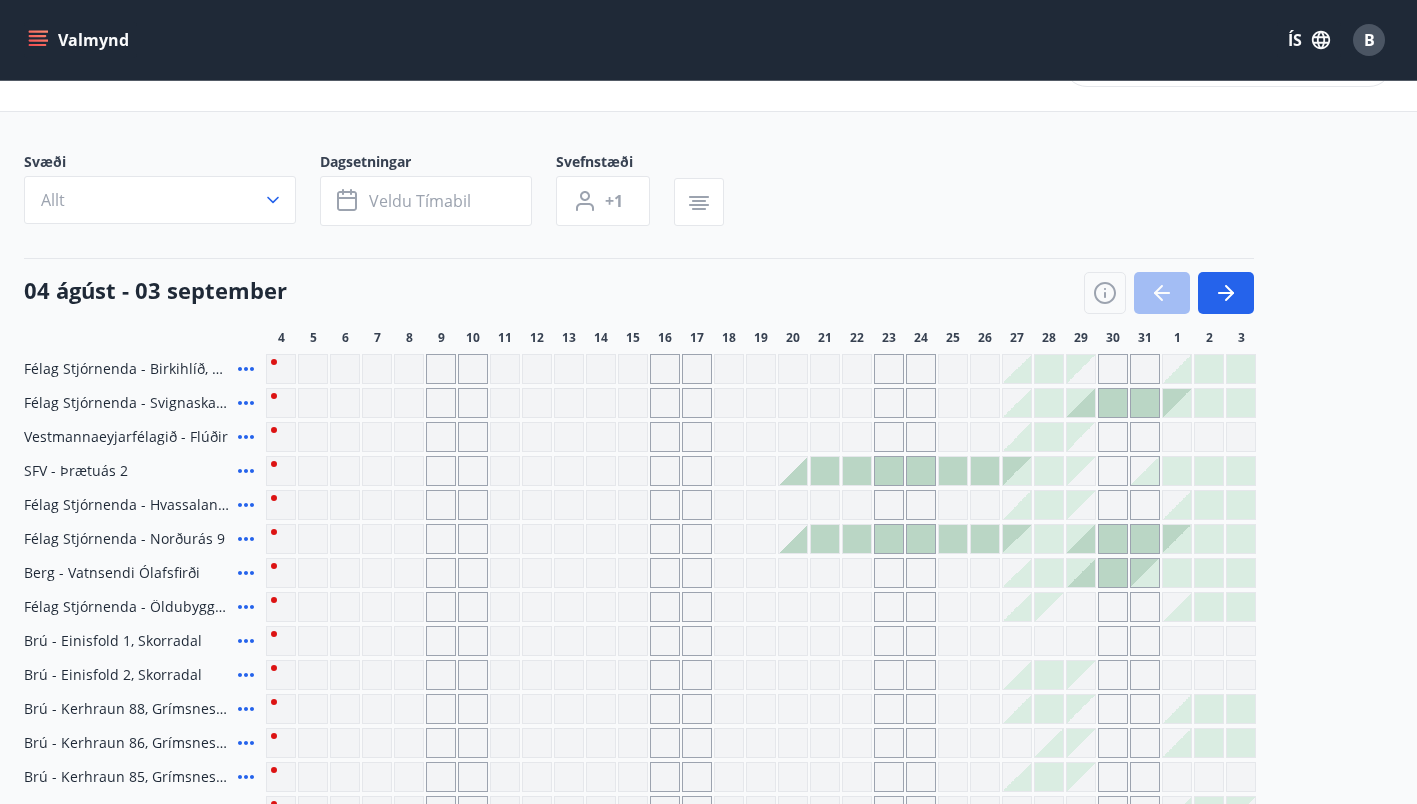 scroll, scrollTop: 64, scrollLeft: 0, axis: vertical 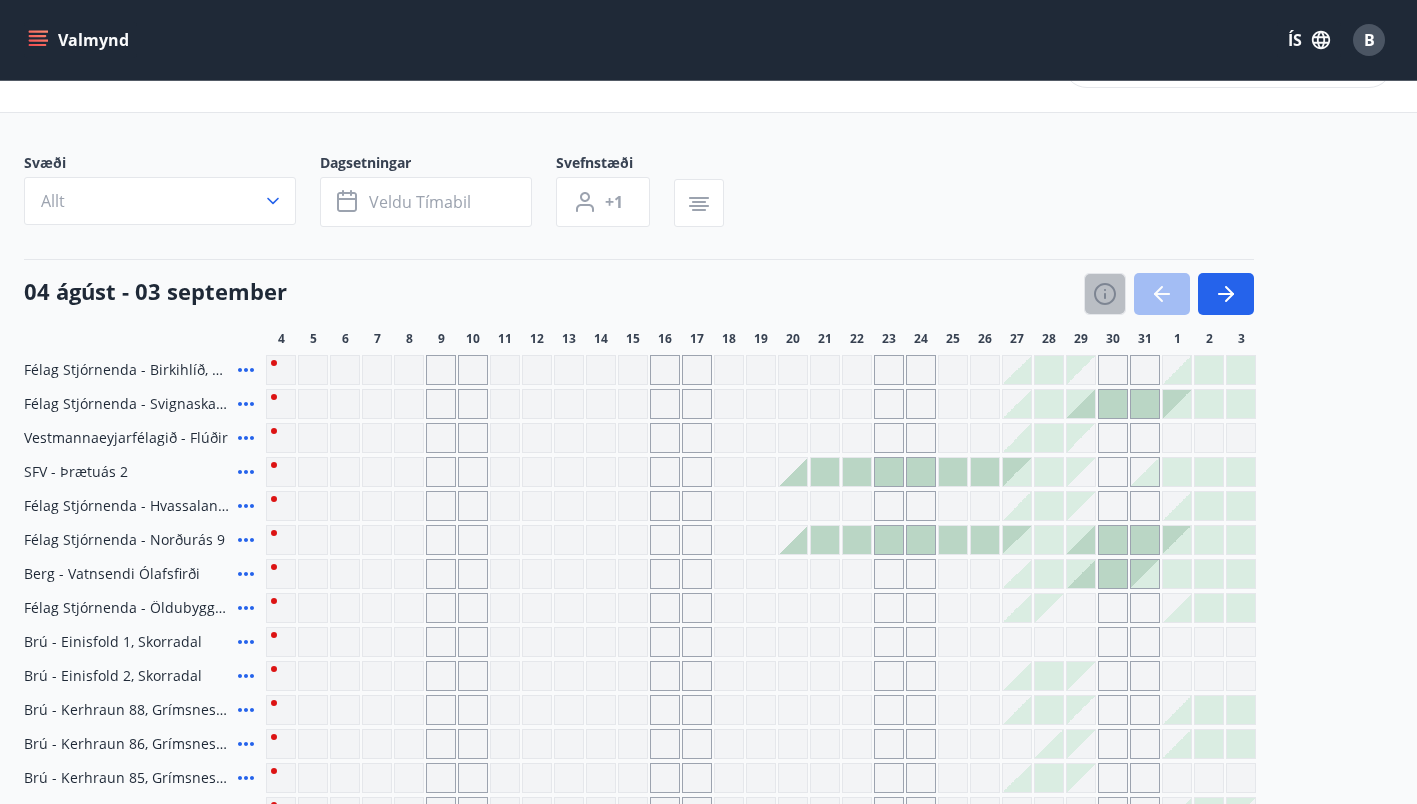 click 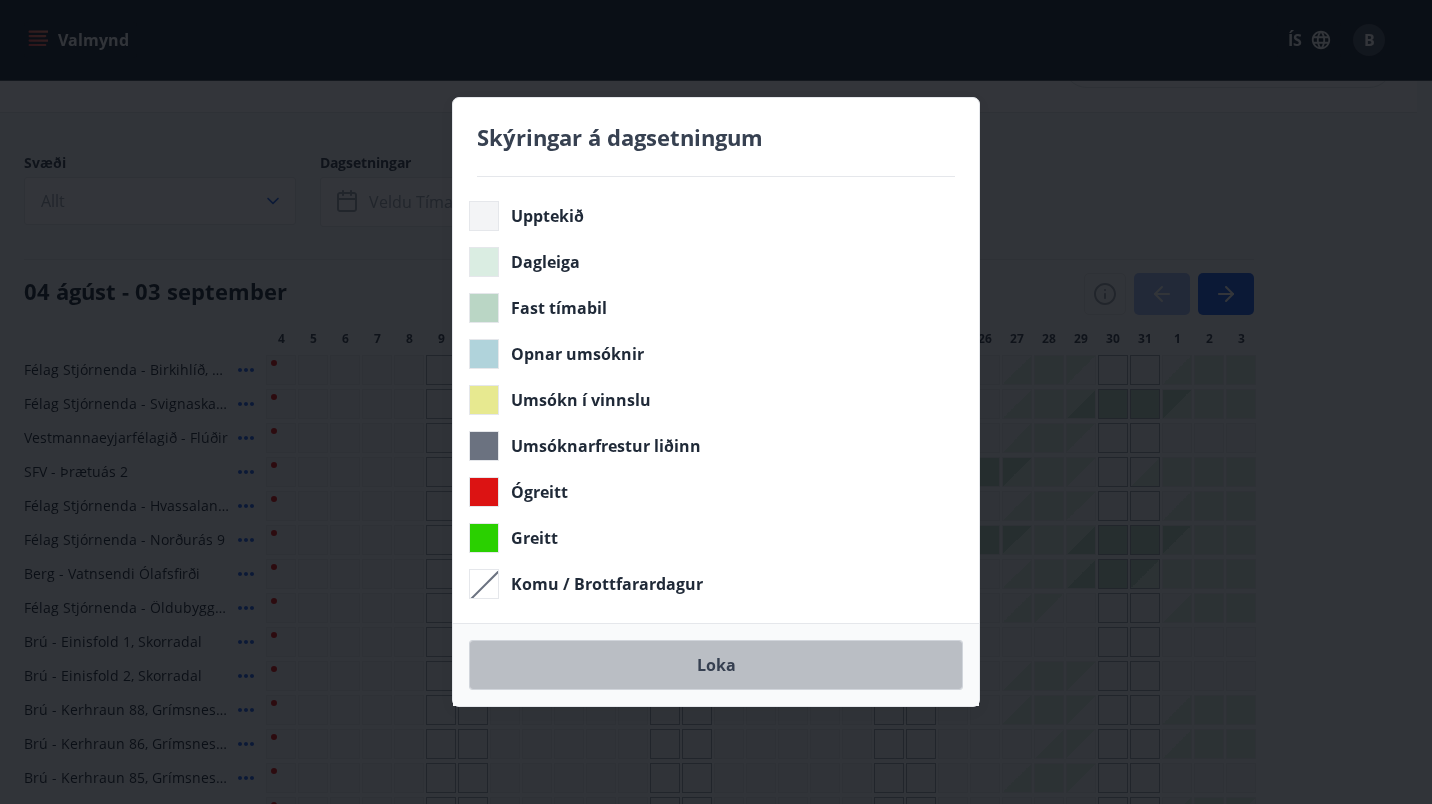 click on "Loka" at bounding box center [716, 665] 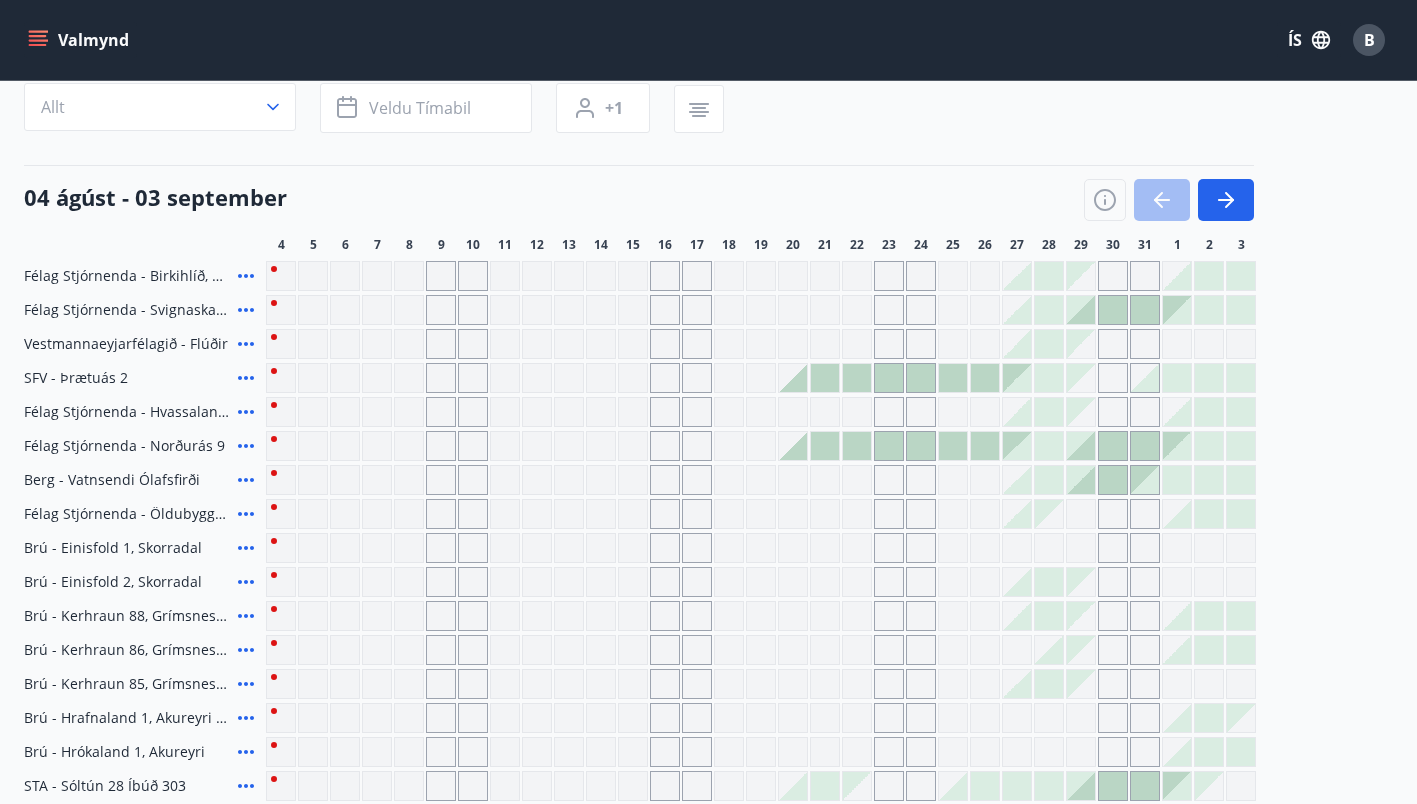 scroll, scrollTop: 159, scrollLeft: 0, axis: vertical 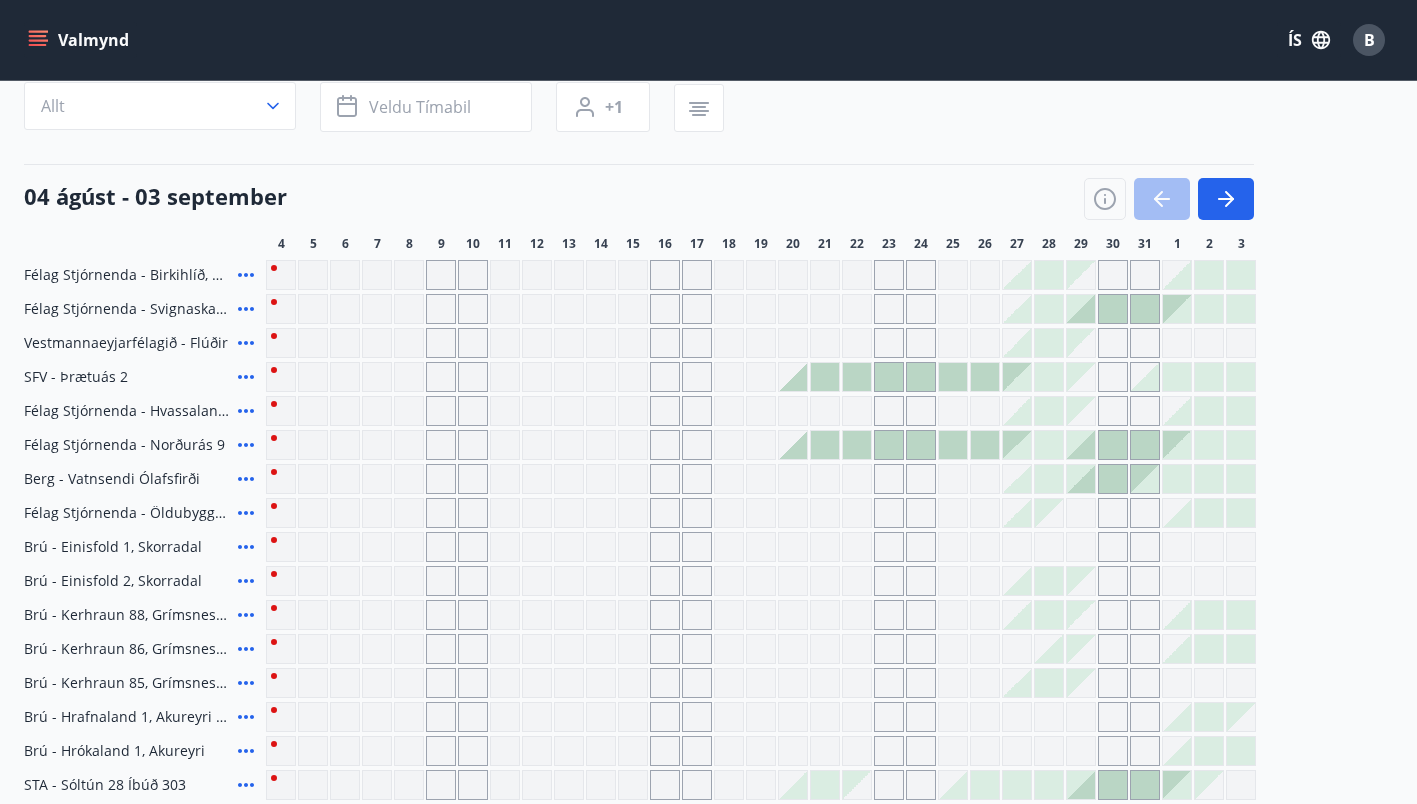 click 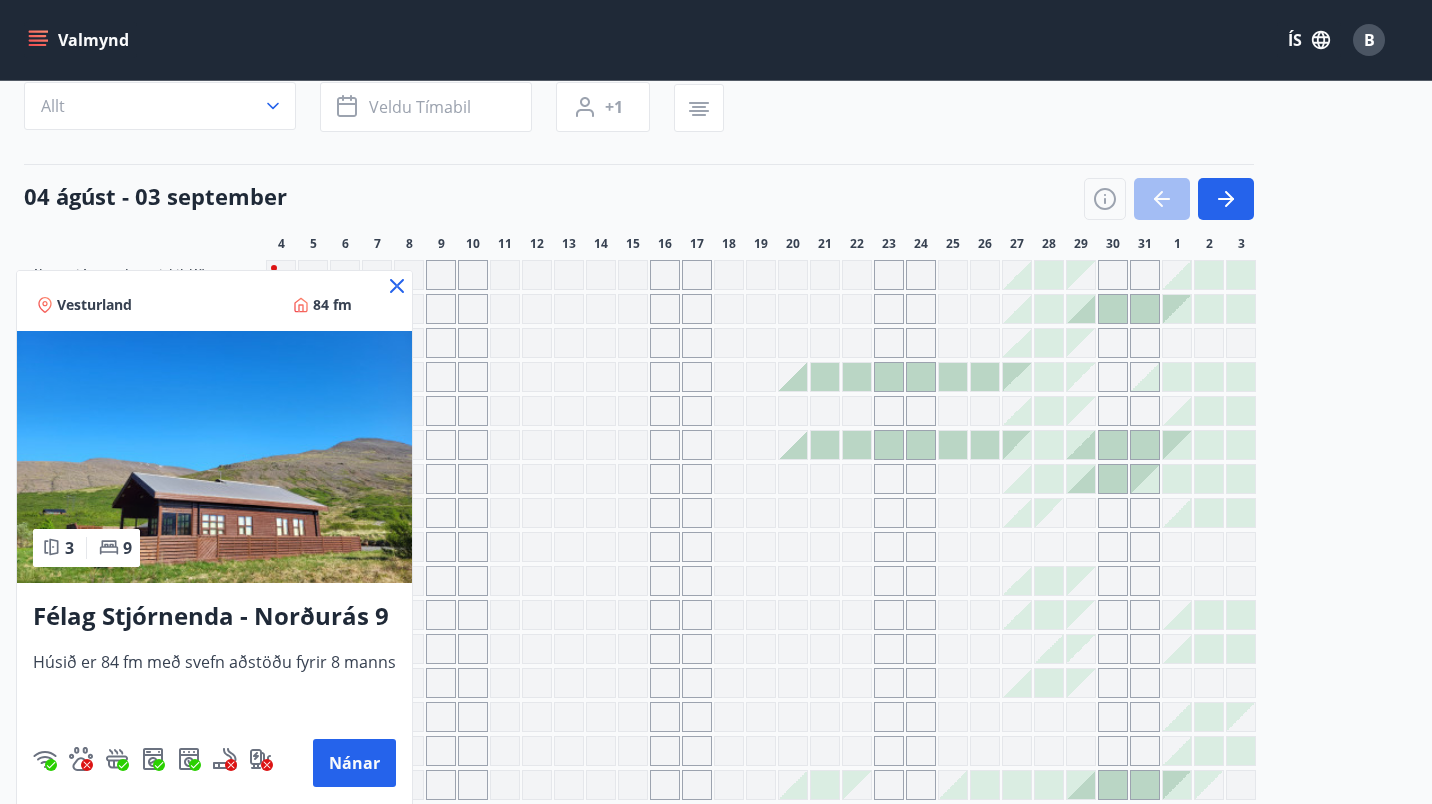 click 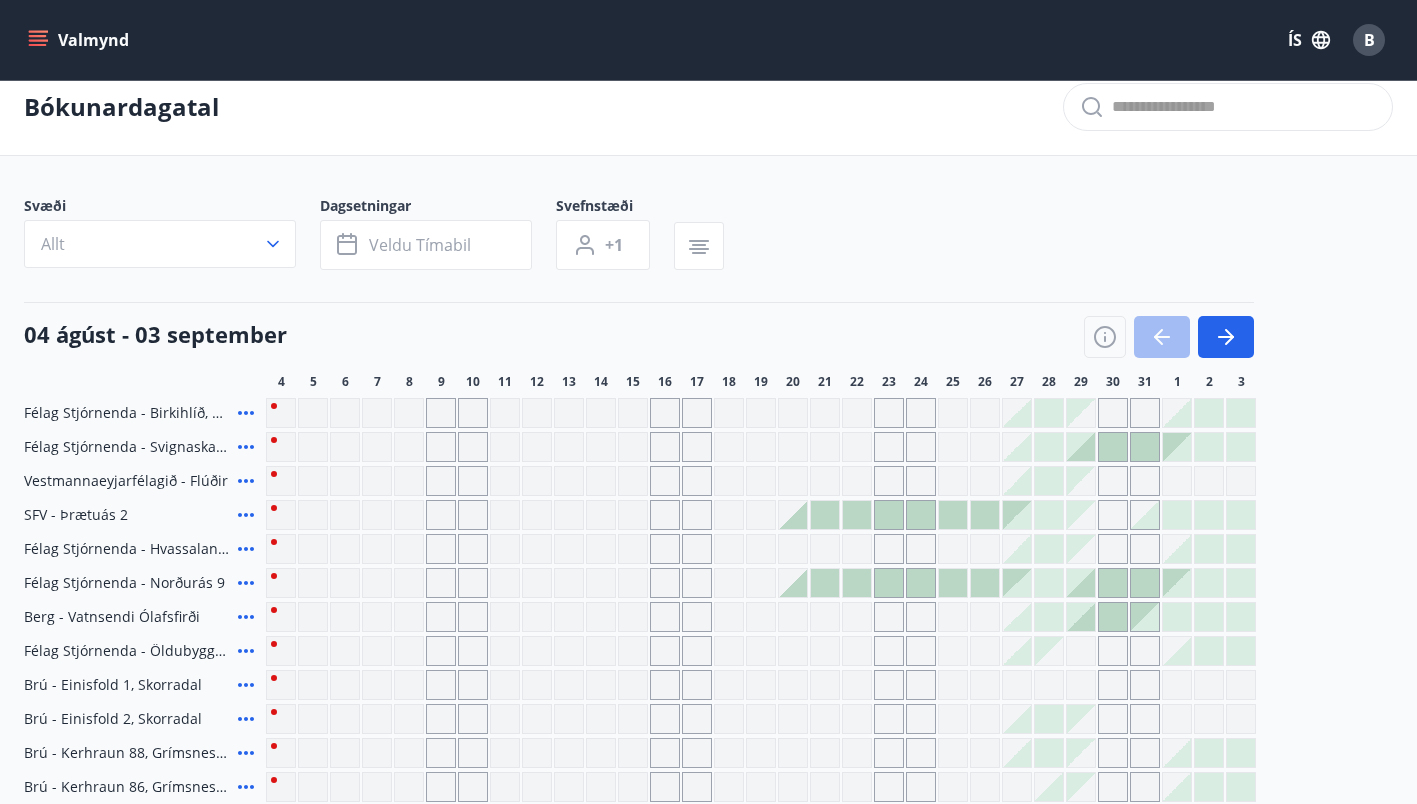 scroll, scrollTop: 0, scrollLeft: 0, axis: both 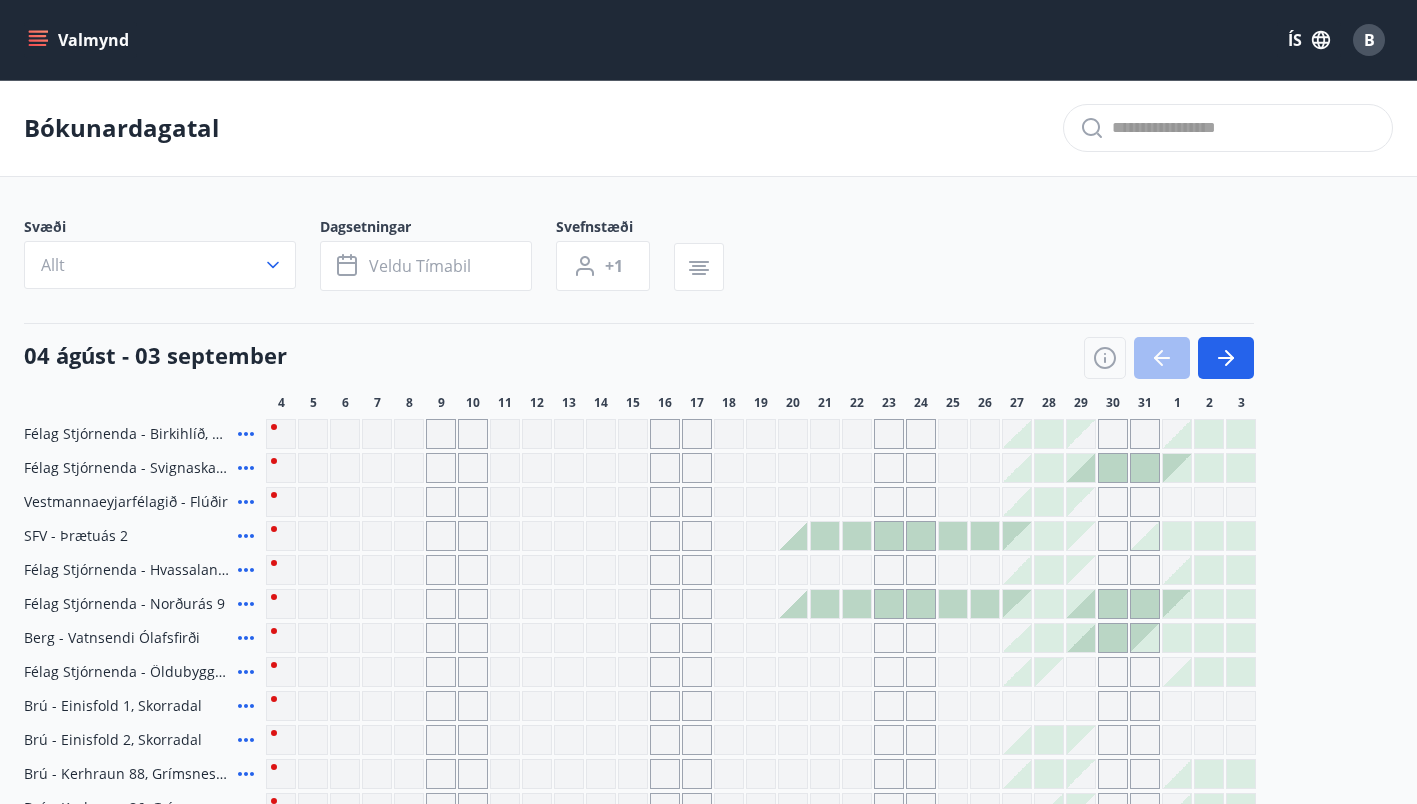 click at bounding box center (857, 536) 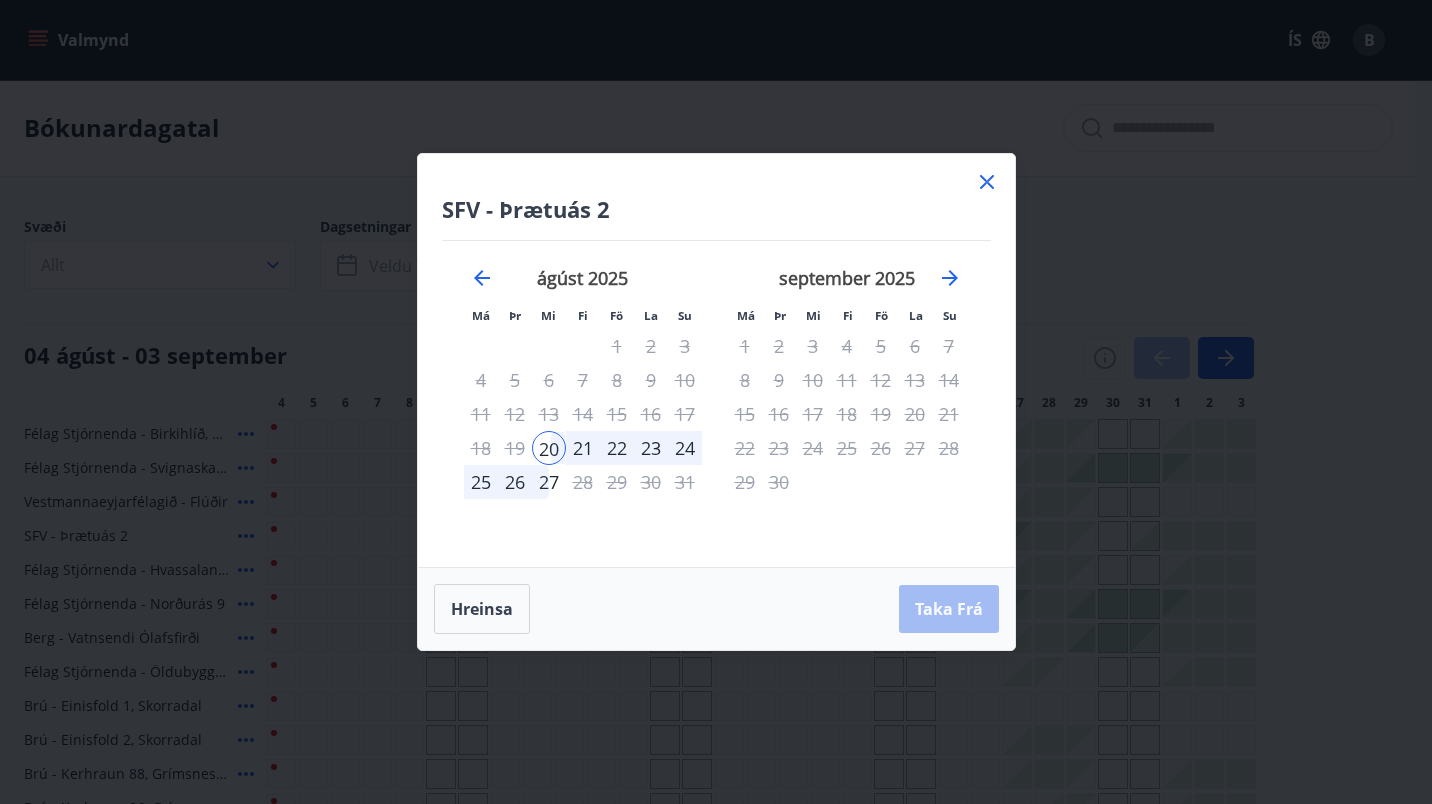 click 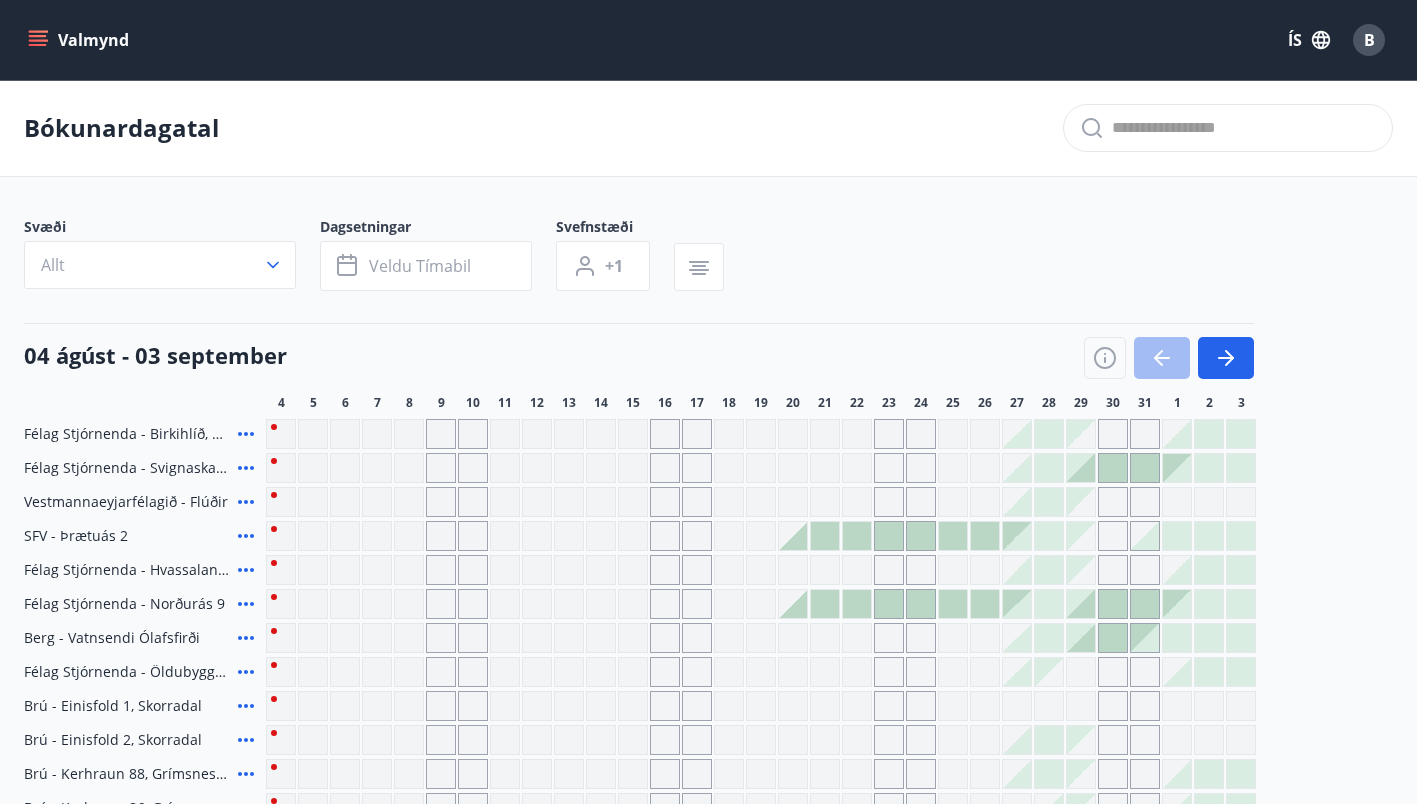 click at bounding box center (1049, 536) 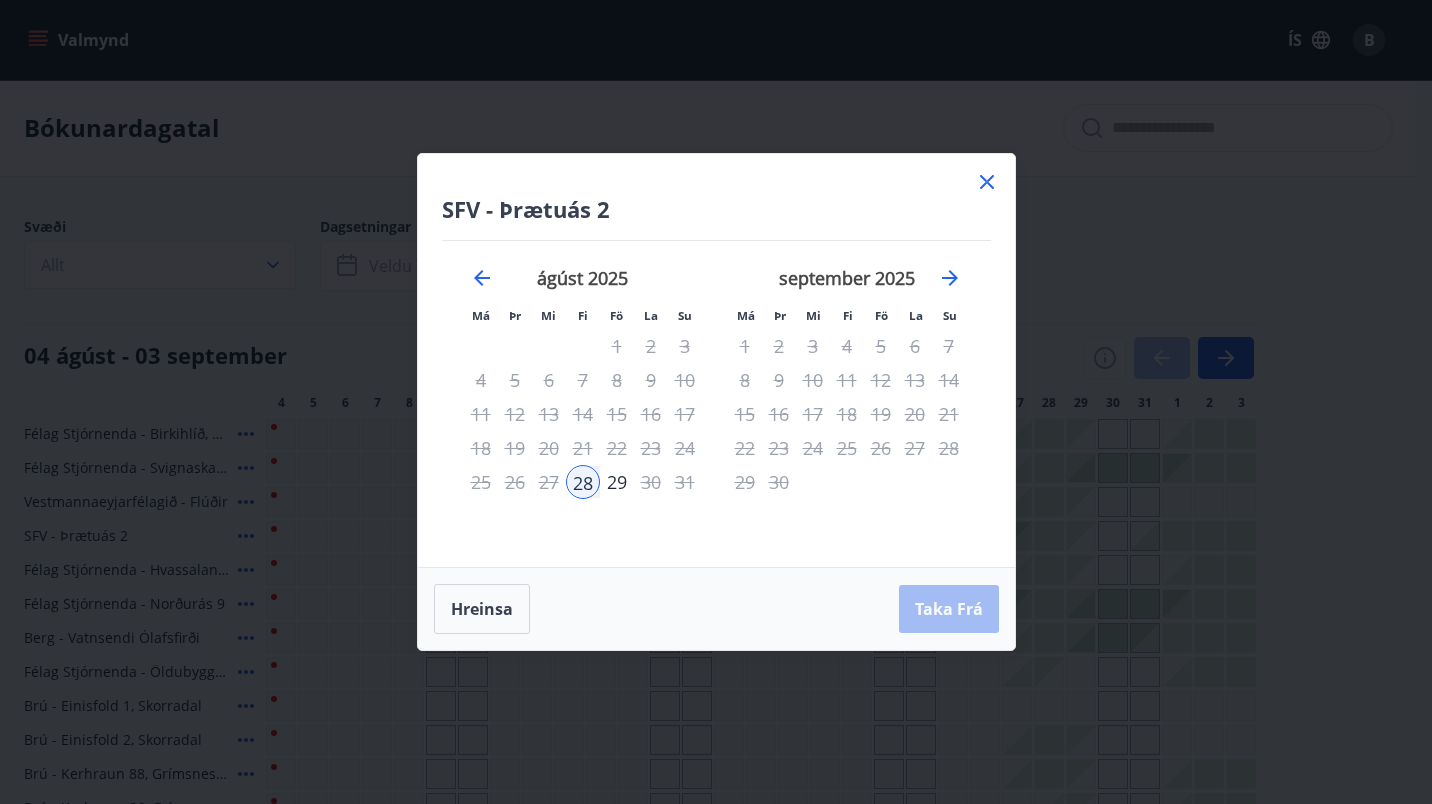 click 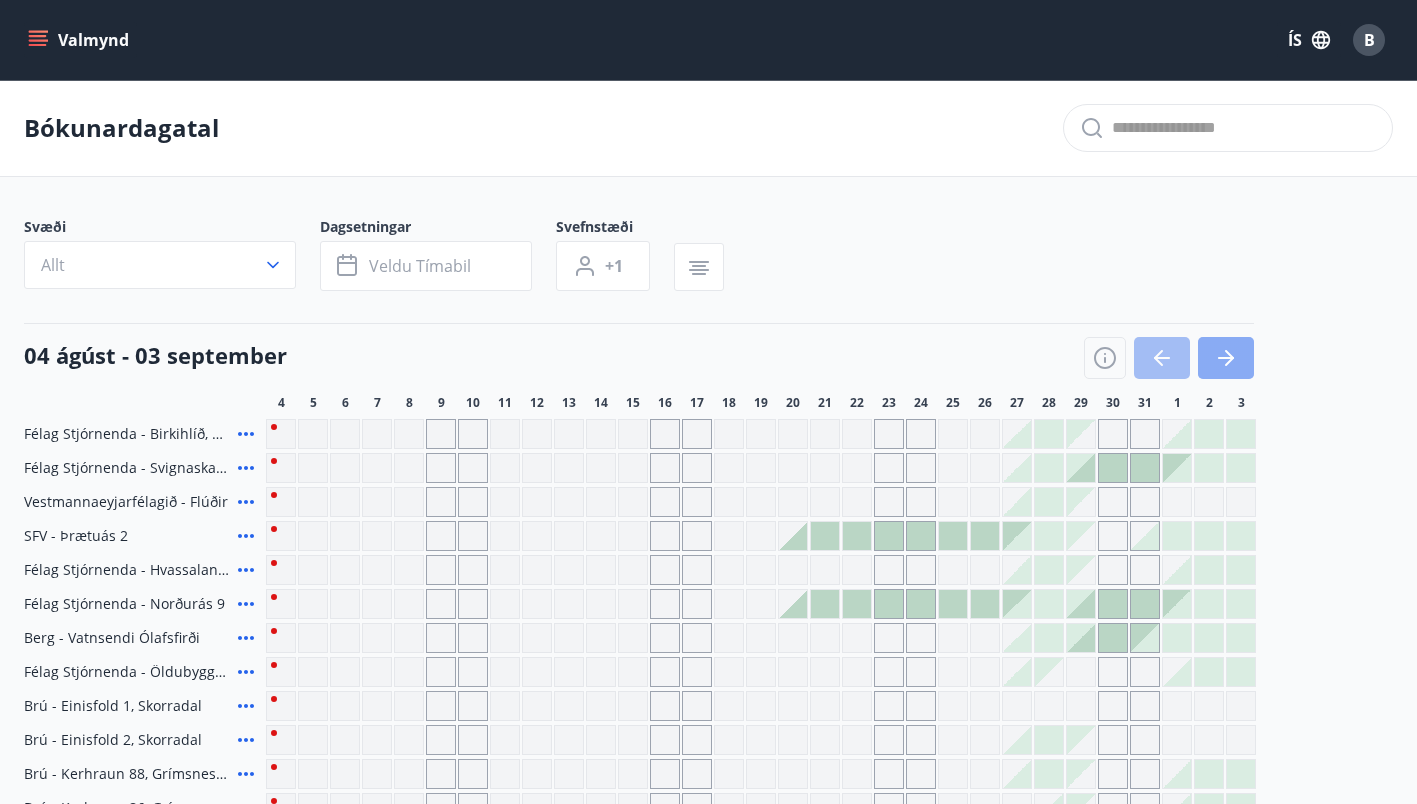 click 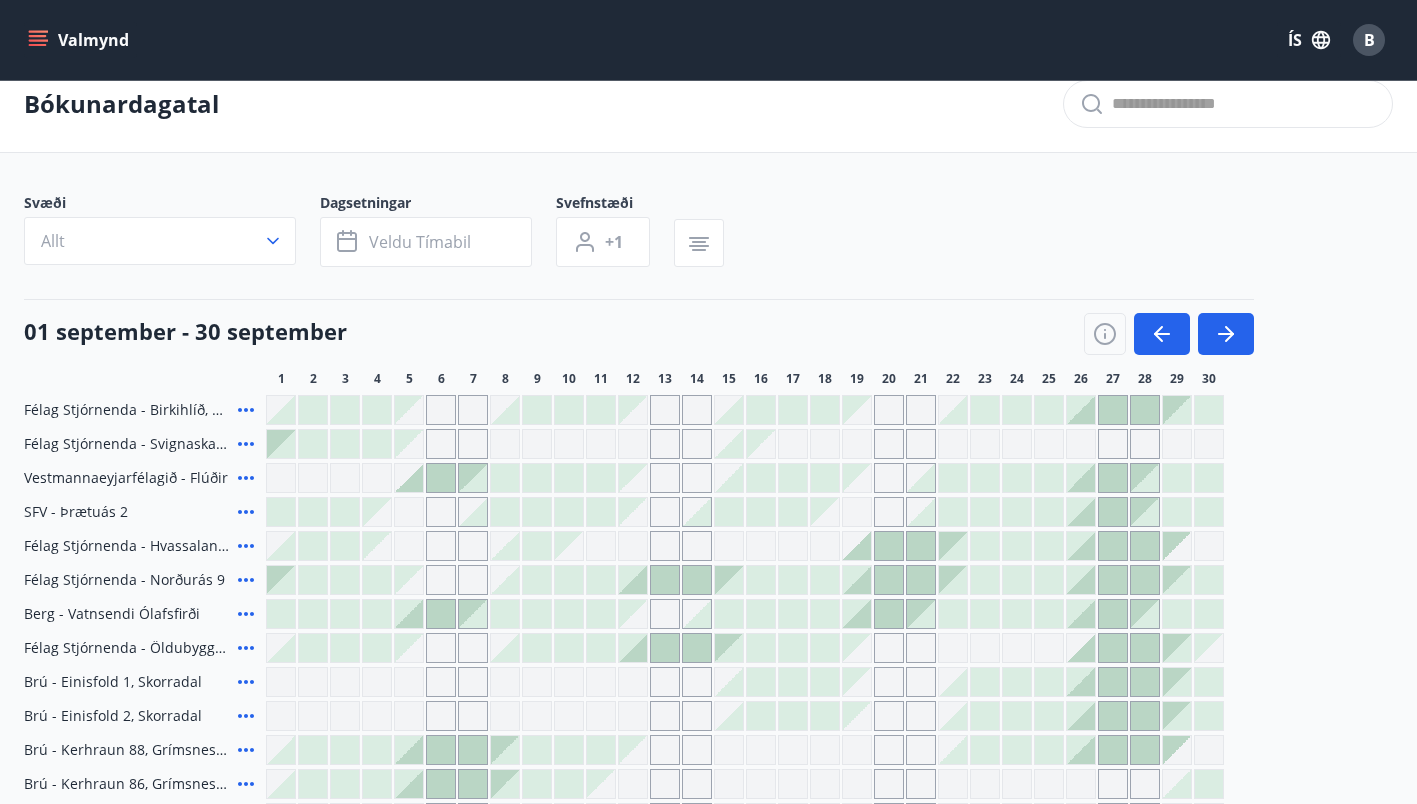 scroll, scrollTop: 23, scrollLeft: 0, axis: vertical 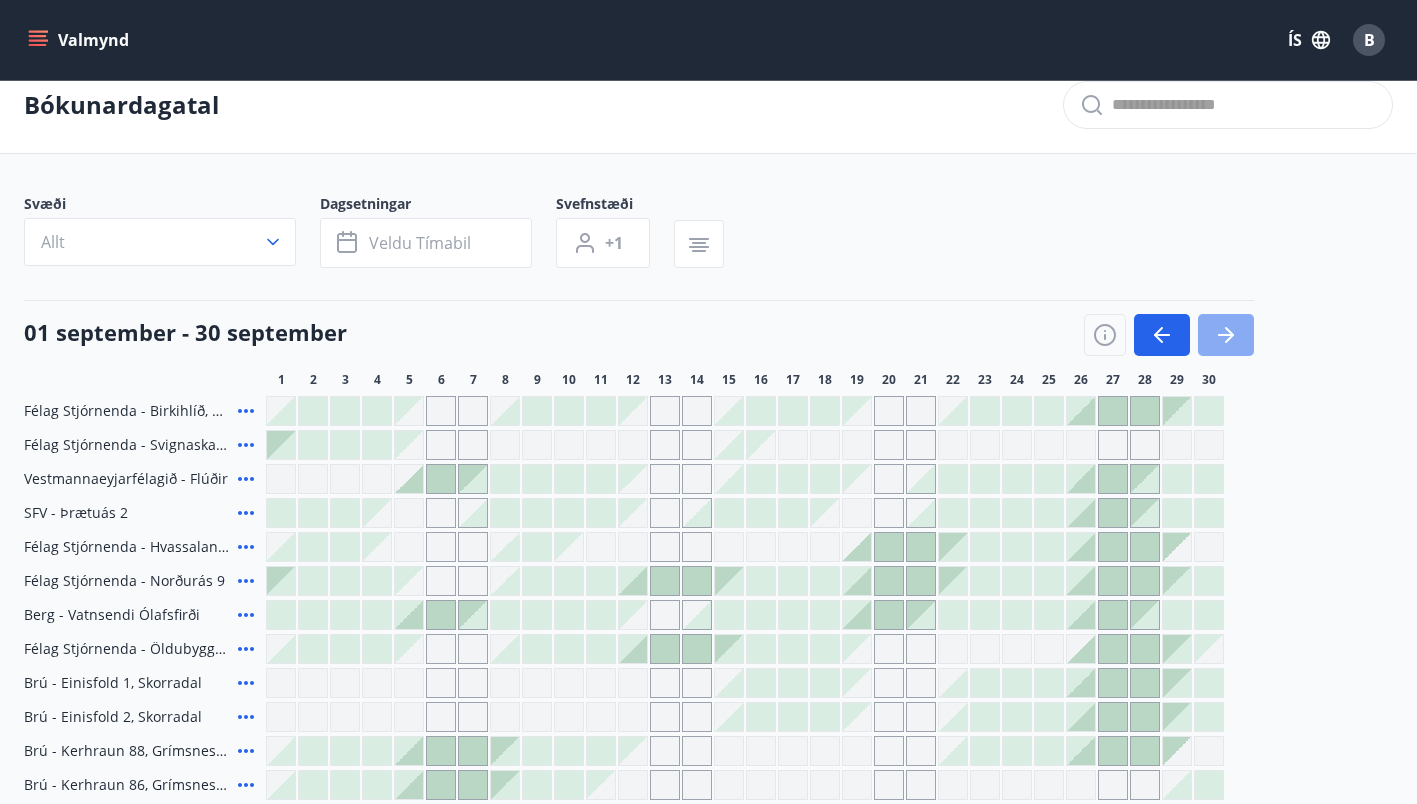click at bounding box center (1226, 335) 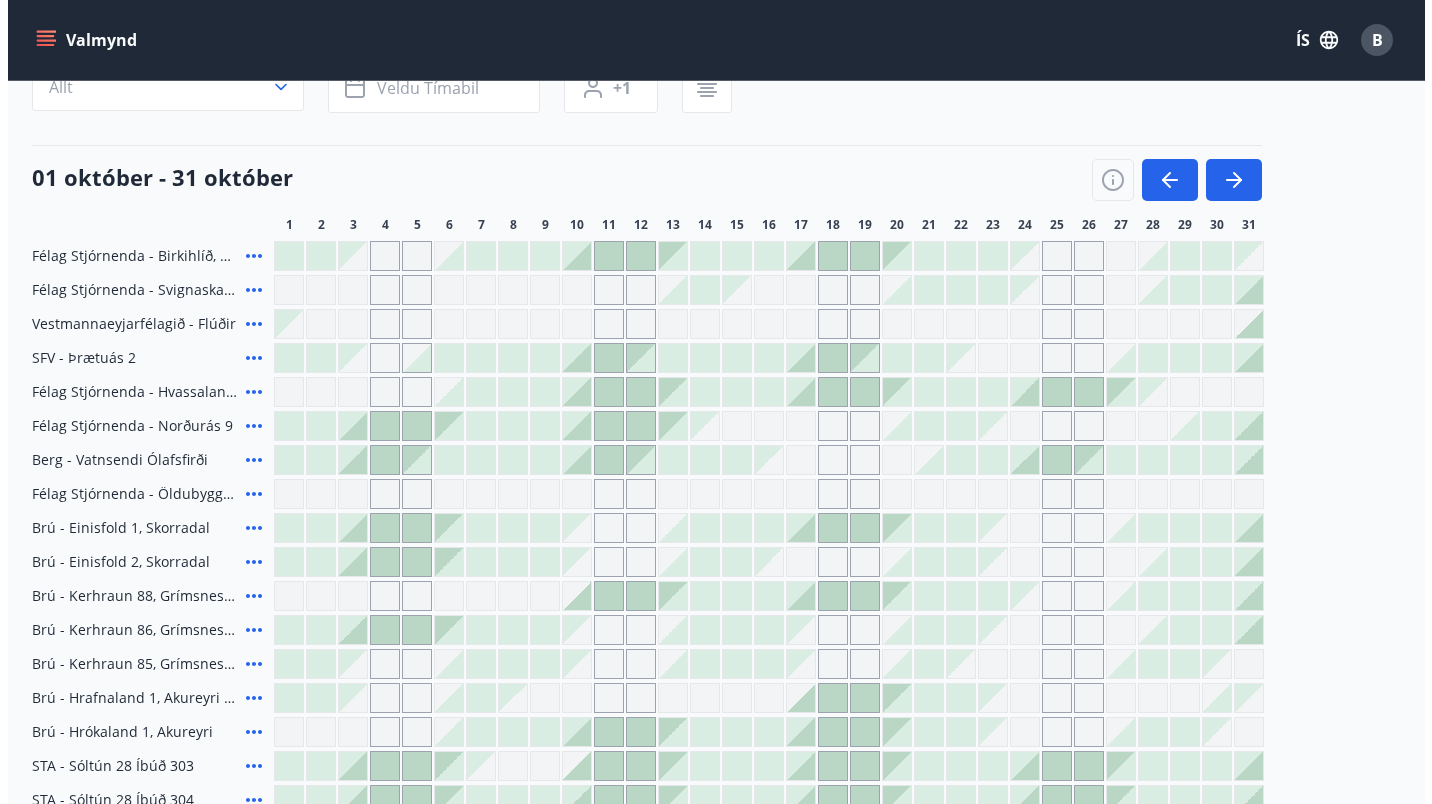 scroll, scrollTop: 182, scrollLeft: 0, axis: vertical 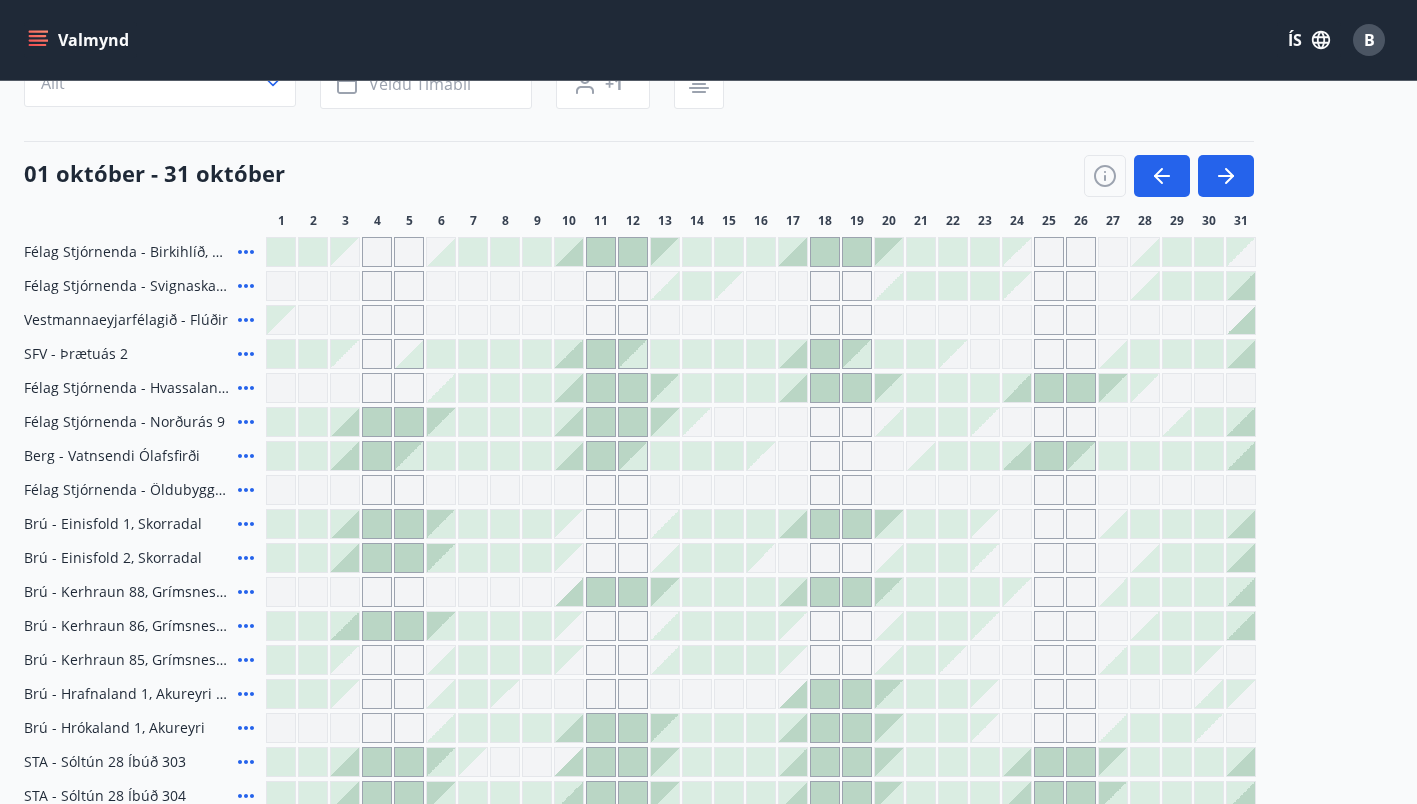 click 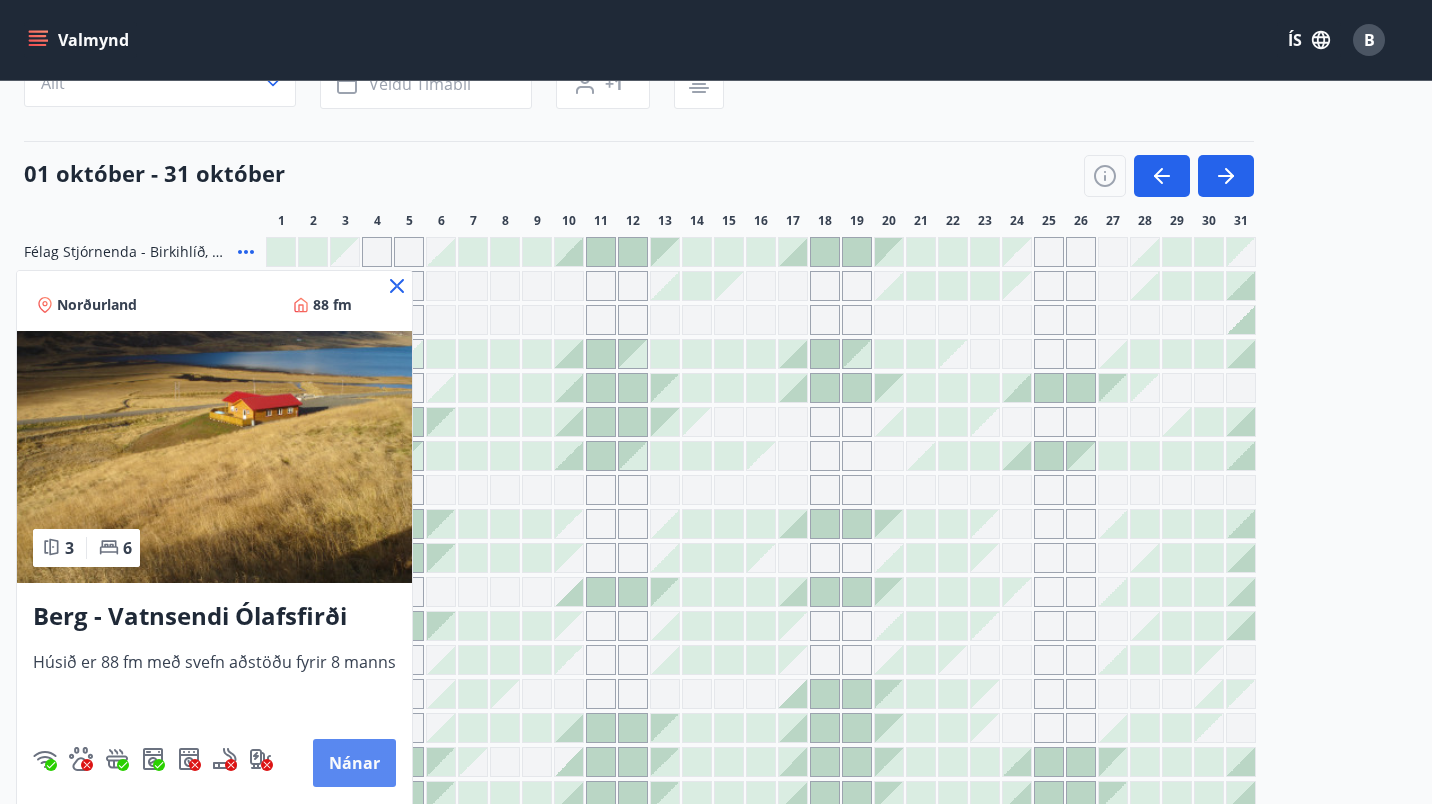 click on "Nánar" at bounding box center [354, 763] 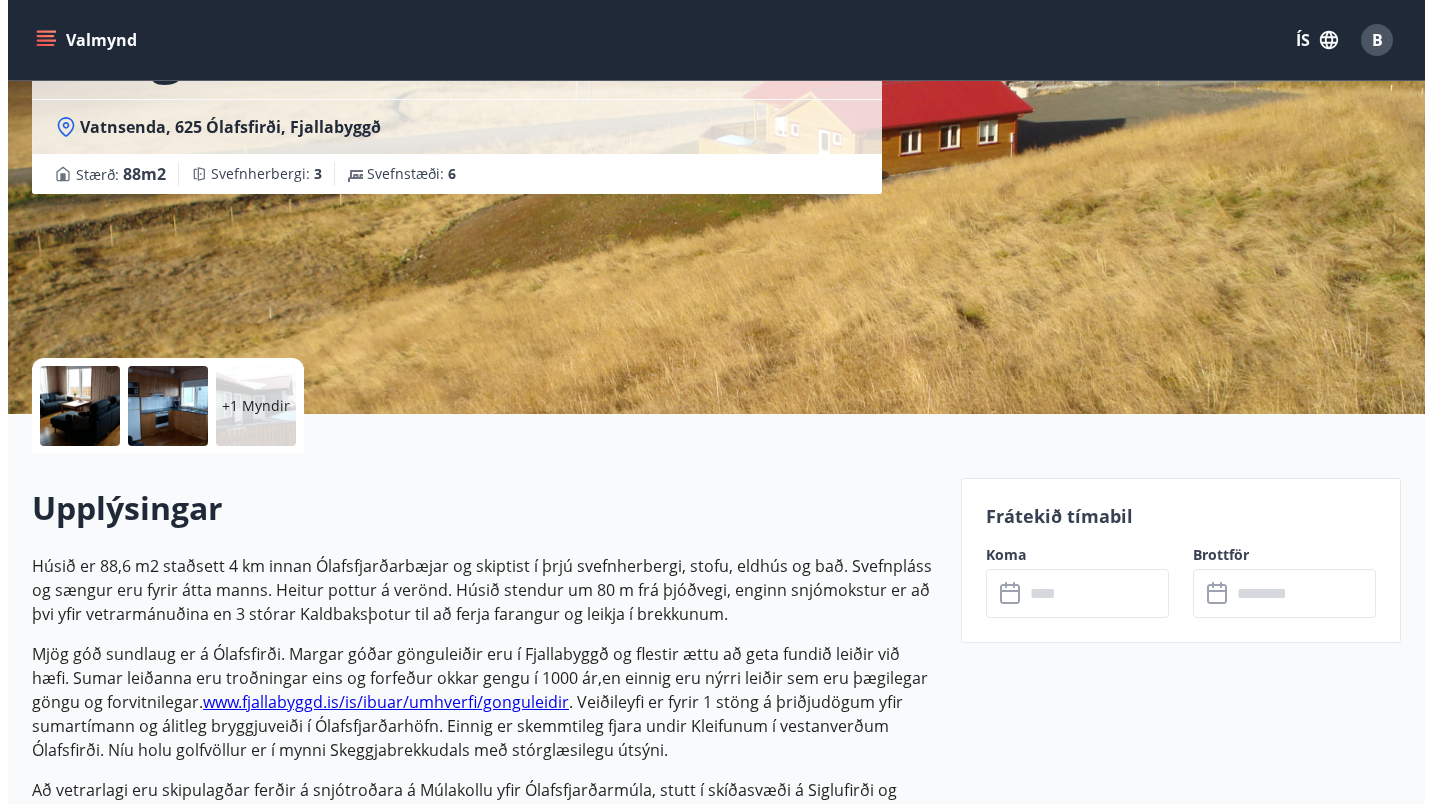 scroll, scrollTop: 18, scrollLeft: 0, axis: vertical 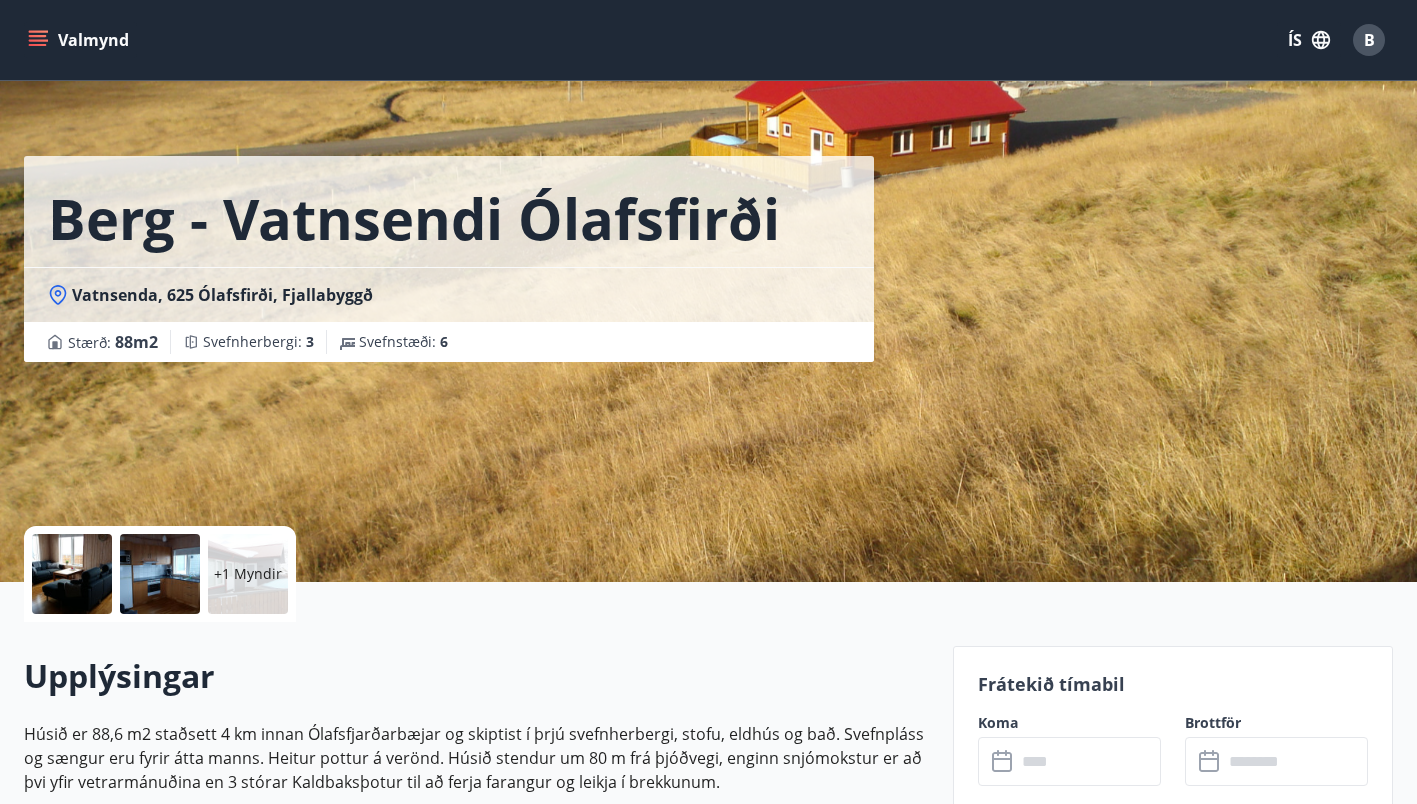 click at bounding box center (72, 574) 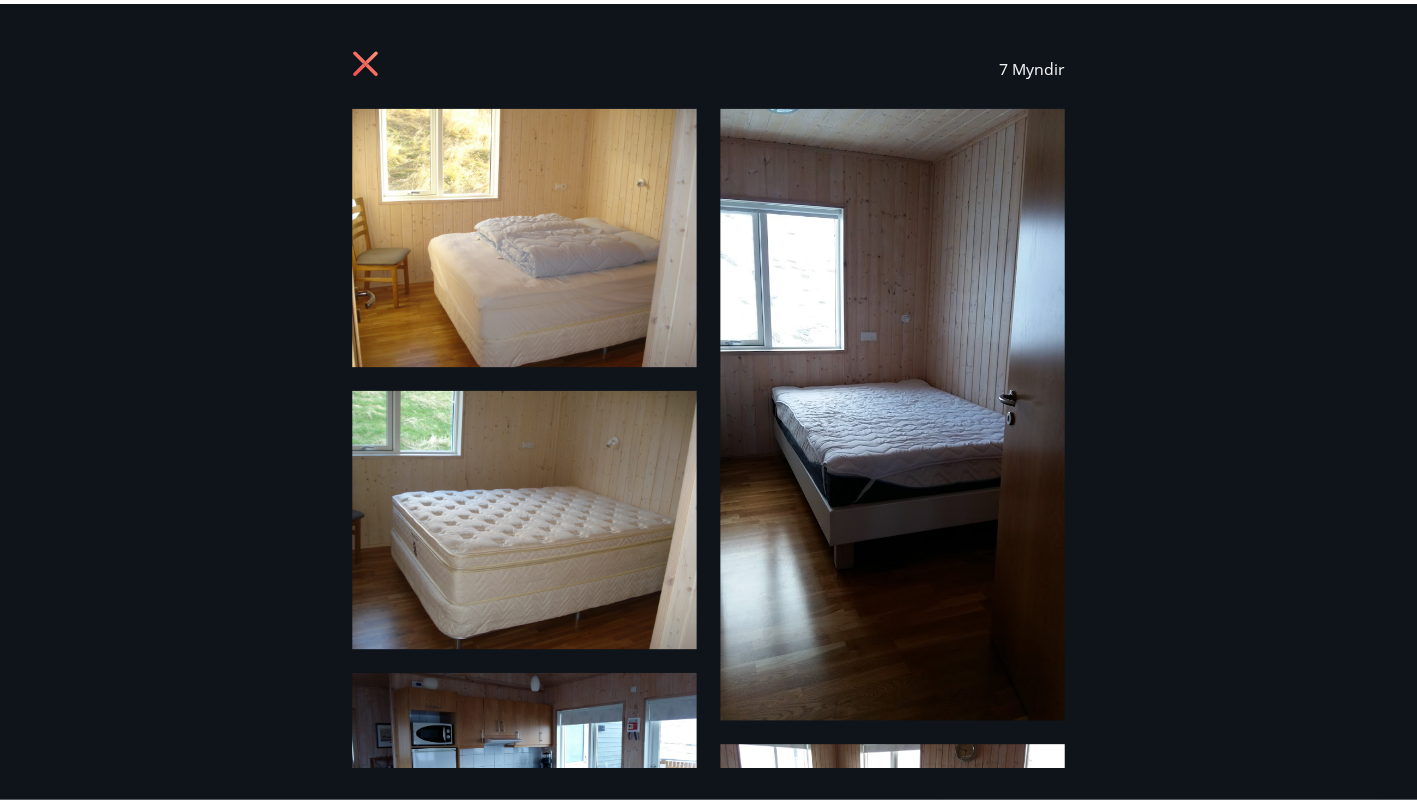 scroll, scrollTop: 0, scrollLeft: 0, axis: both 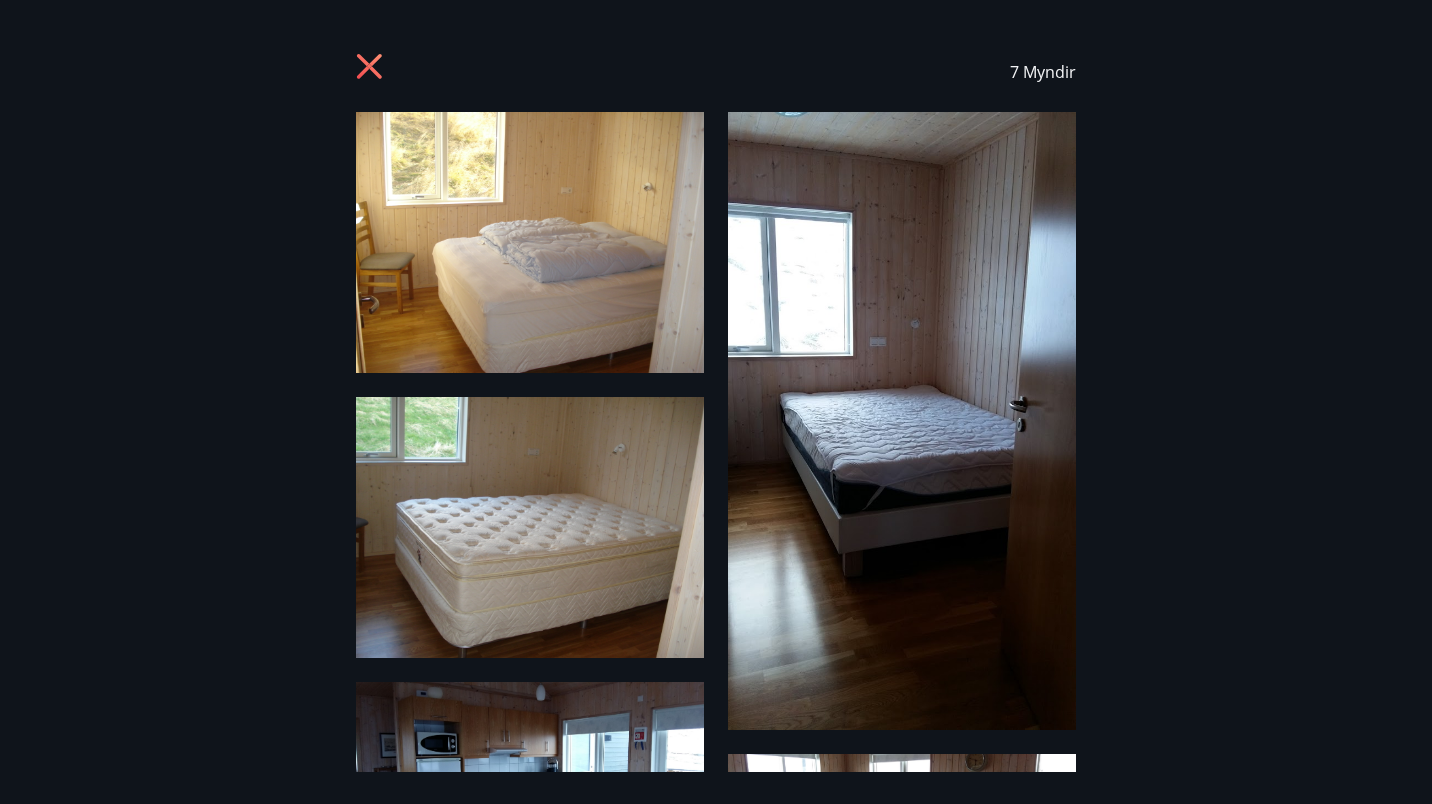 click on "7   Myndir" at bounding box center [716, 402] 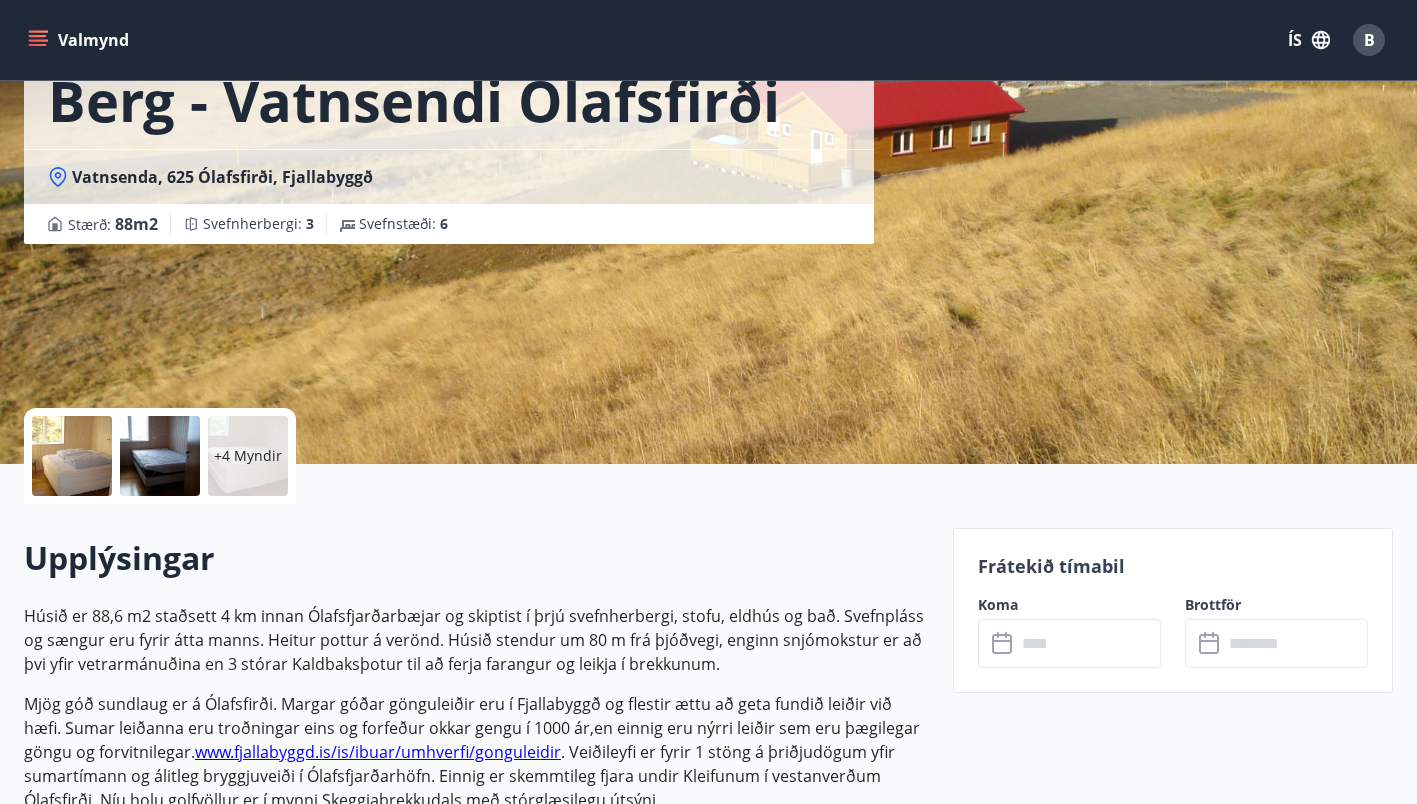 scroll, scrollTop: 135, scrollLeft: 0, axis: vertical 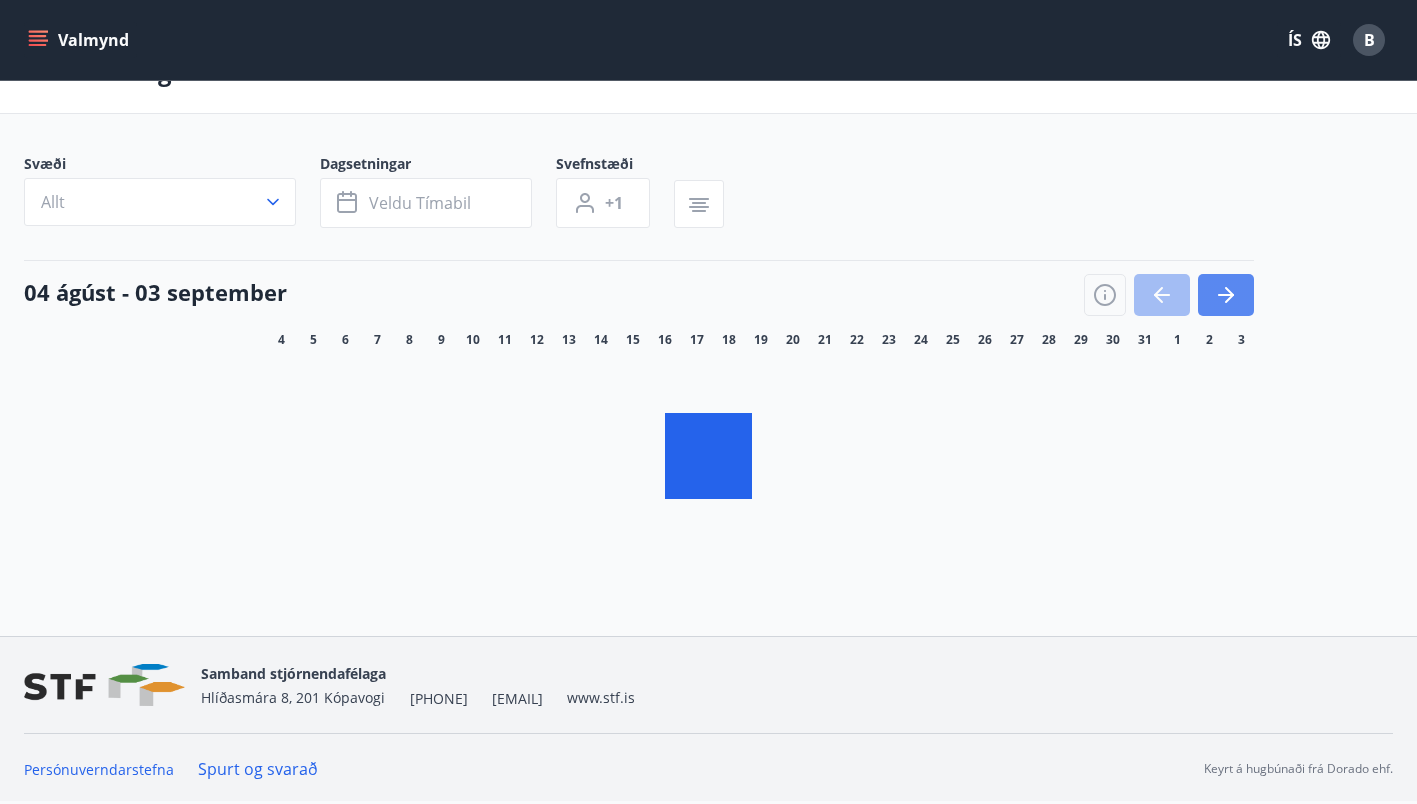 click 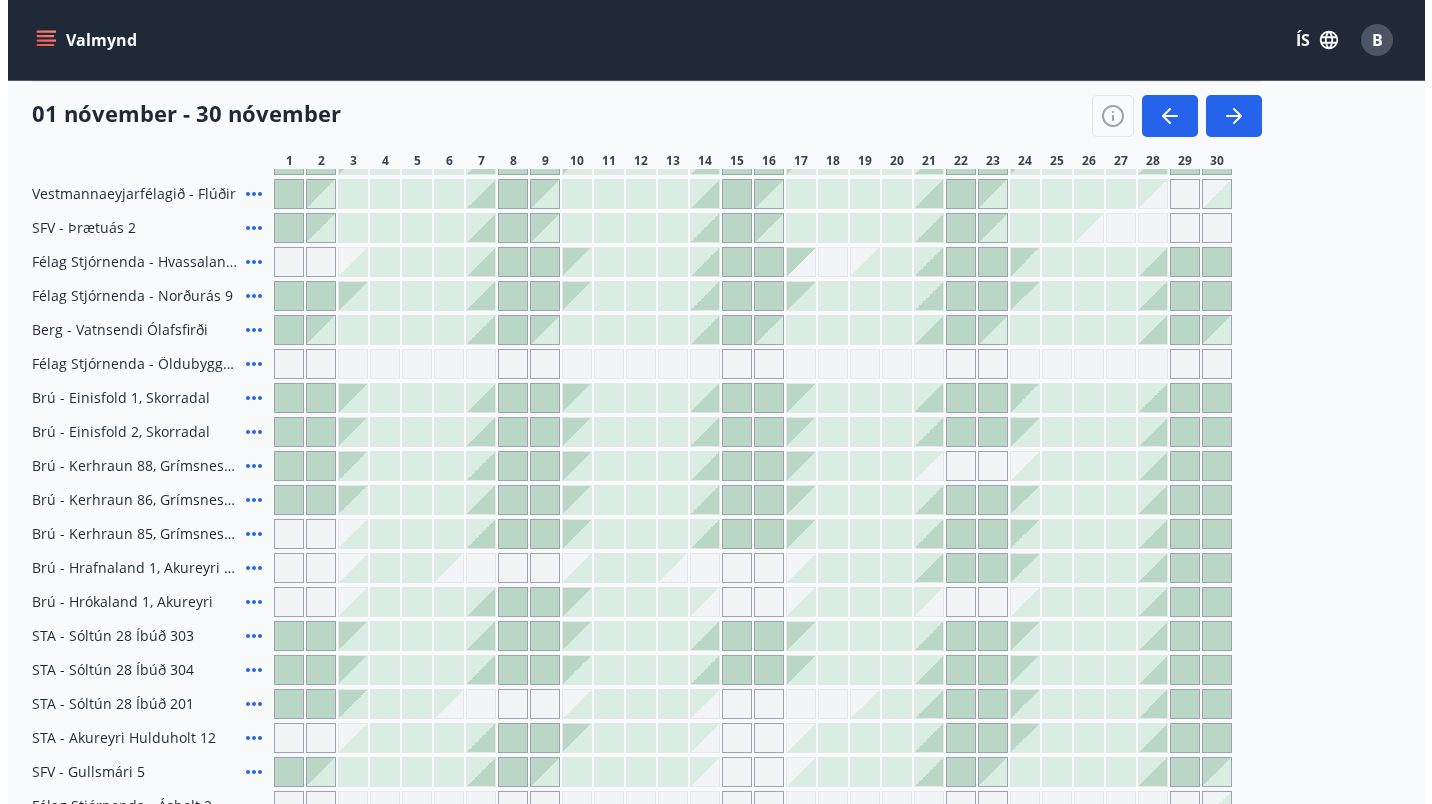 scroll, scrollTop: 333, scrollLeft: 0, axis: vertical 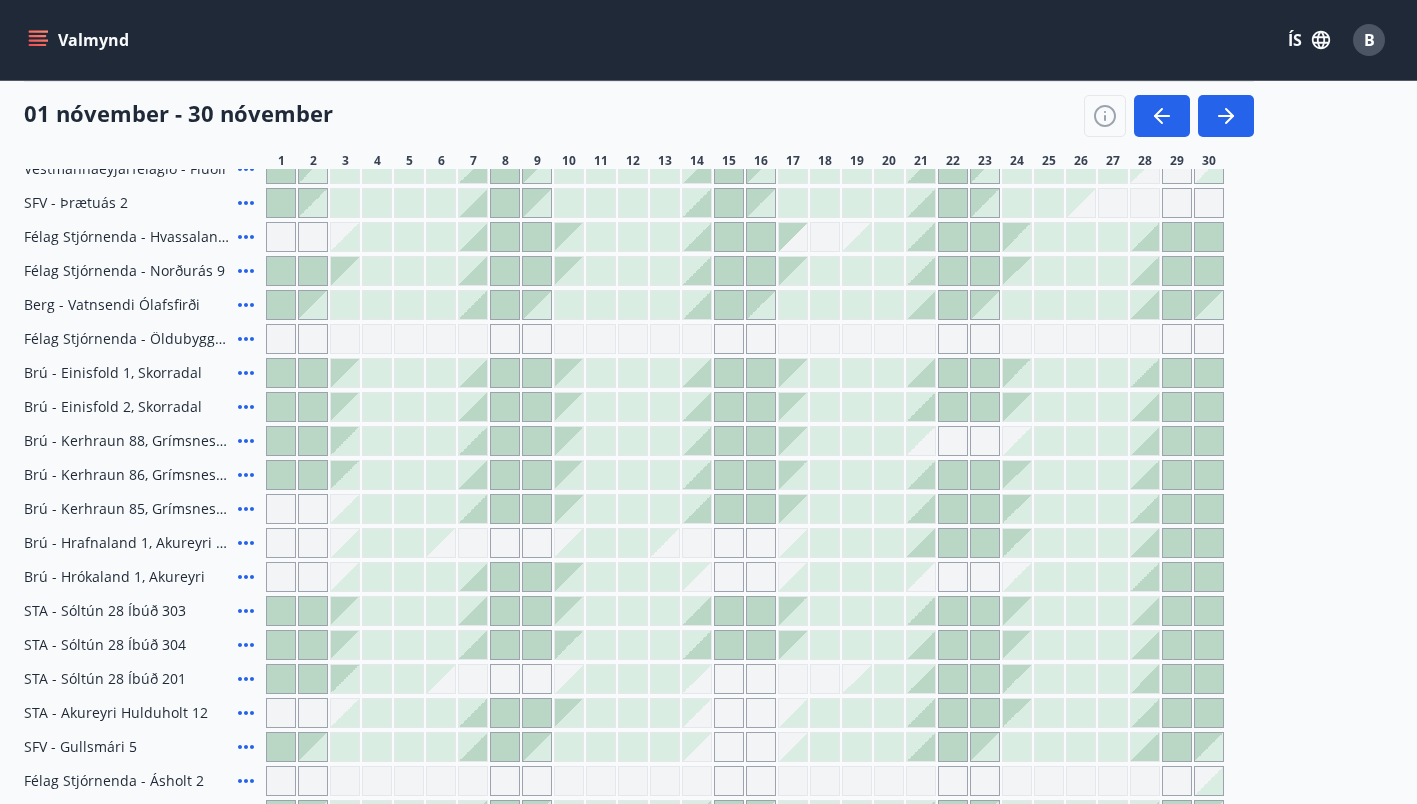 click 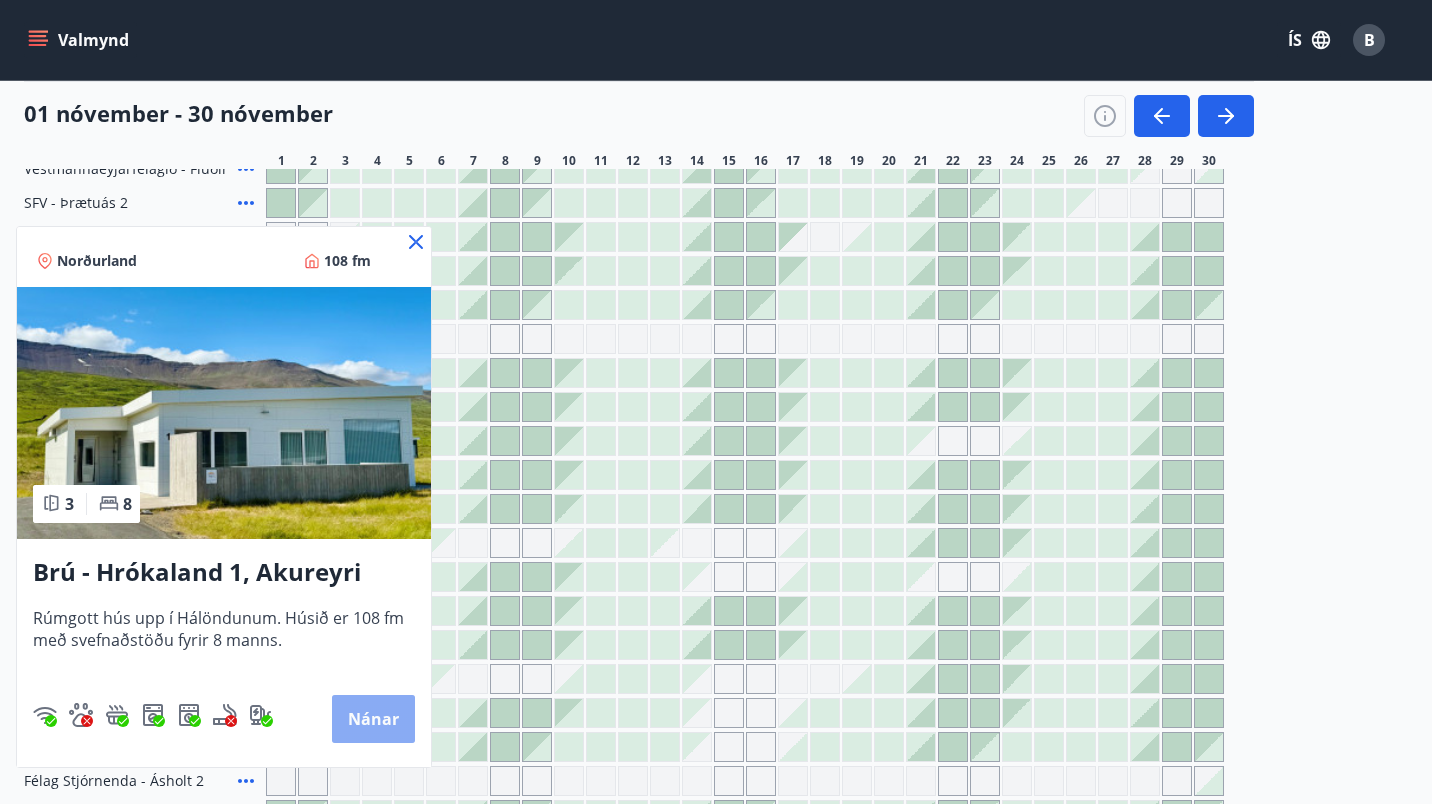 click on "Nánar" at bounding box center [373, 719] 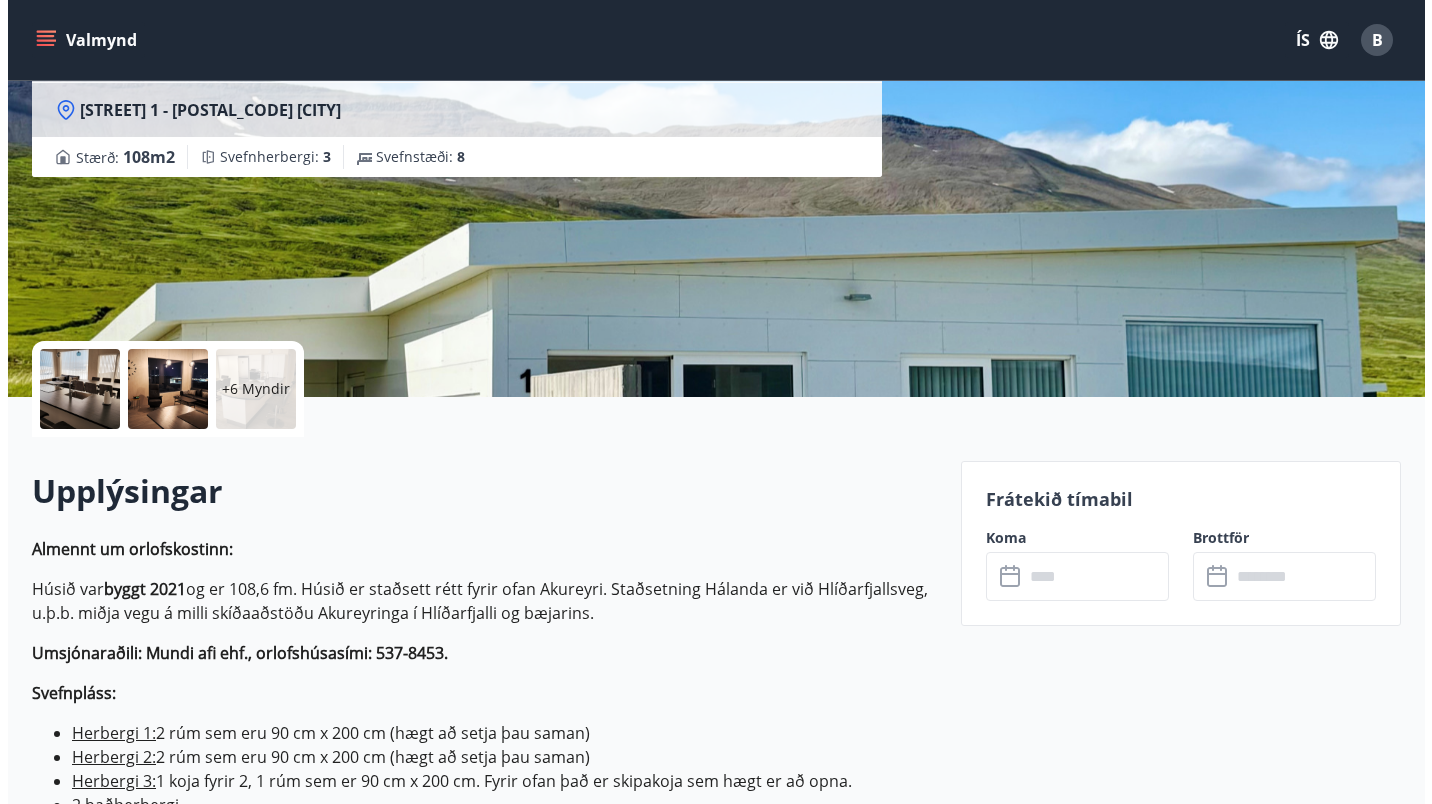scroll, scrollTop: 204, scrollLeft: 0, axis: vertical 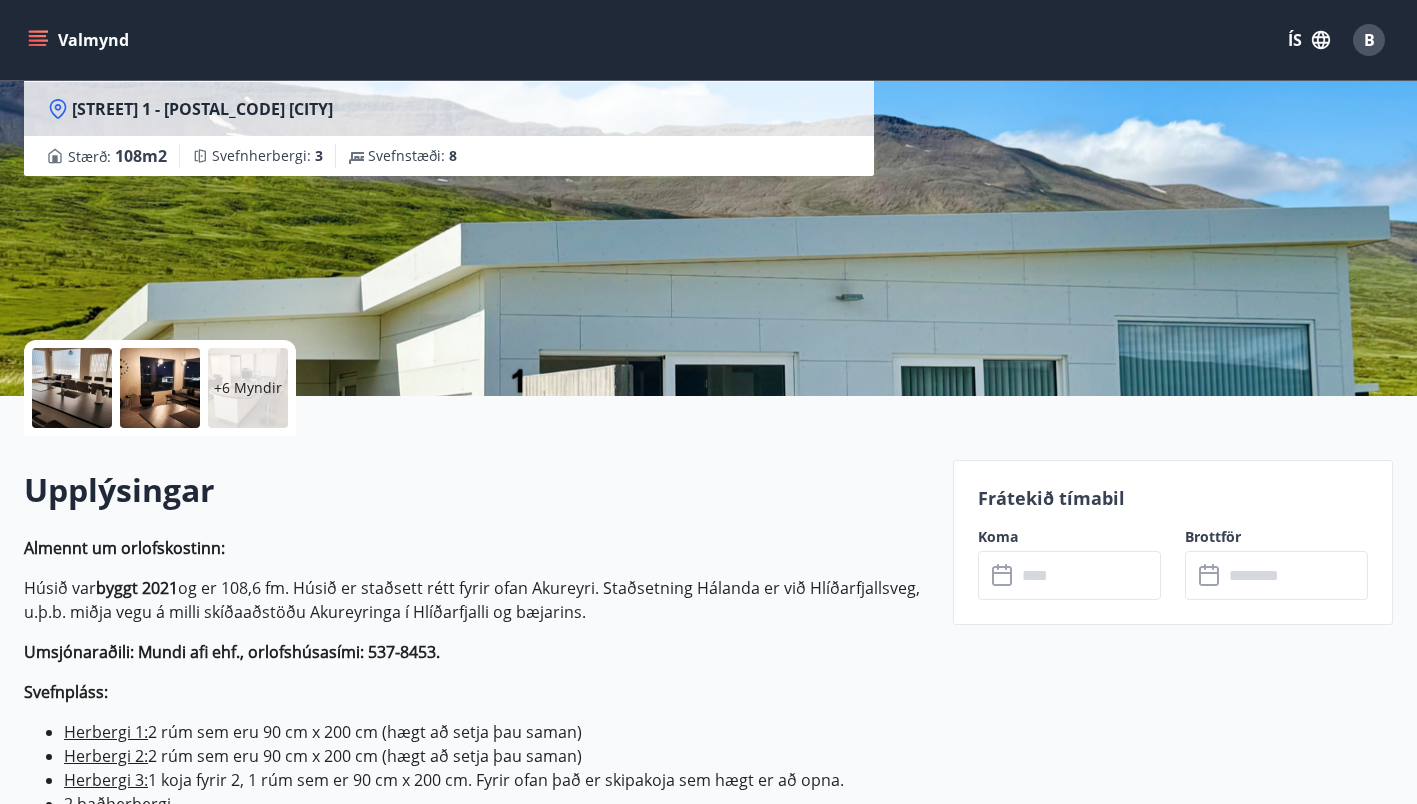 click at bounding box center (72, 388) 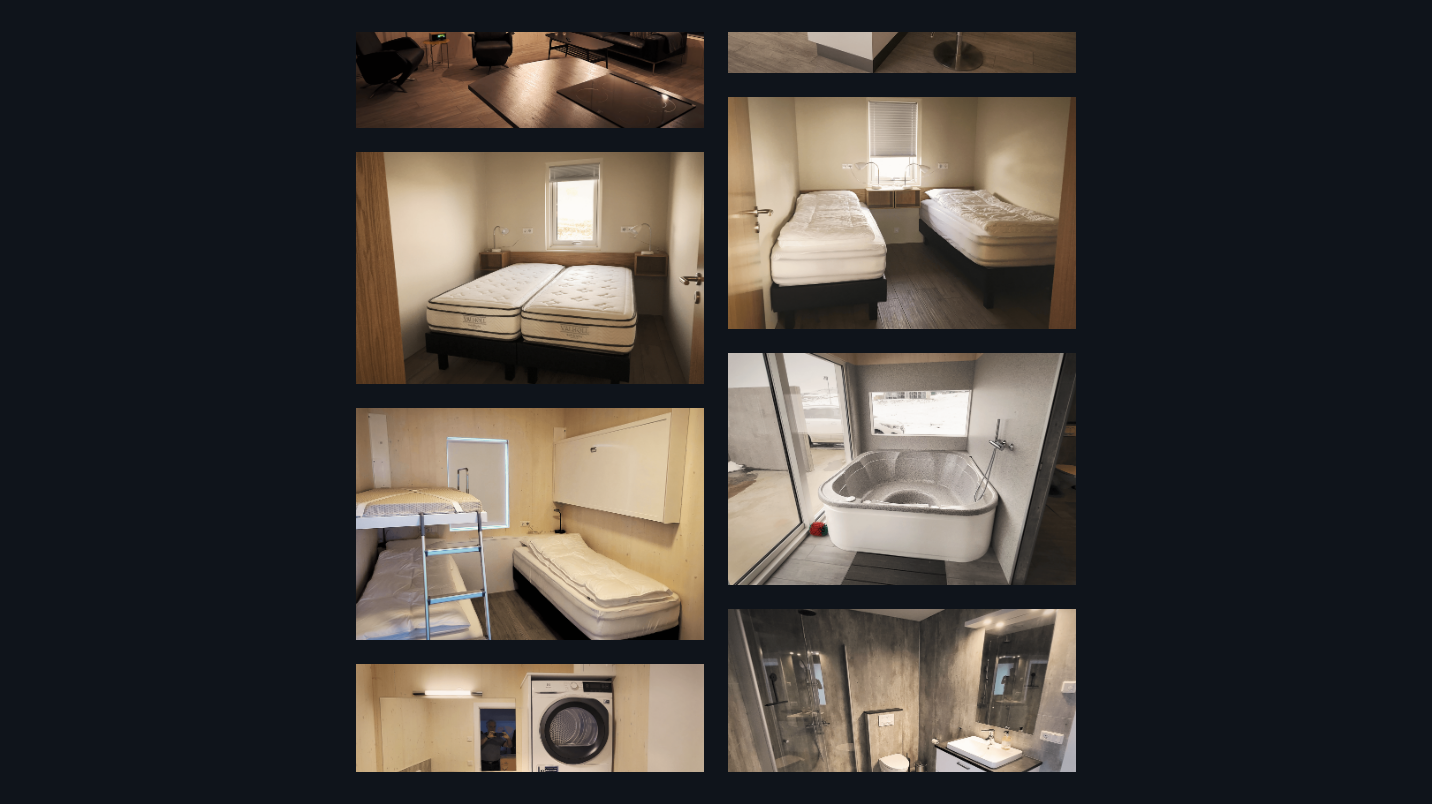 scroll, scrollTop: 913, scrollLeft: 0, axis: vertical 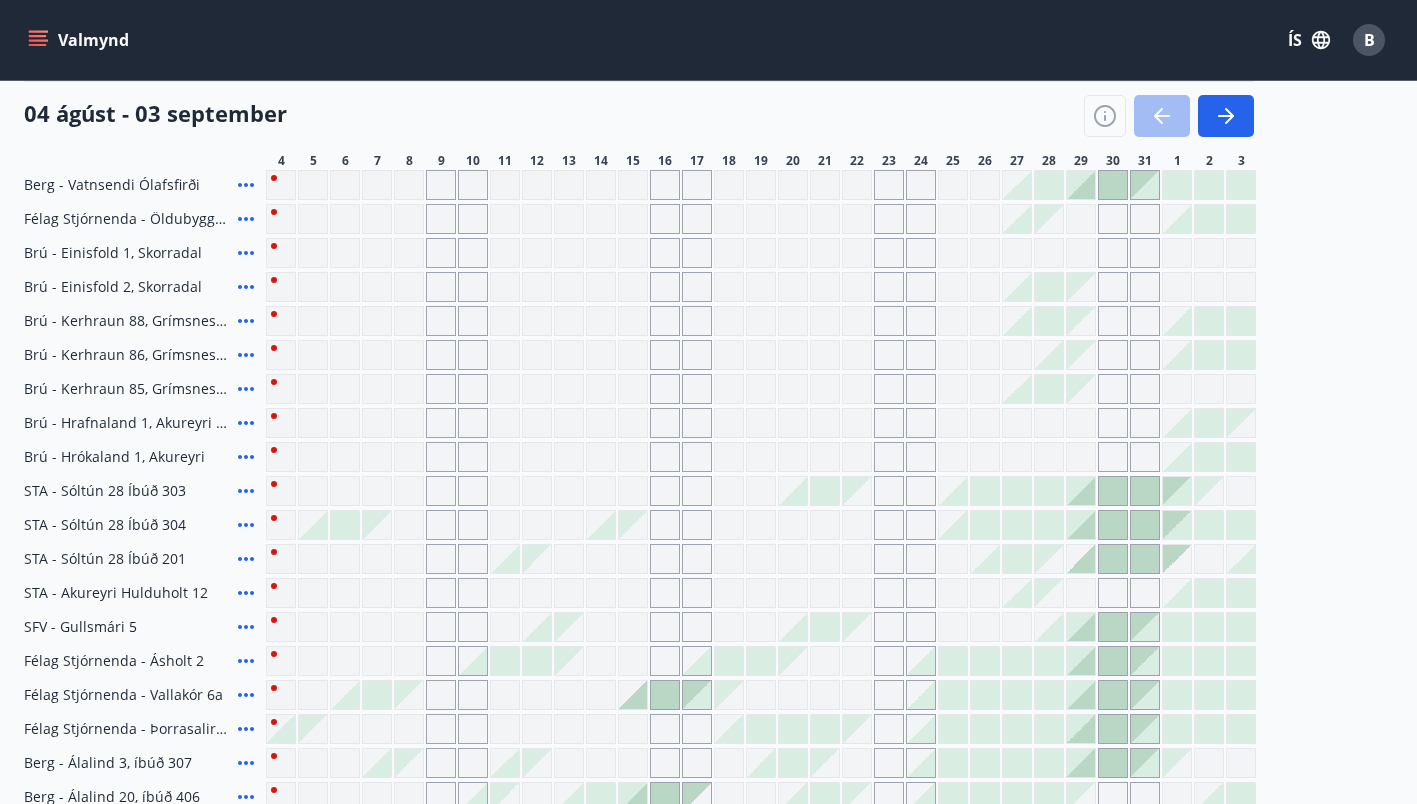 click 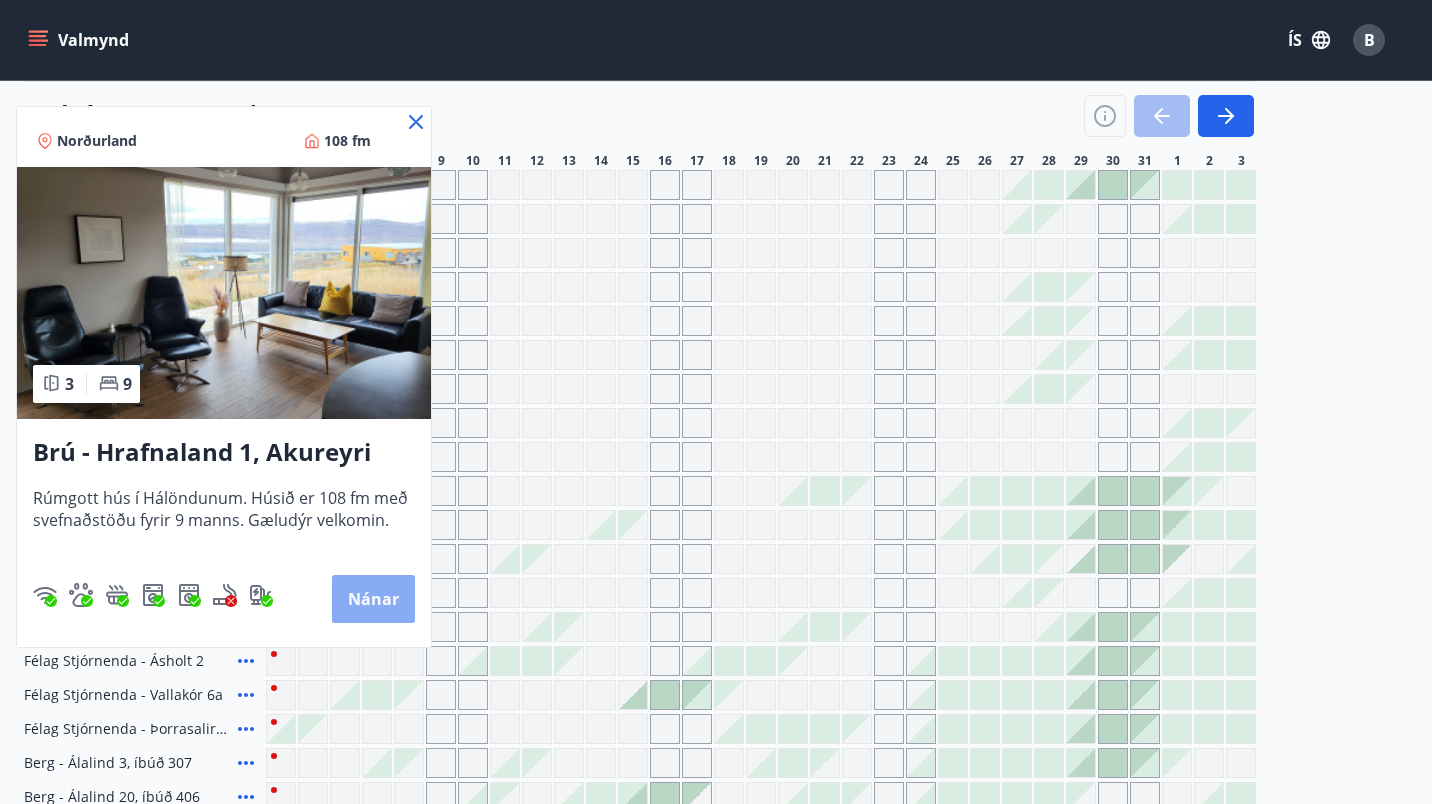 click on "Nánar" at bounding box center (373, 599) 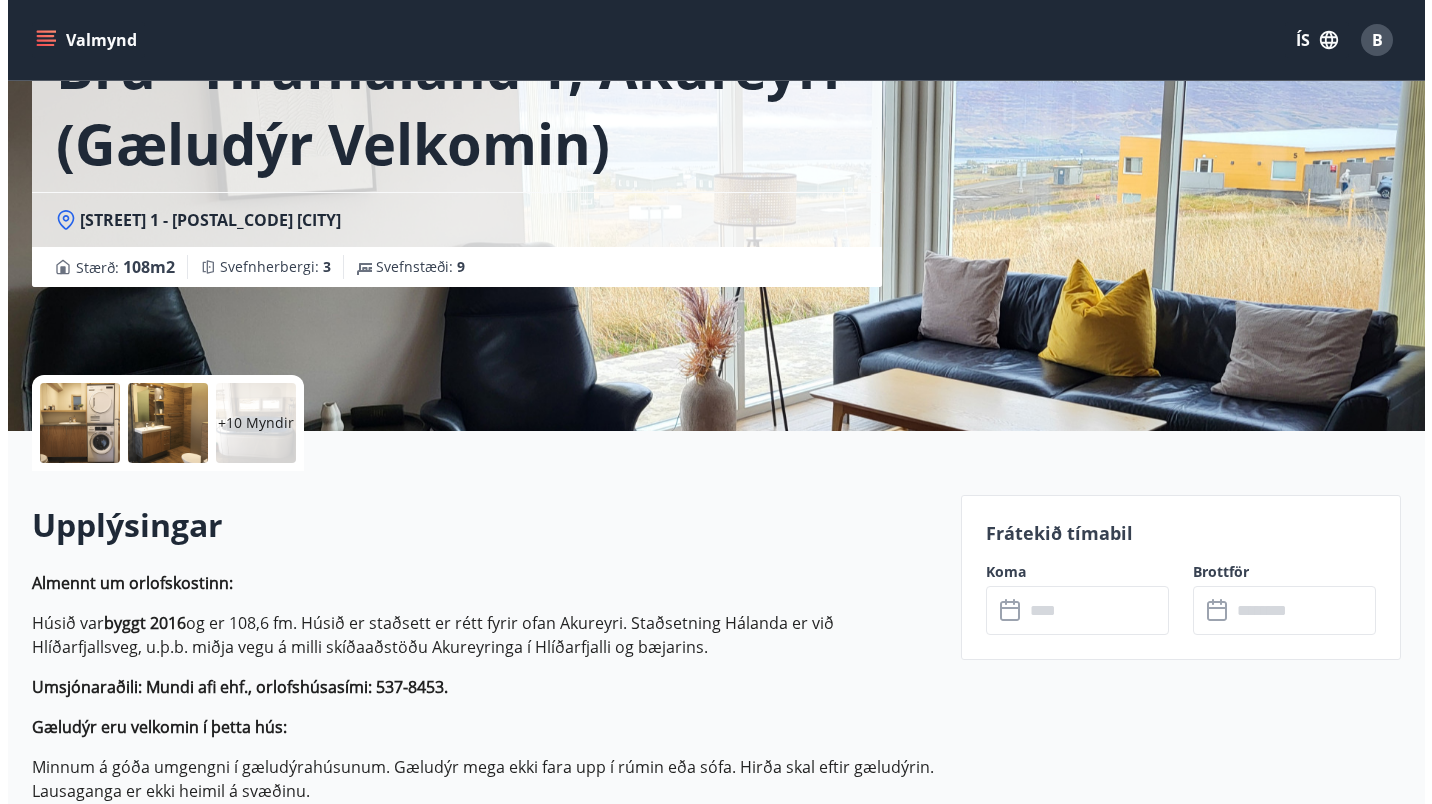 scroll, scrollTop: 333, scrollLeft: 0, axis: vertical 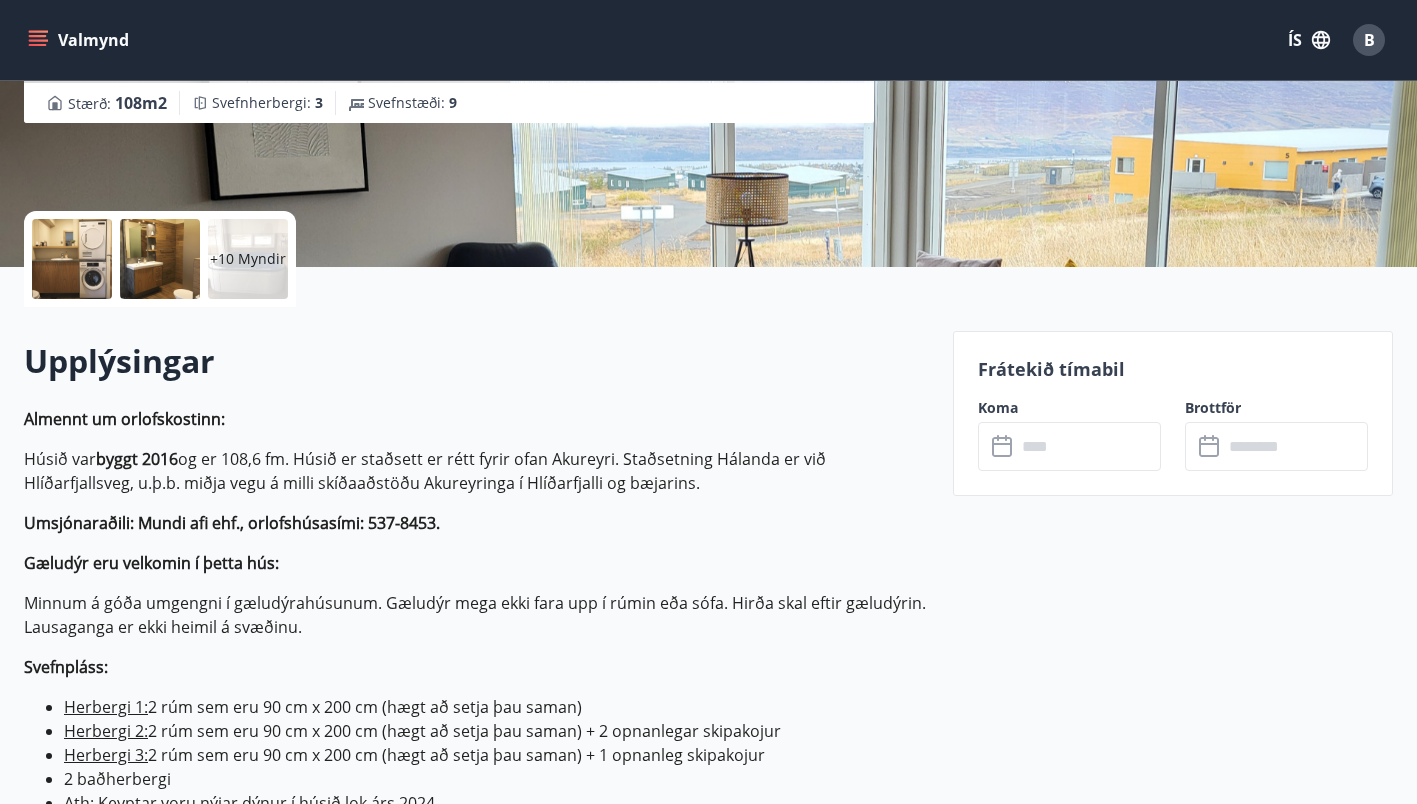 click at bounding box center [160, 259] 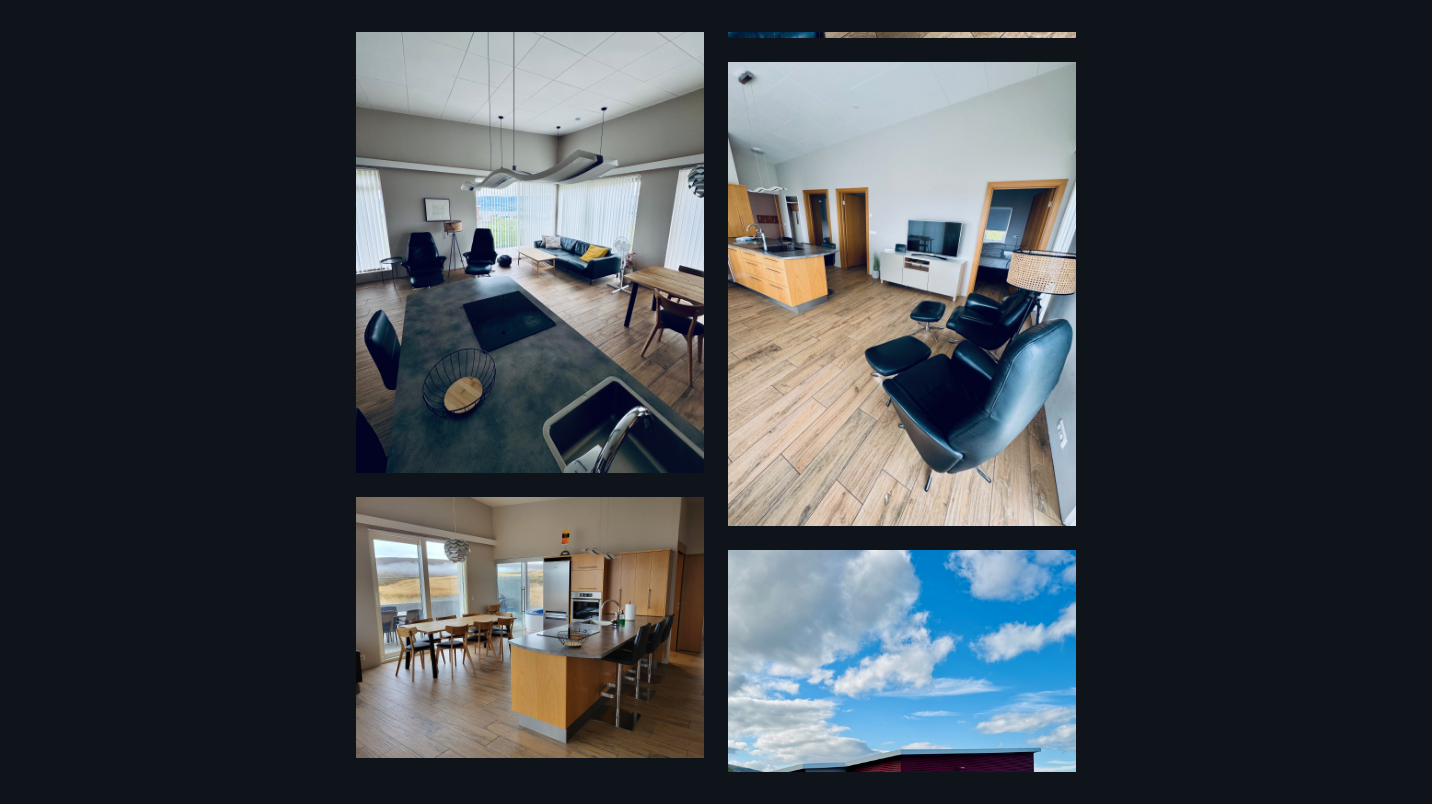 scroll, scrollTop: 2356, scrollLeft: 0, axis: vertical 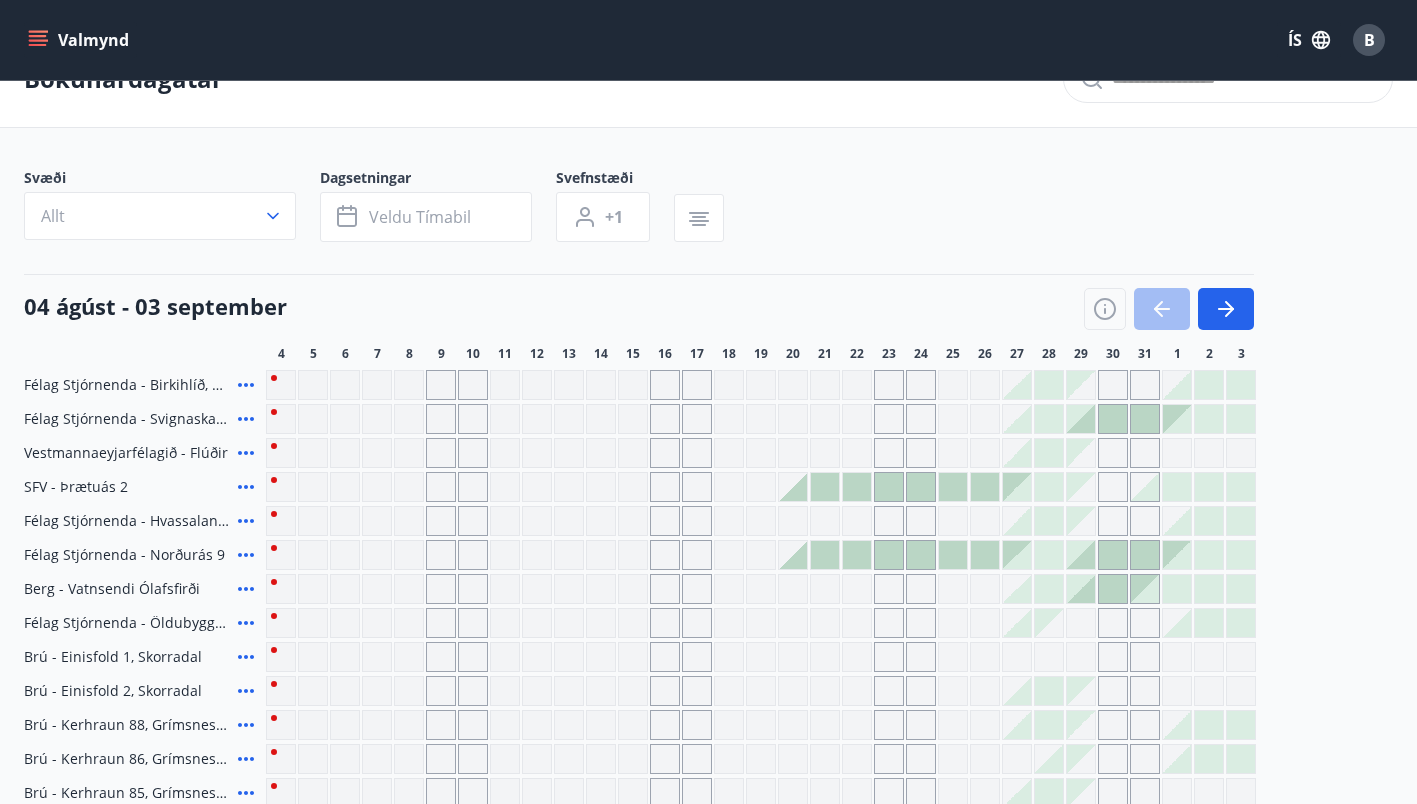 click 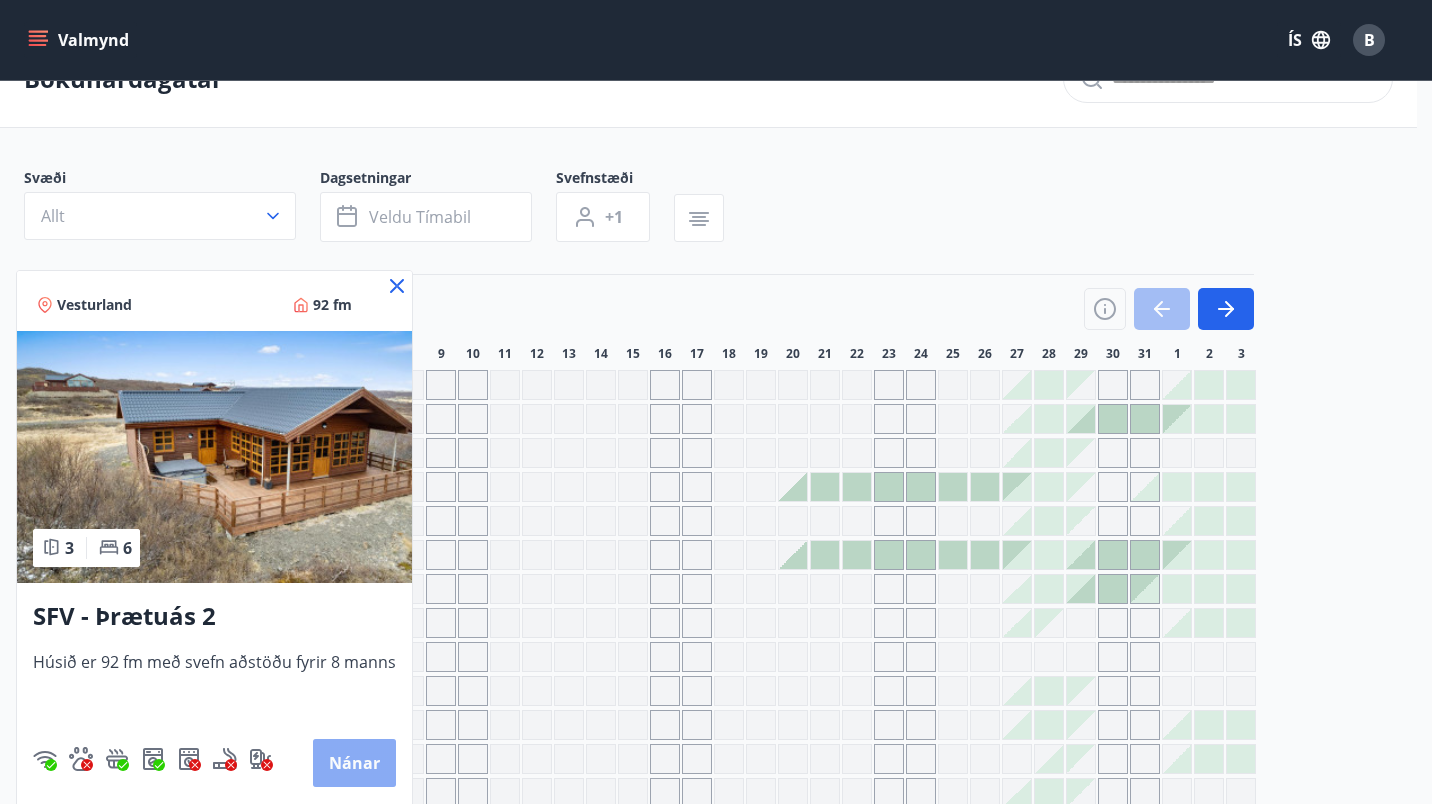 click on "Nánar" at bounding box center [354, 763] 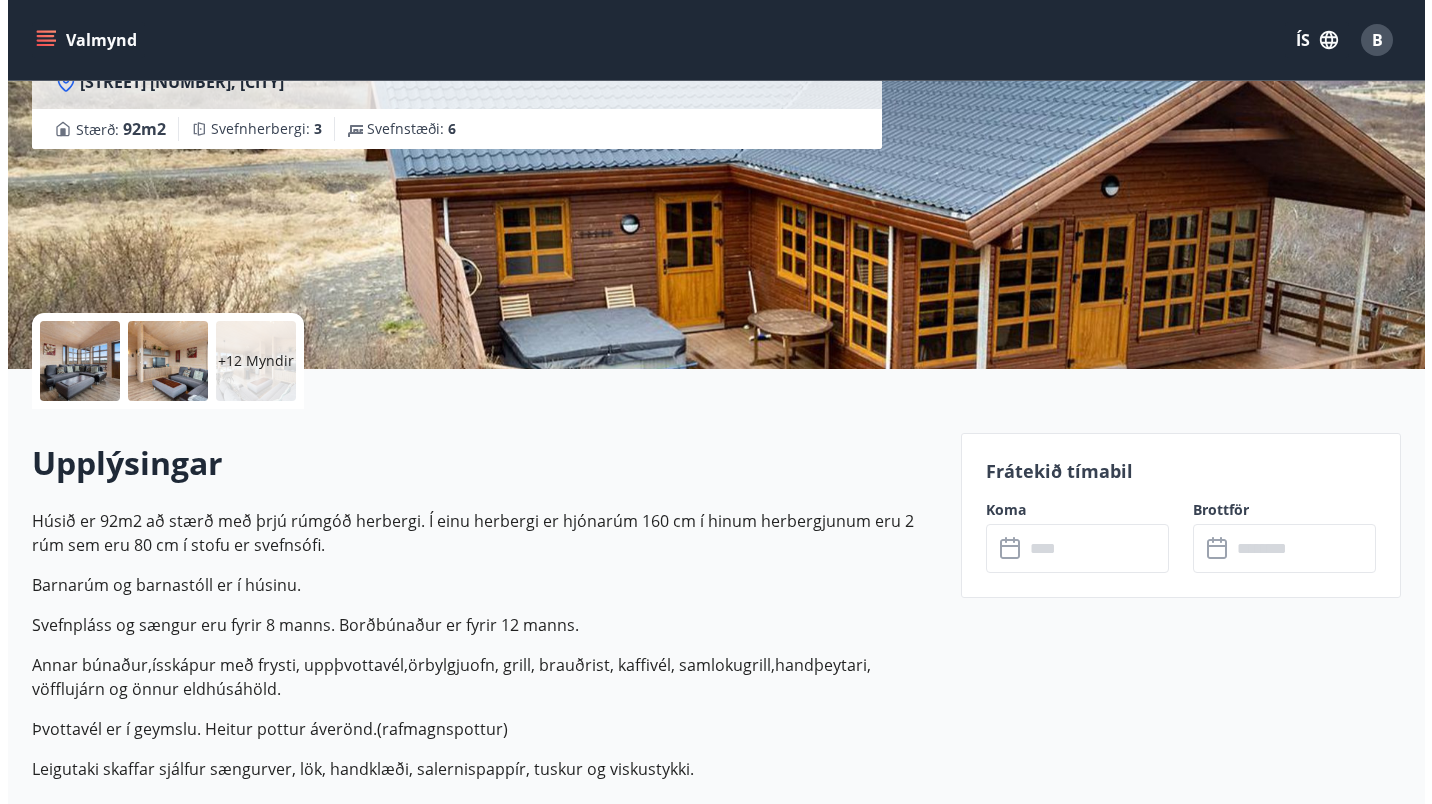 scroll, scrollTop: 232, scrollLeft: 0, axis: vertical 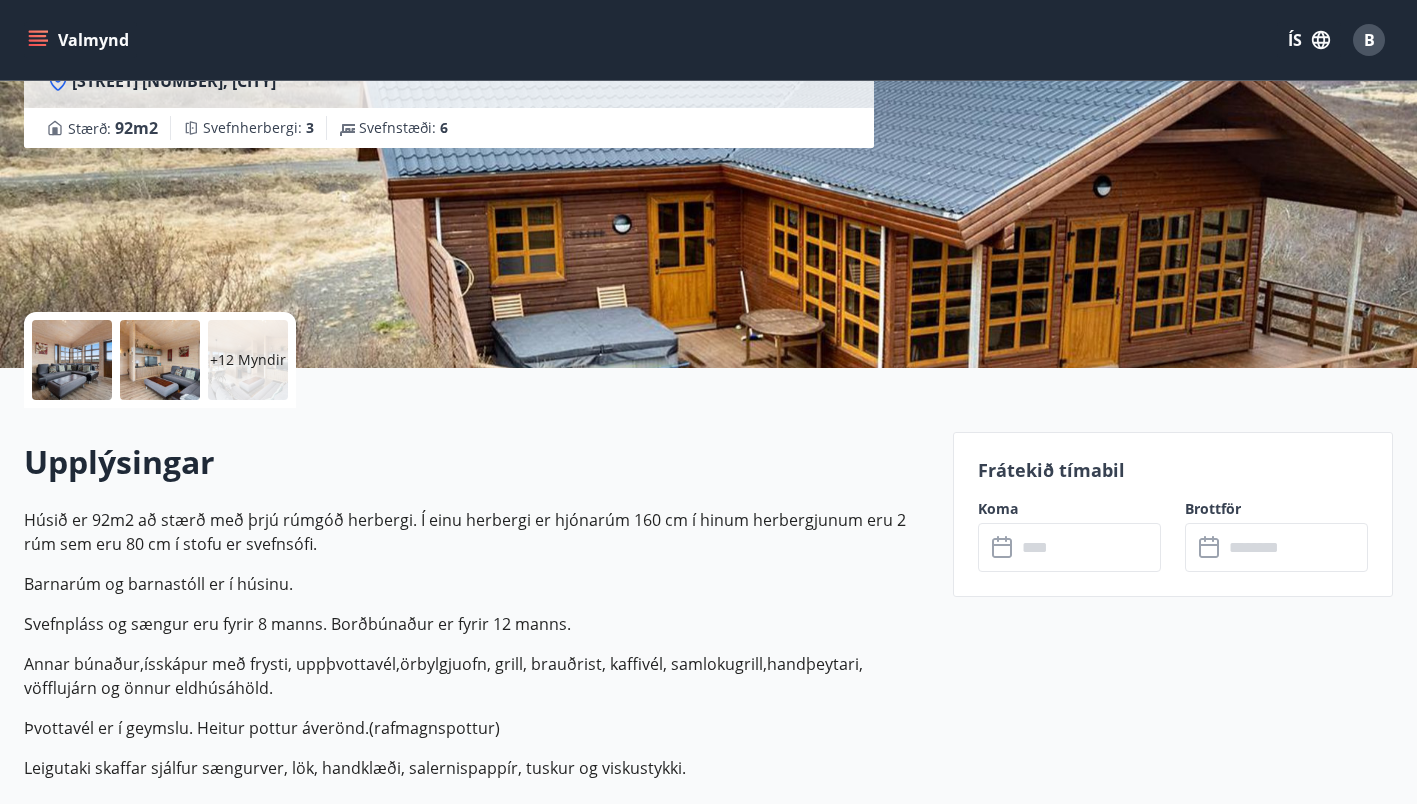 click at bounding box center [160, 360] 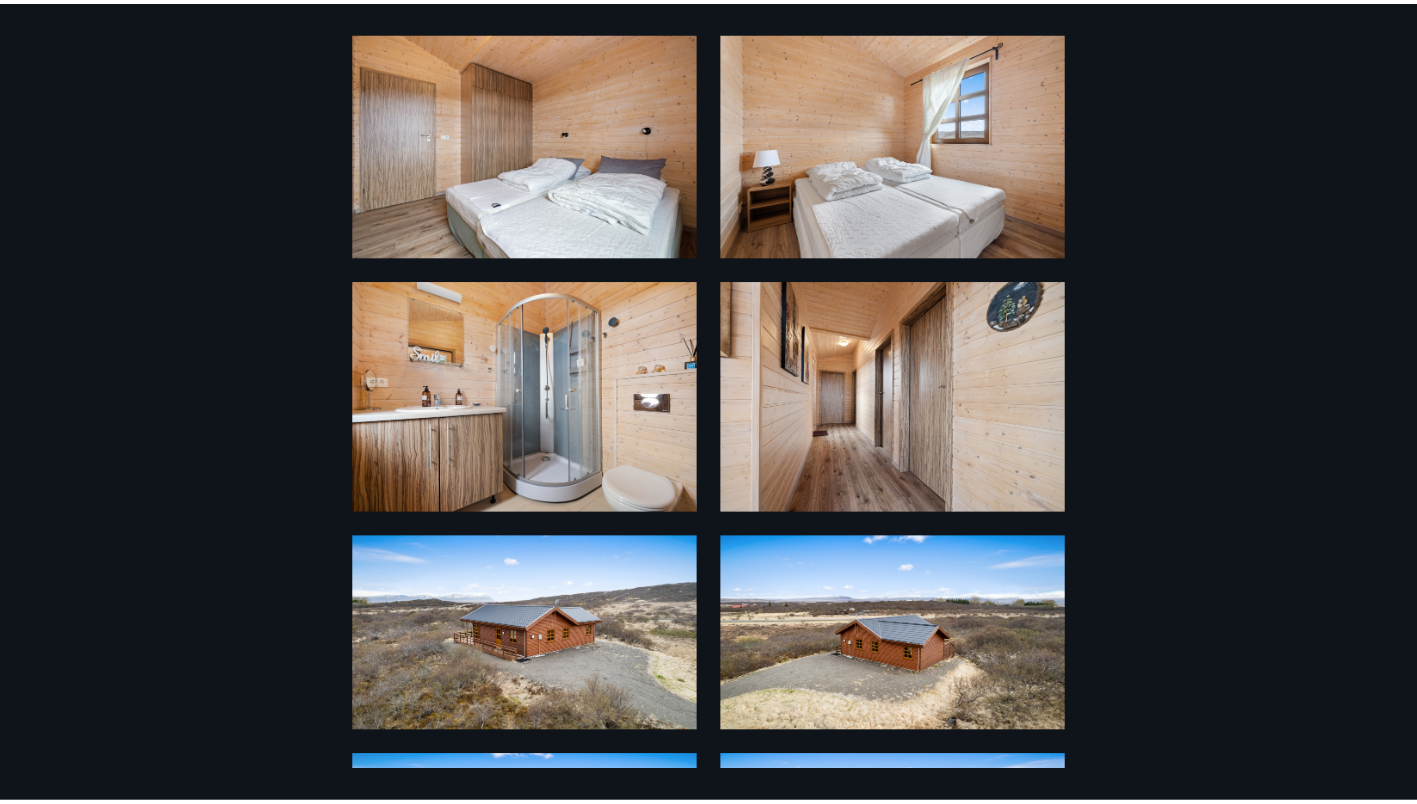 scroll, scrollTop: 1553, scrollLeft: 0, axis: vertical 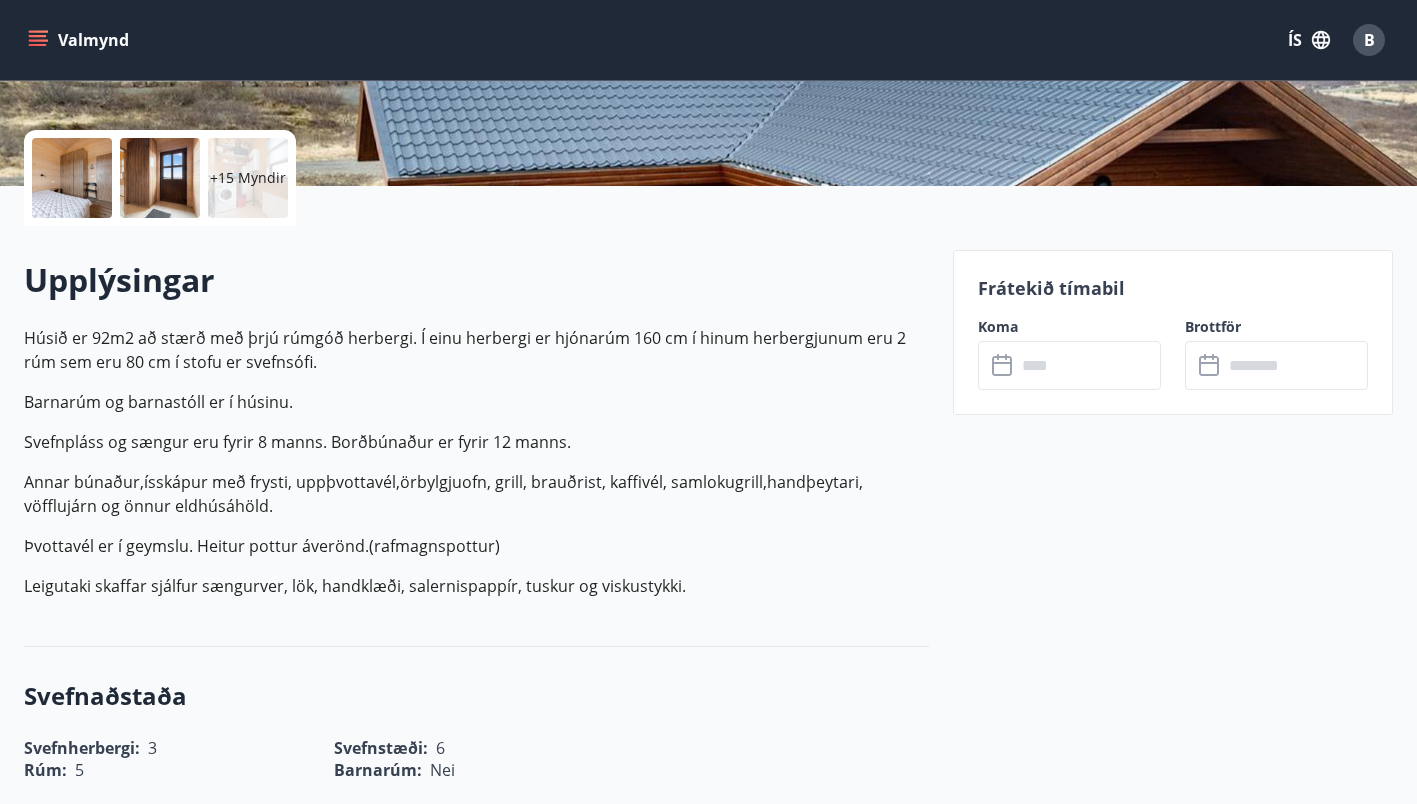 click on "Húsið er 92m2 að stærð með þrjú rúmgóð herbergi. Í einu herbergi er hjónarúm 160 cm í hinum herbergjum eru 2 rúm sem eru 80 cm í stofu er svefnsófi.
Barnarúm og barnastóll er í húsinu.
Svefnpláss og sængur eru fyrir 8 manns. Borðbúnaður er fyrir 12 manns.
Annar búnaður,ísskápur með frysti, uppþvottavél,örbylgjuofn, grill, brauðrist, kaffivél, samlokugrill,handþeytari, vöfflujárn og önnur eldhúsáhöld.
Þvottavél er í geymslu. Heitur pottur áverönd.(rafmagnspottur)
Leigutaki skaffar sjálfur sængurver, lök, handklæði, salernispappír, tuskur og viskustykki." at bounding box center [476, 462] 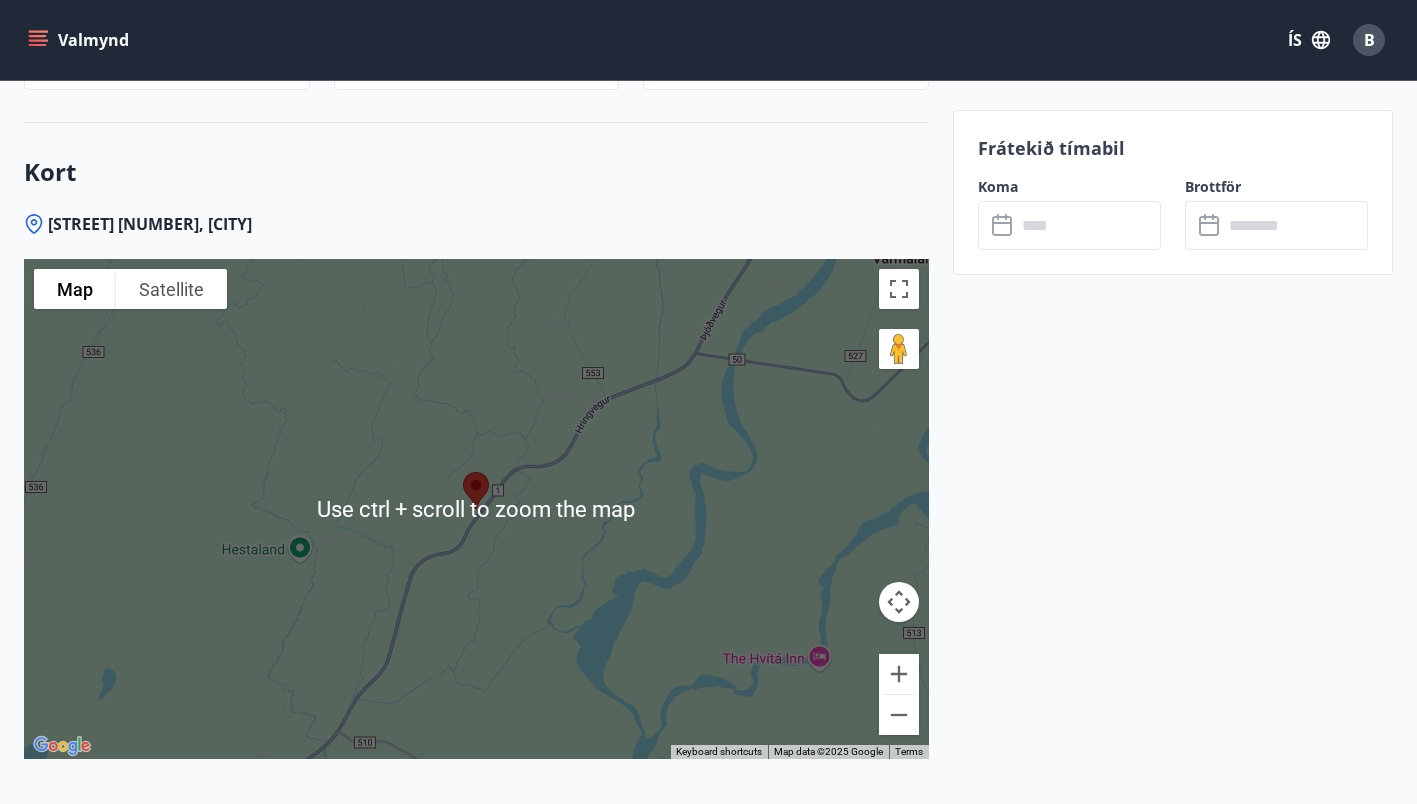 scroll, scrollTop: 2952, scrollLeft: 0, axis: vertical 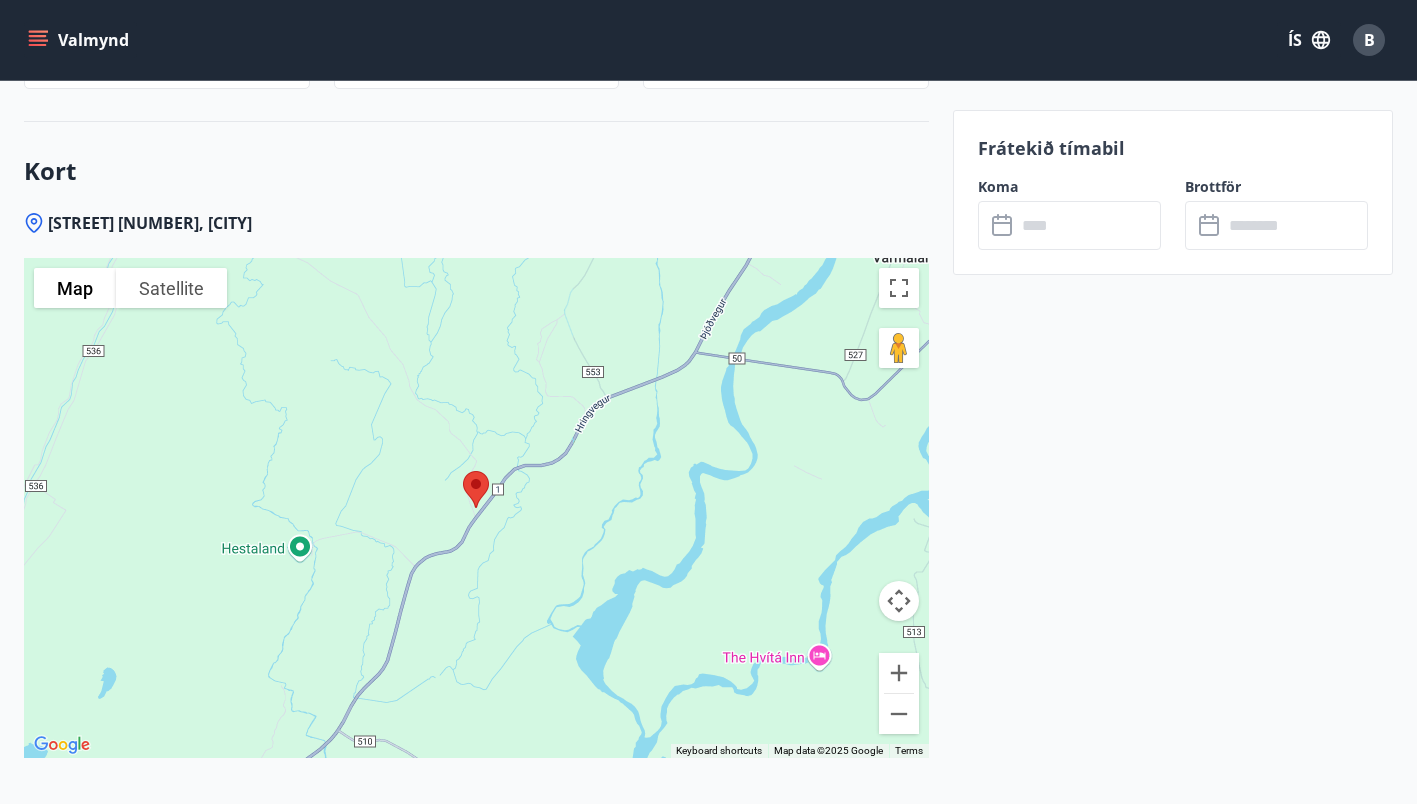 click at bounding box center [476, 508] 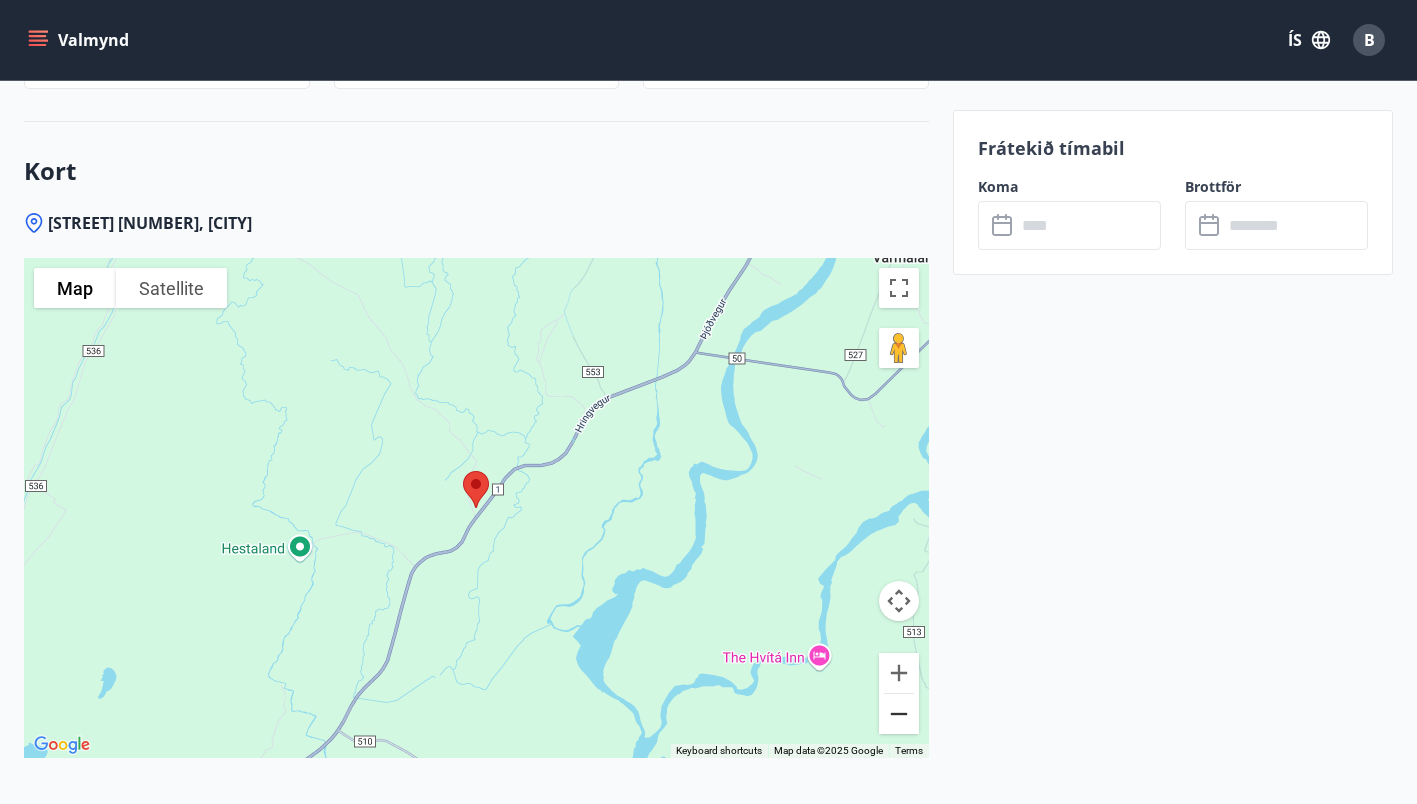 click at bounding box center (899, 714) 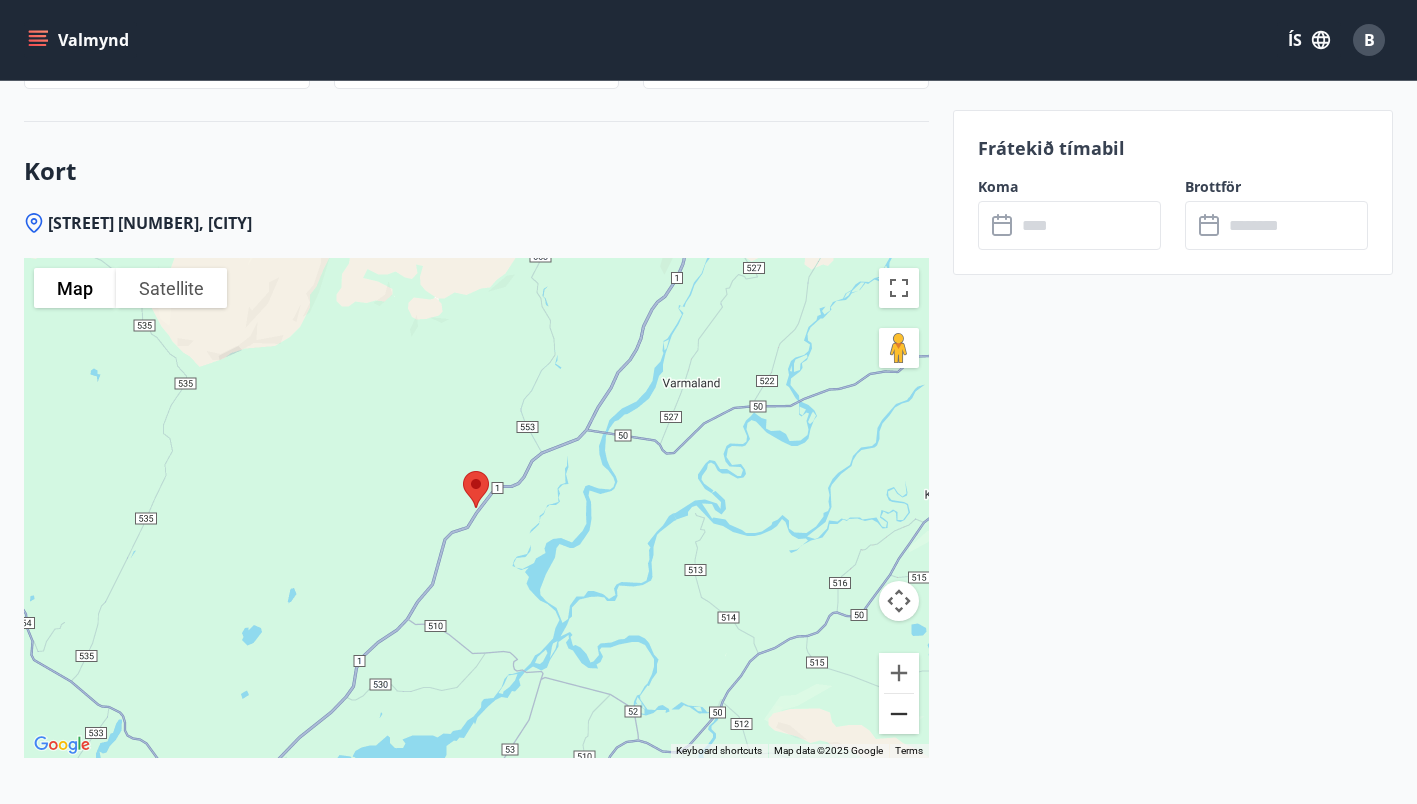 click at bounding box center (899, 714) 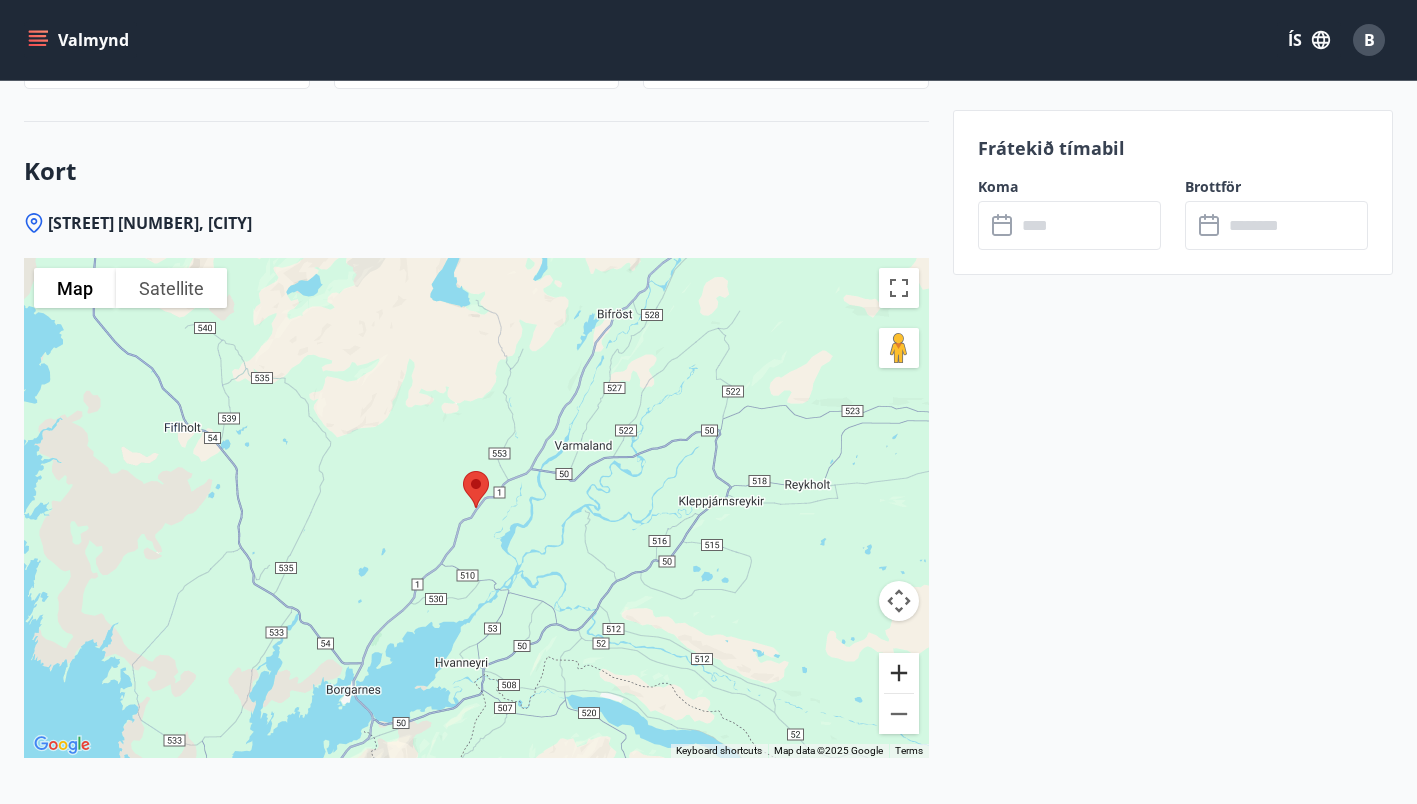 click at bounding box center [899, 673] 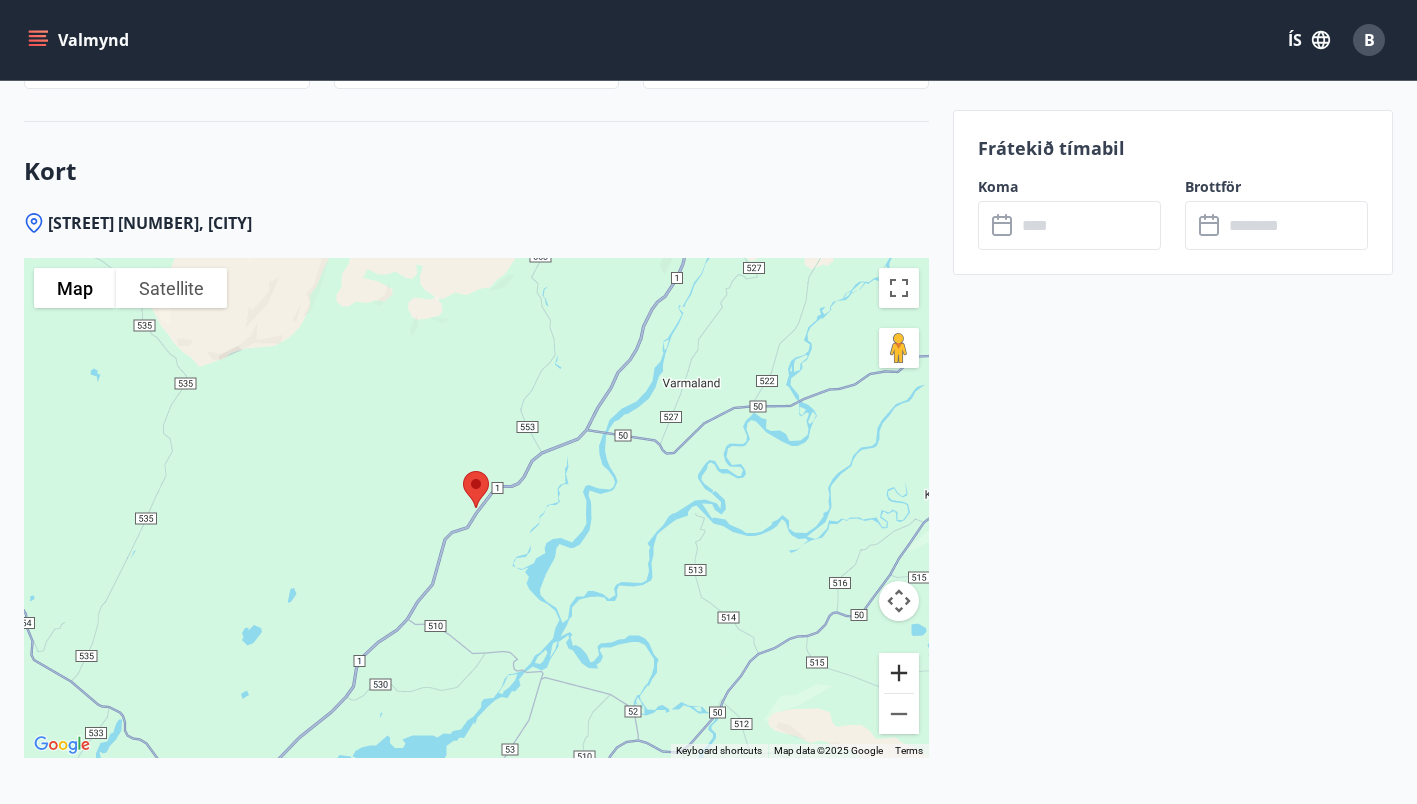 click at bounding box center [899, 673] 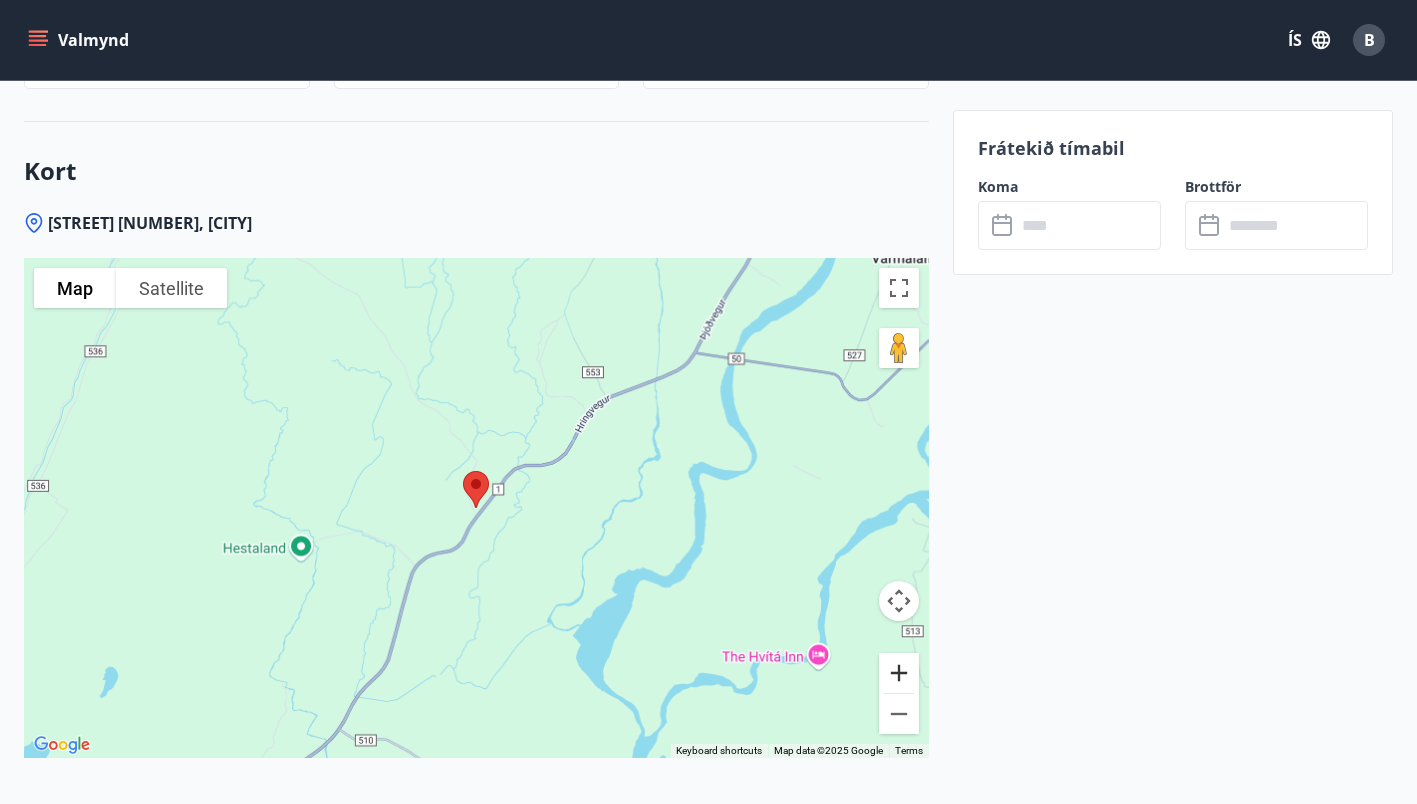 click at bounding box center [899, 673] 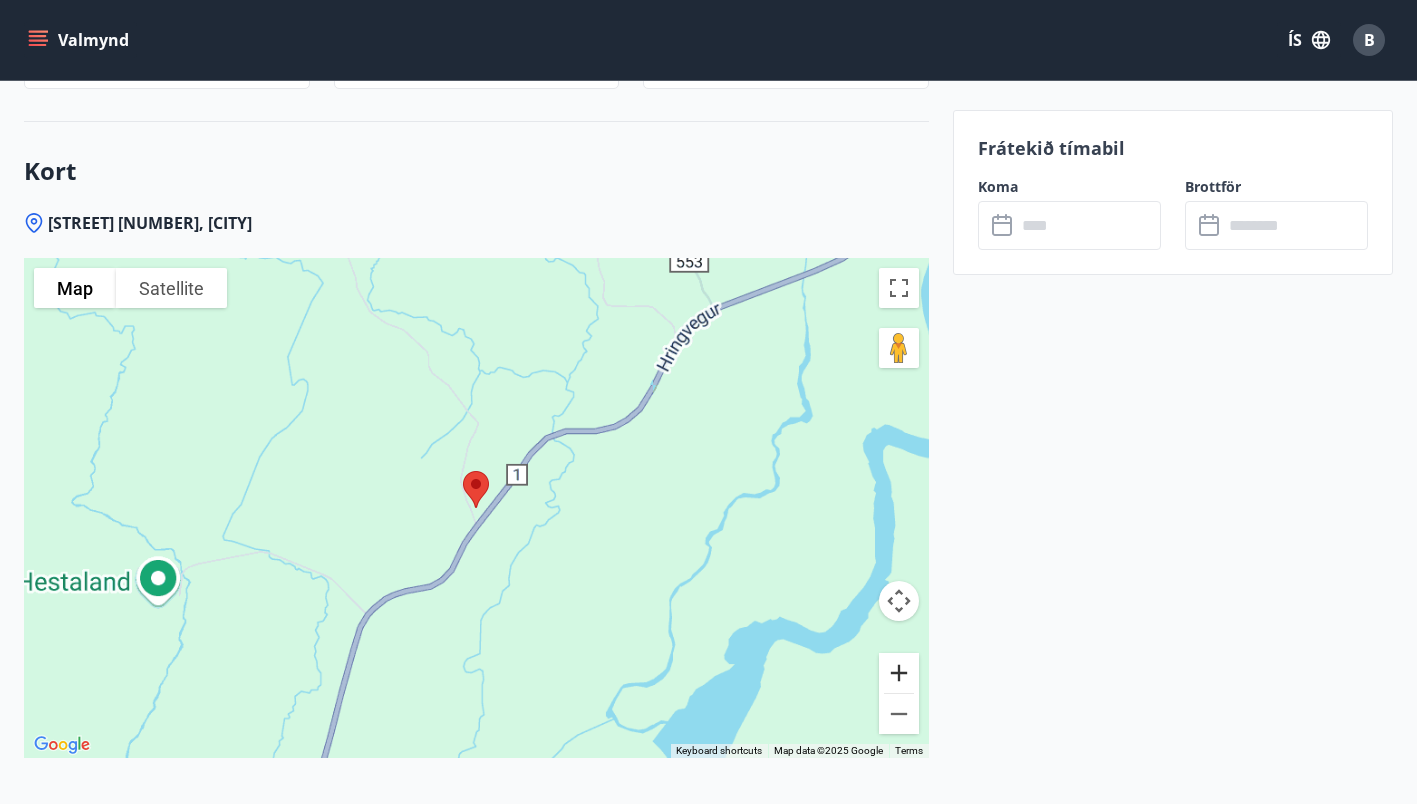 click at bounding box center [899, 673] 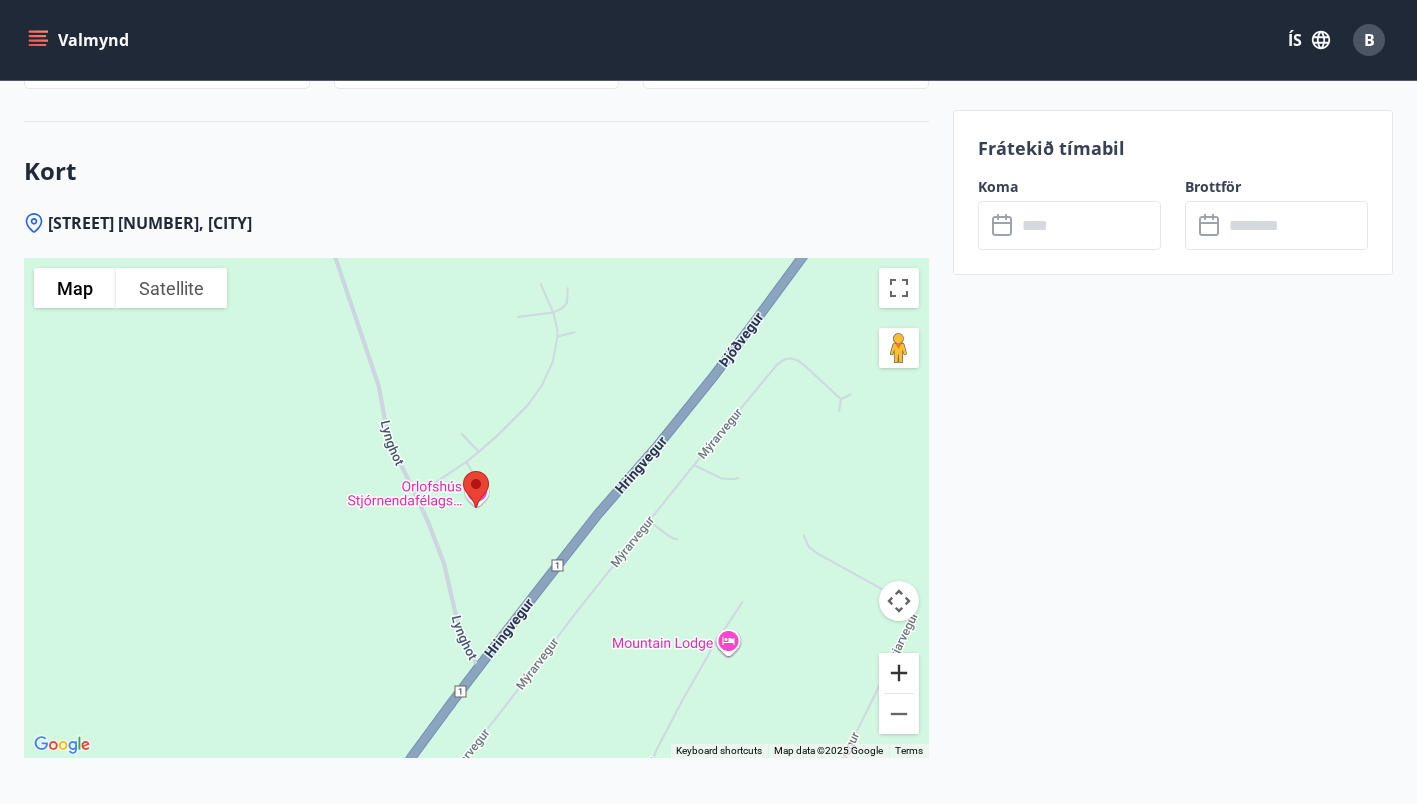 click at bounding box center [899, 673] 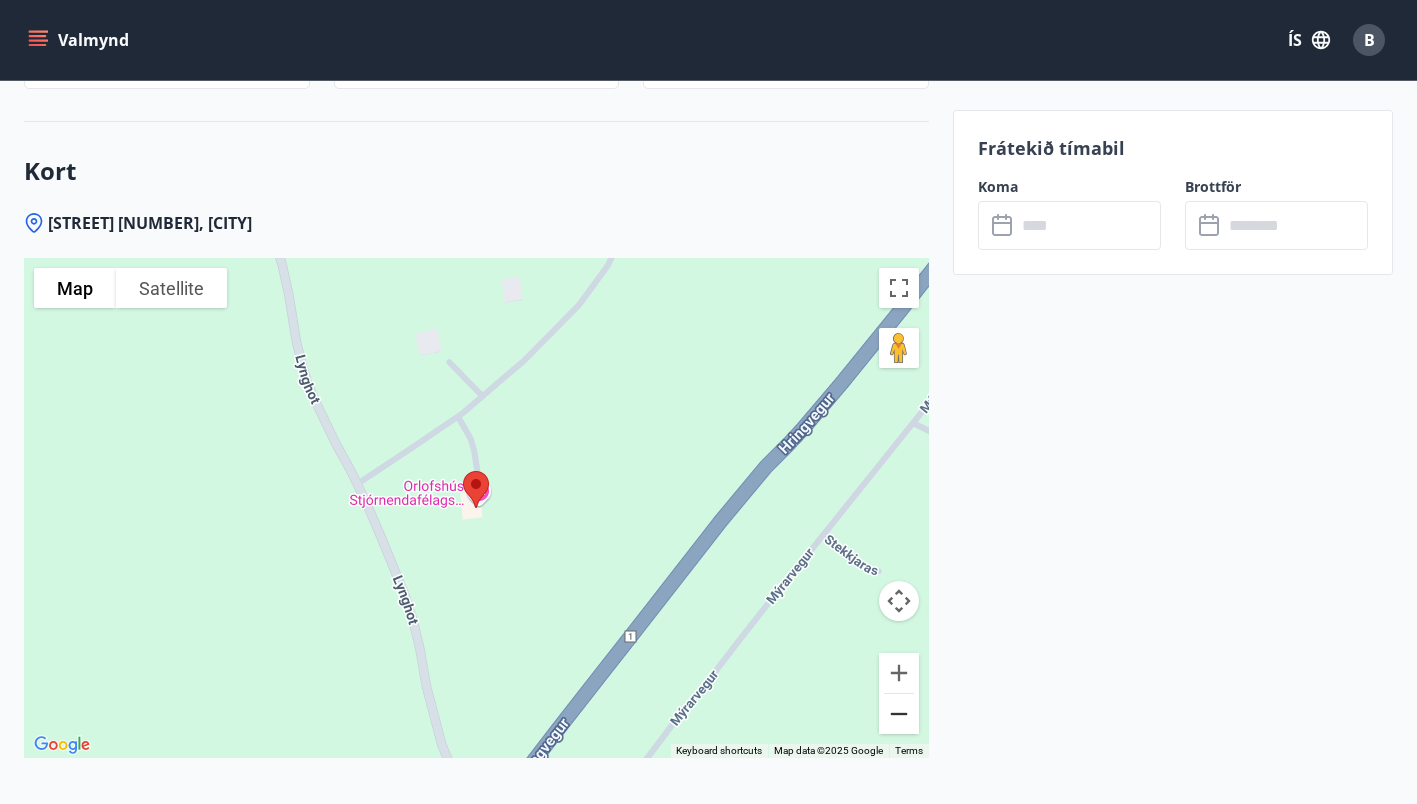 click at bounding box center [899, 714] 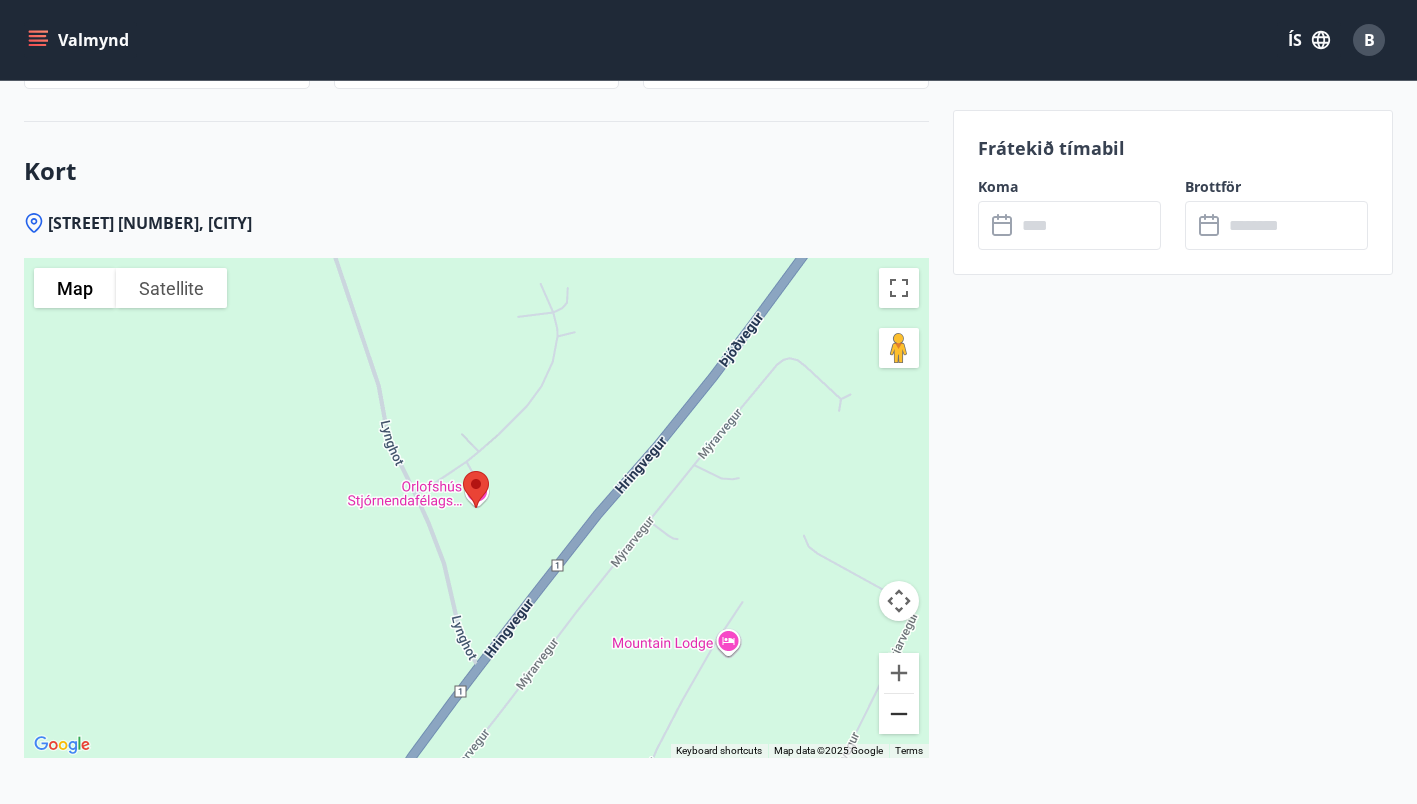 click at bounding box center (899, 714) 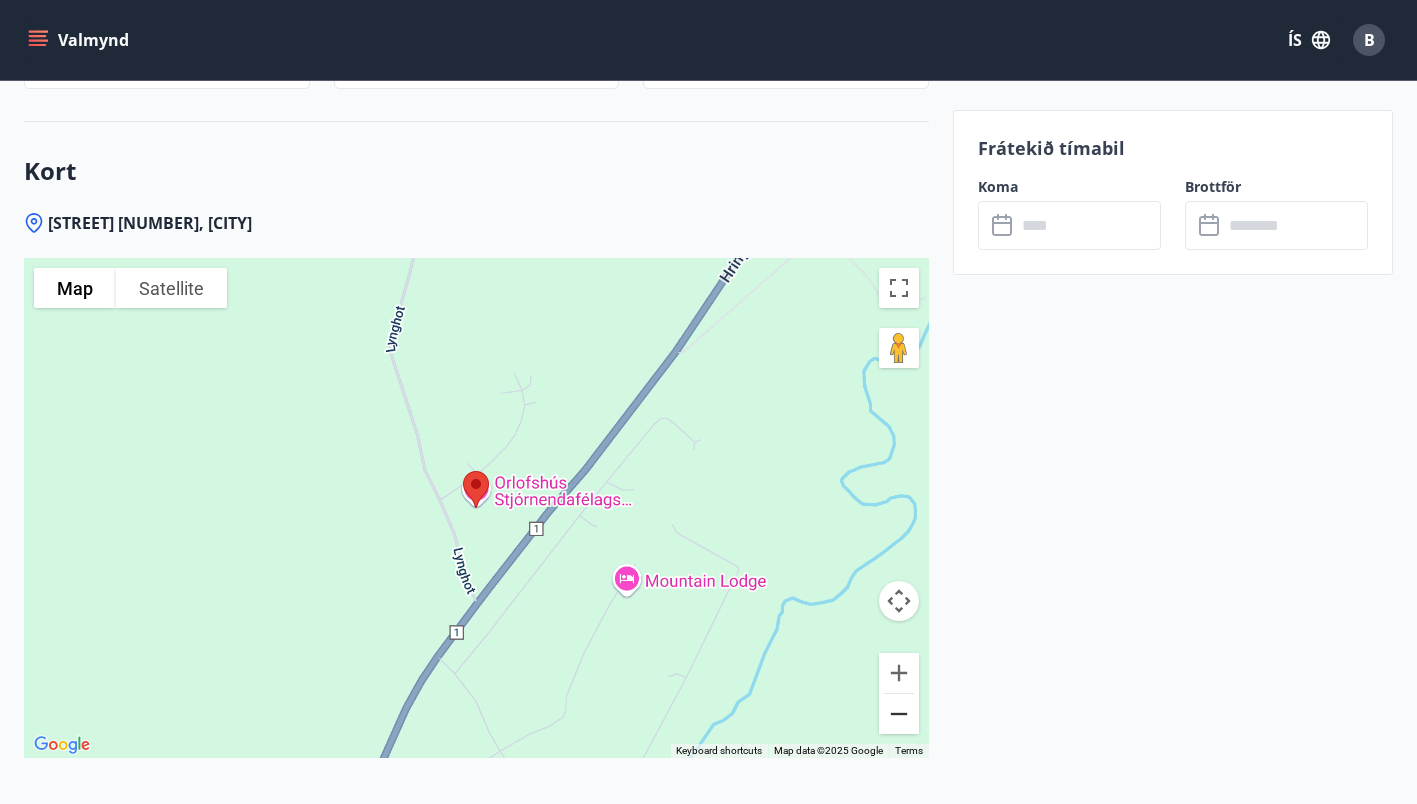 click at bounding box center (899, 714) 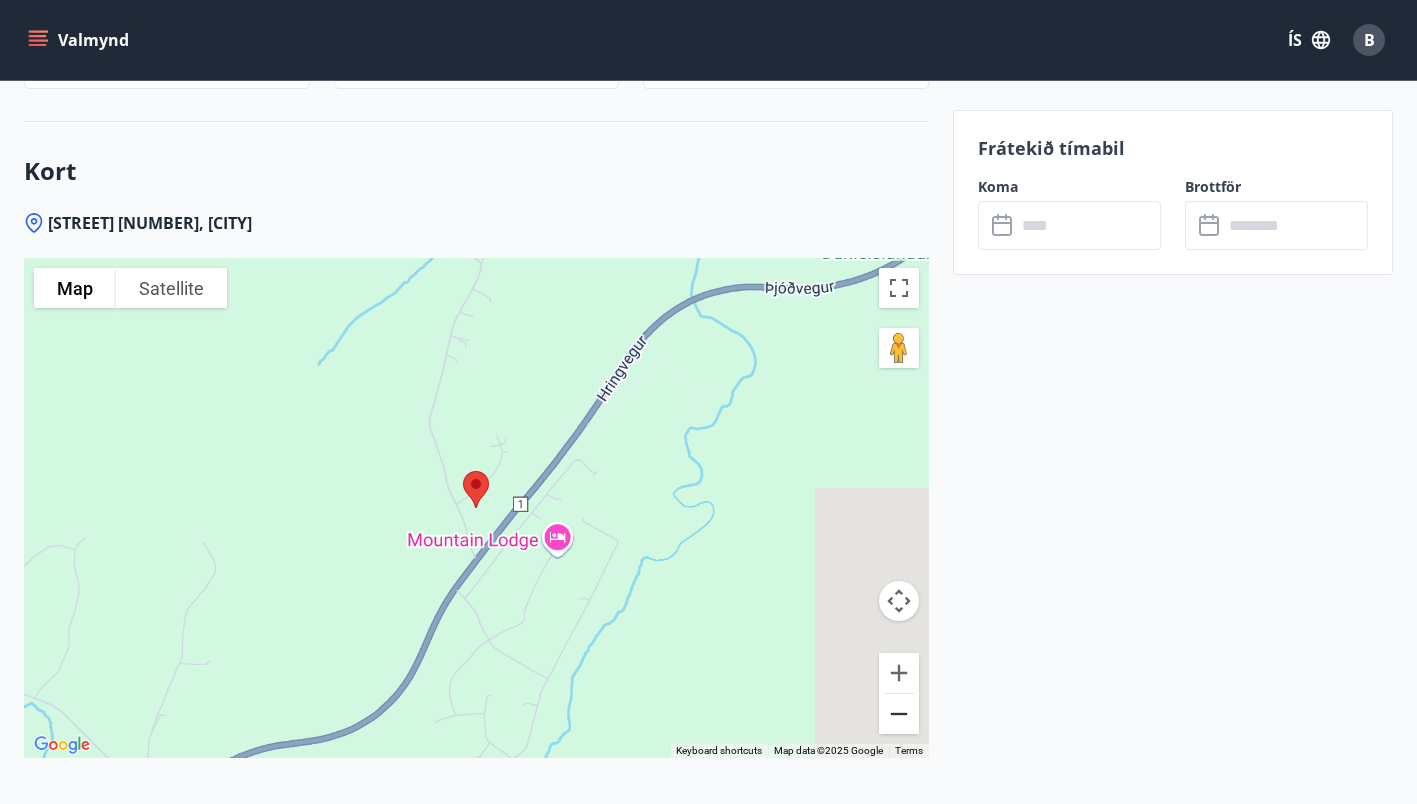 click at bounding box center [899, 714] 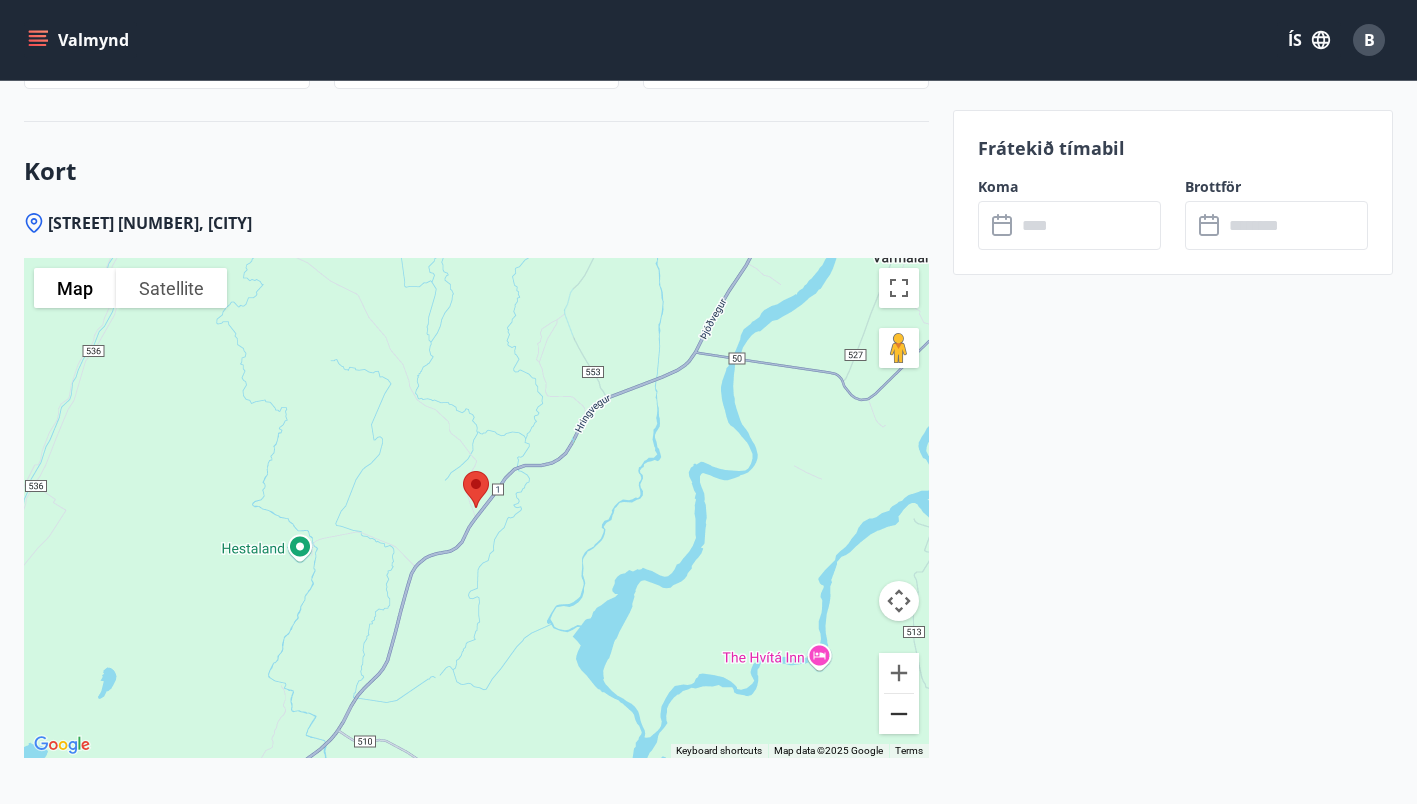 click at bounding box center (899, 714) 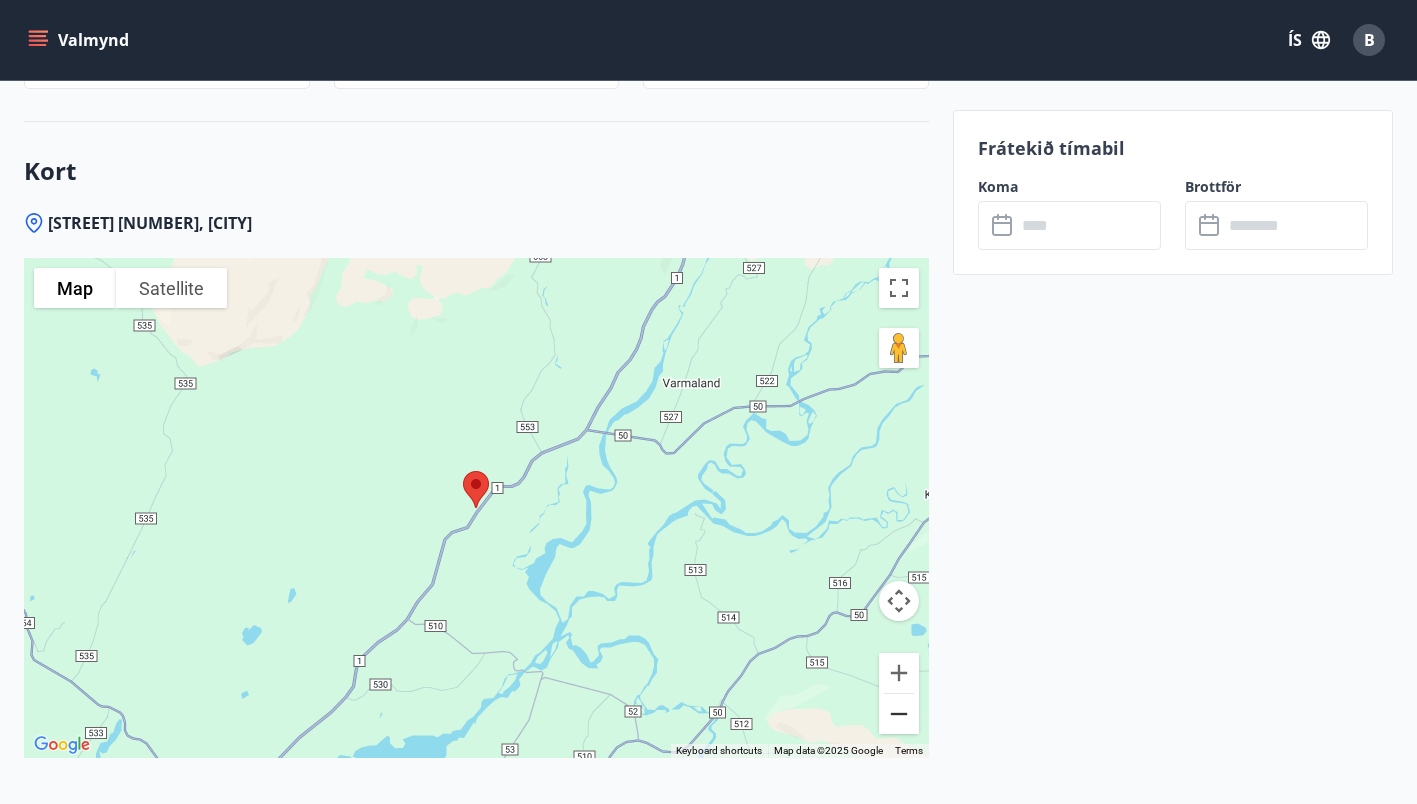 click at bounding box center (899, 714) 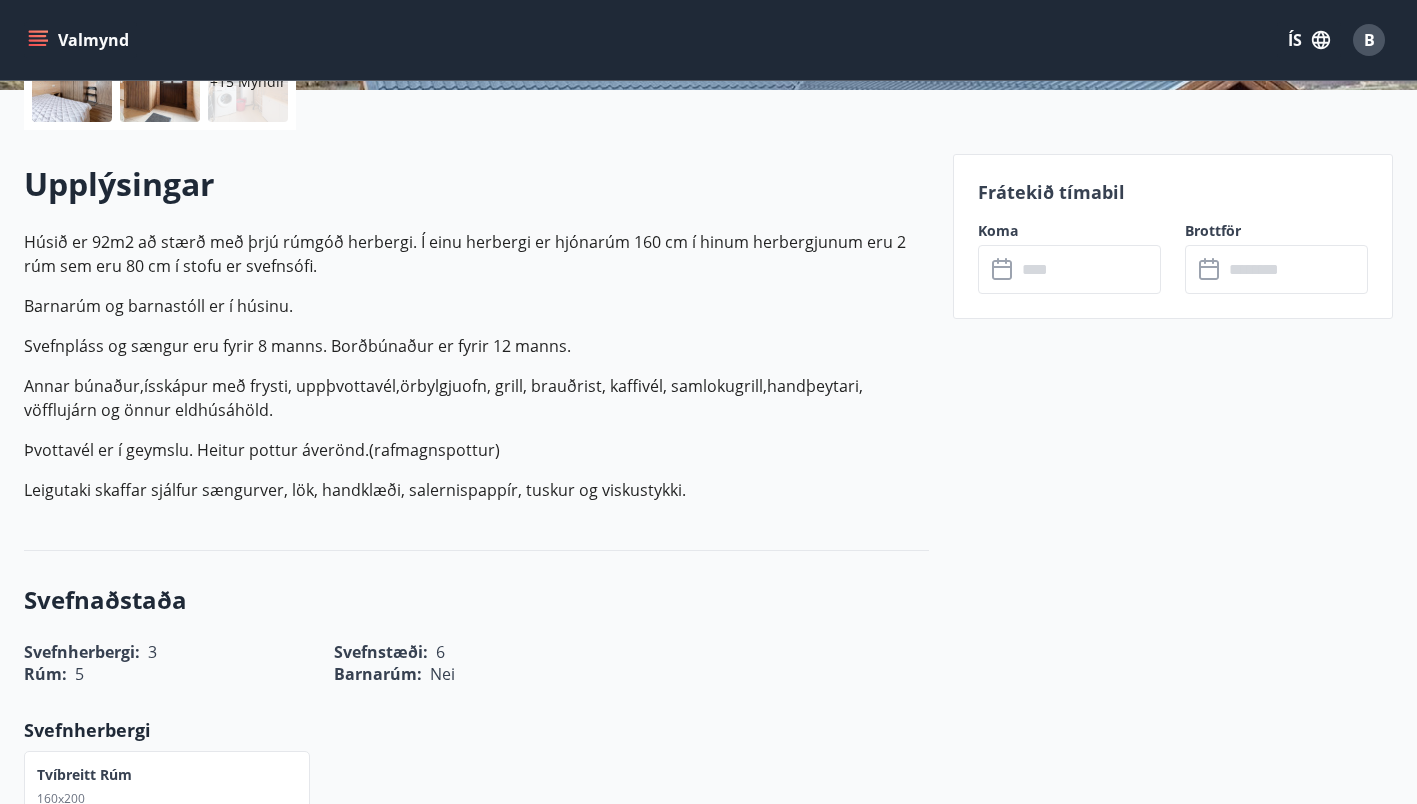 scroll, scrollTop: 0, scrollLeft: 0, axis: both 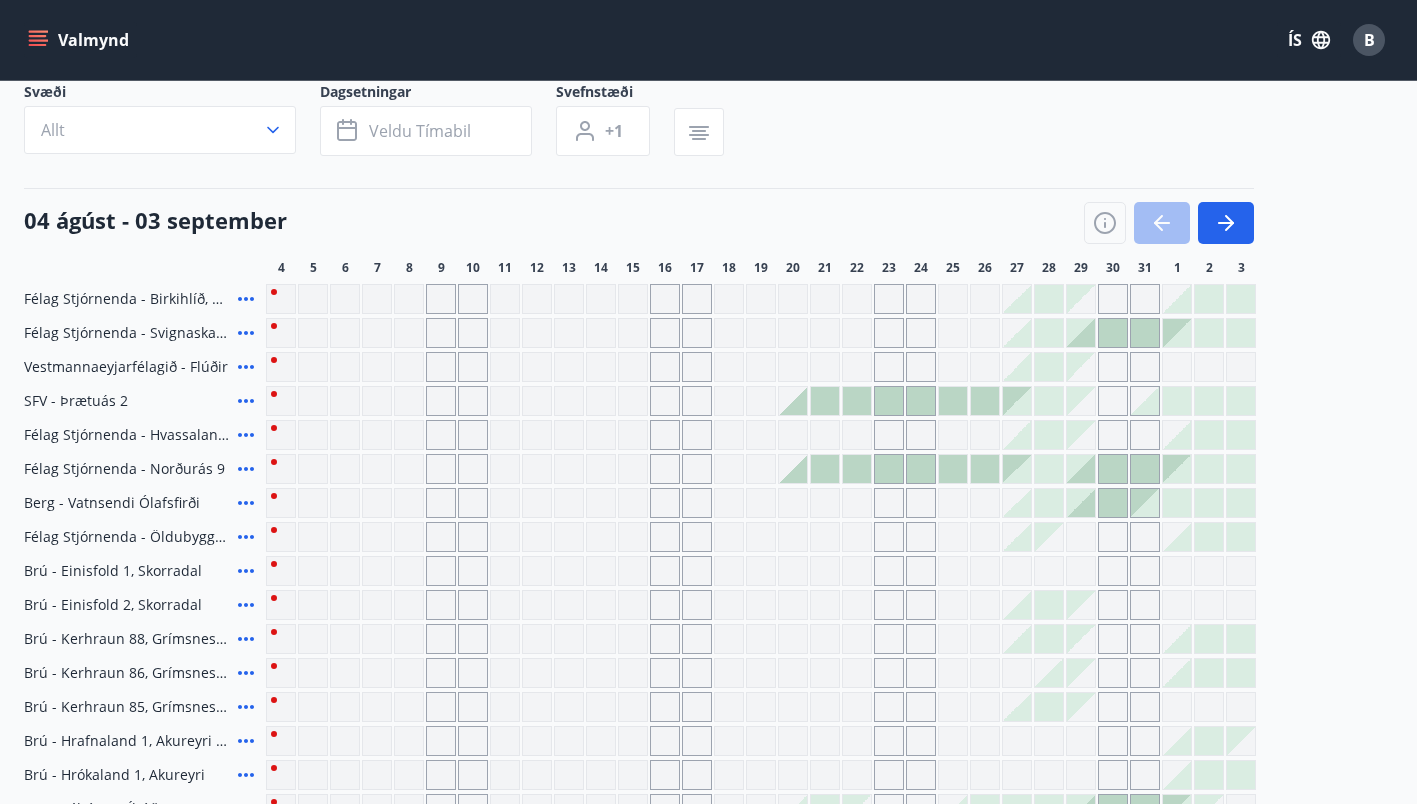 click 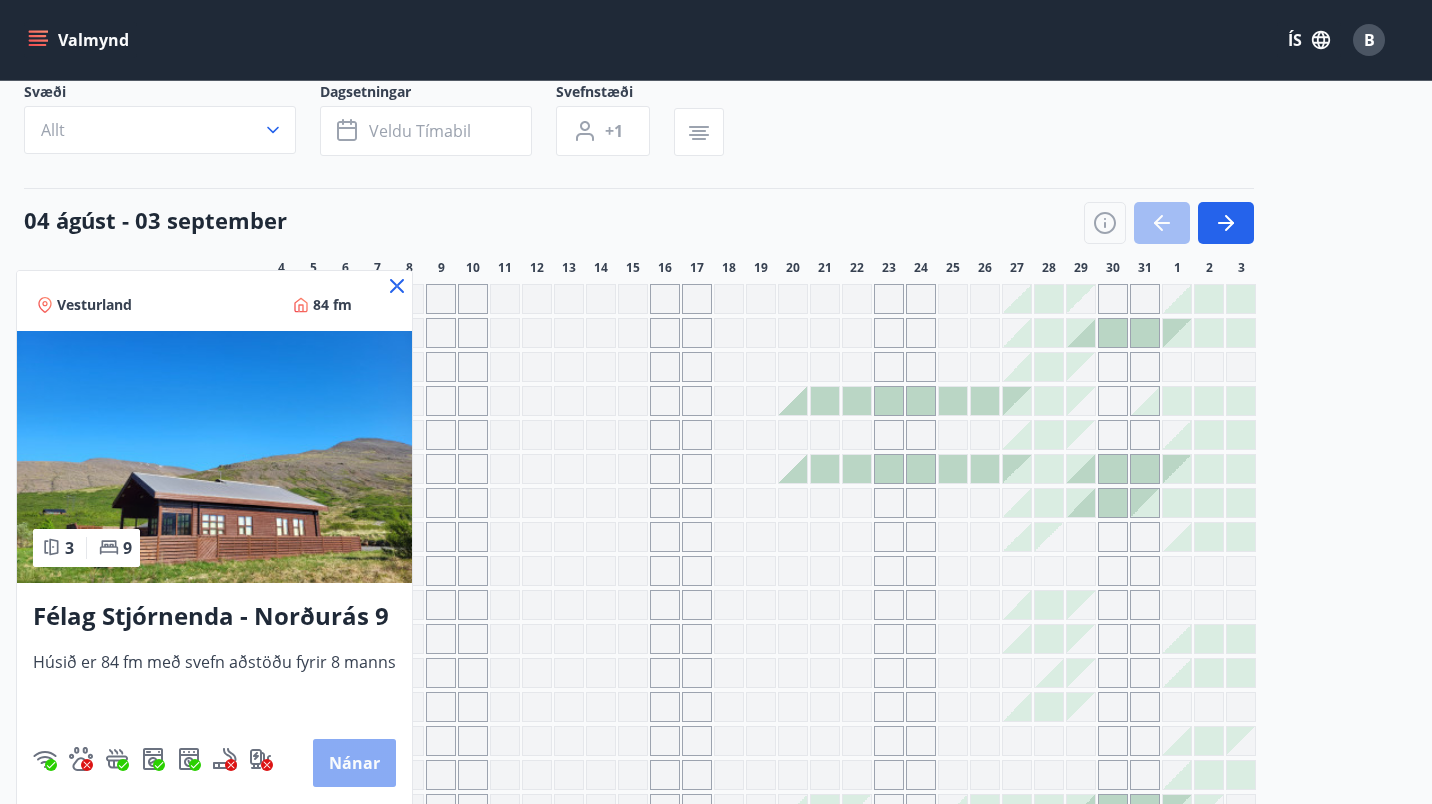 click on "Nánar" at bounding box center (354, 763) 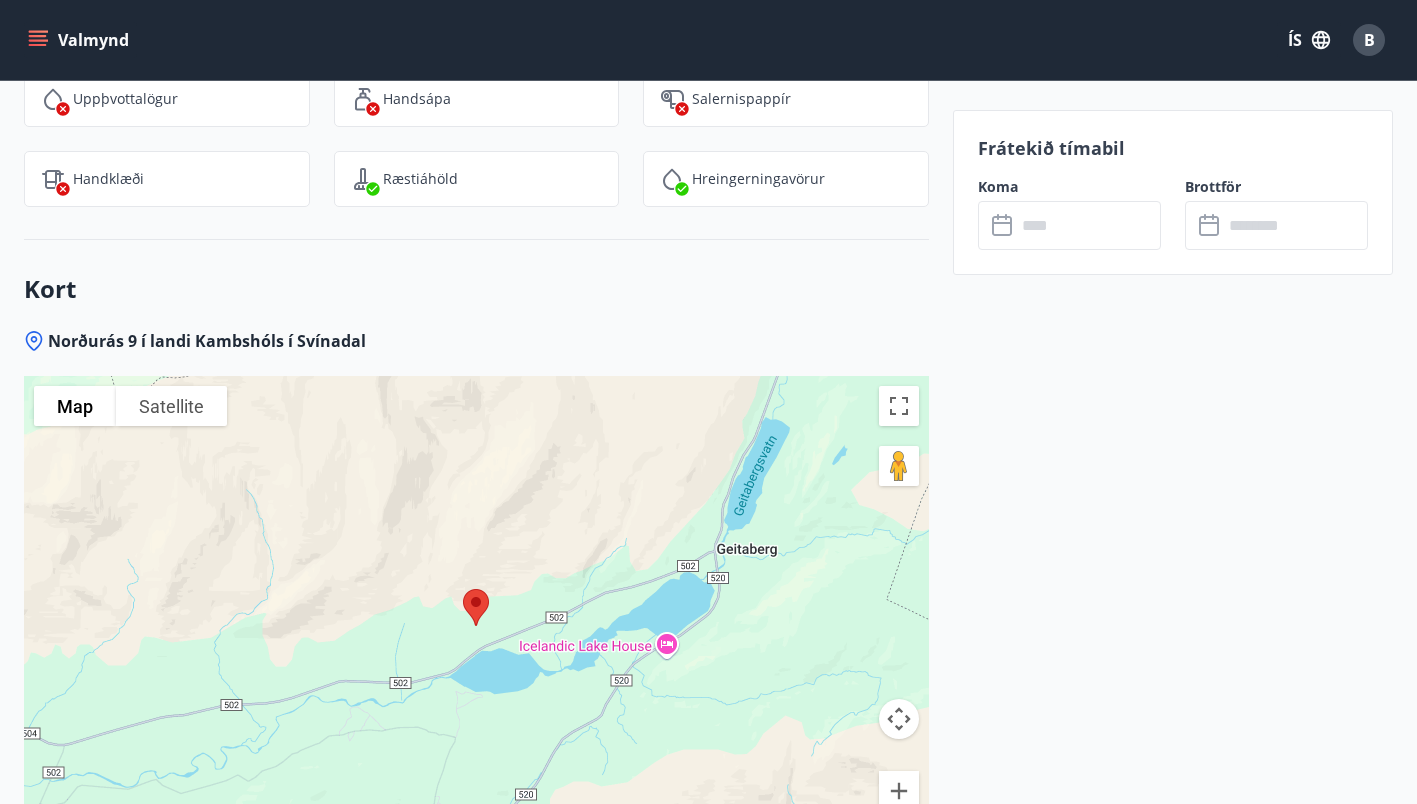 scroll, scrollTop: 3329, scrollLeft: 0, axis: vertical 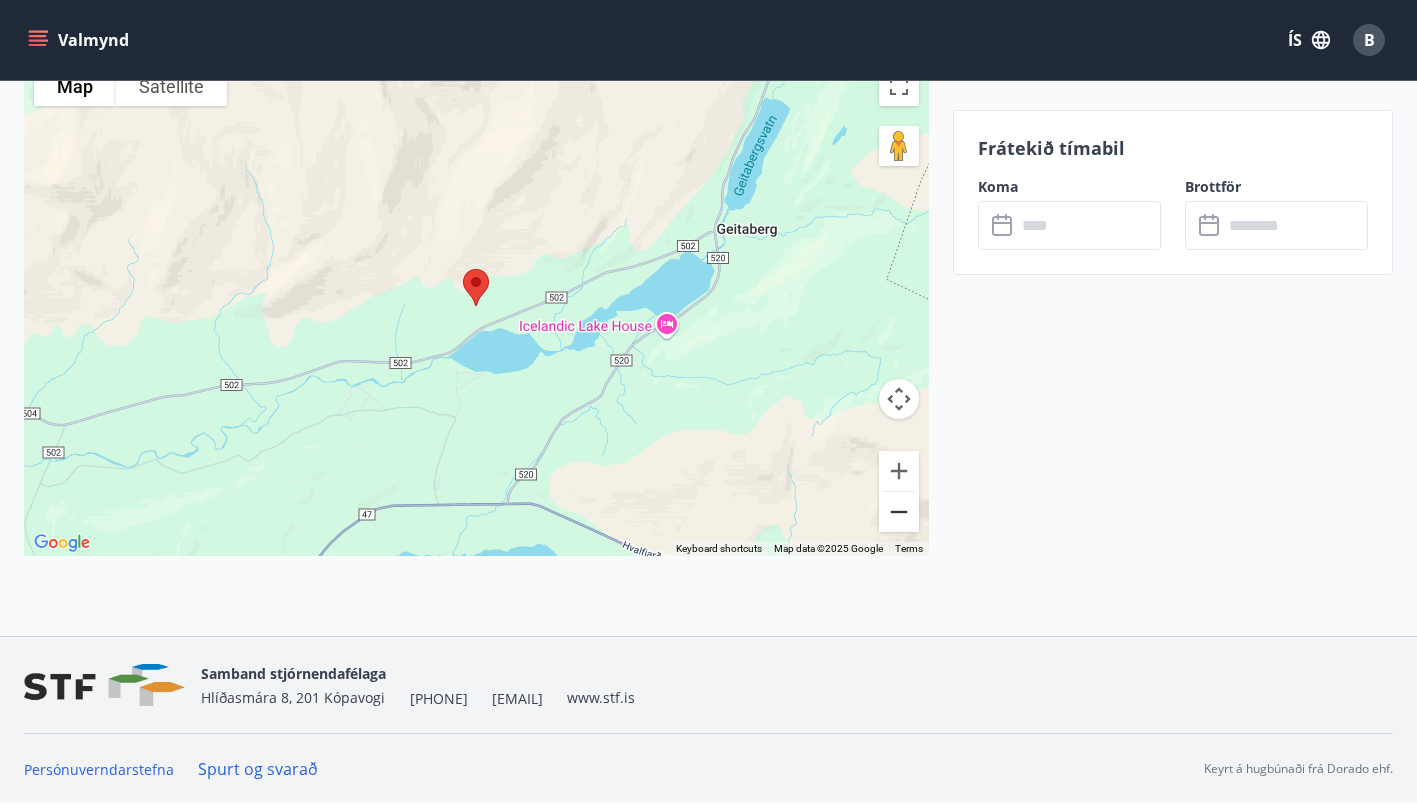 click at bounding box center [899, 512] 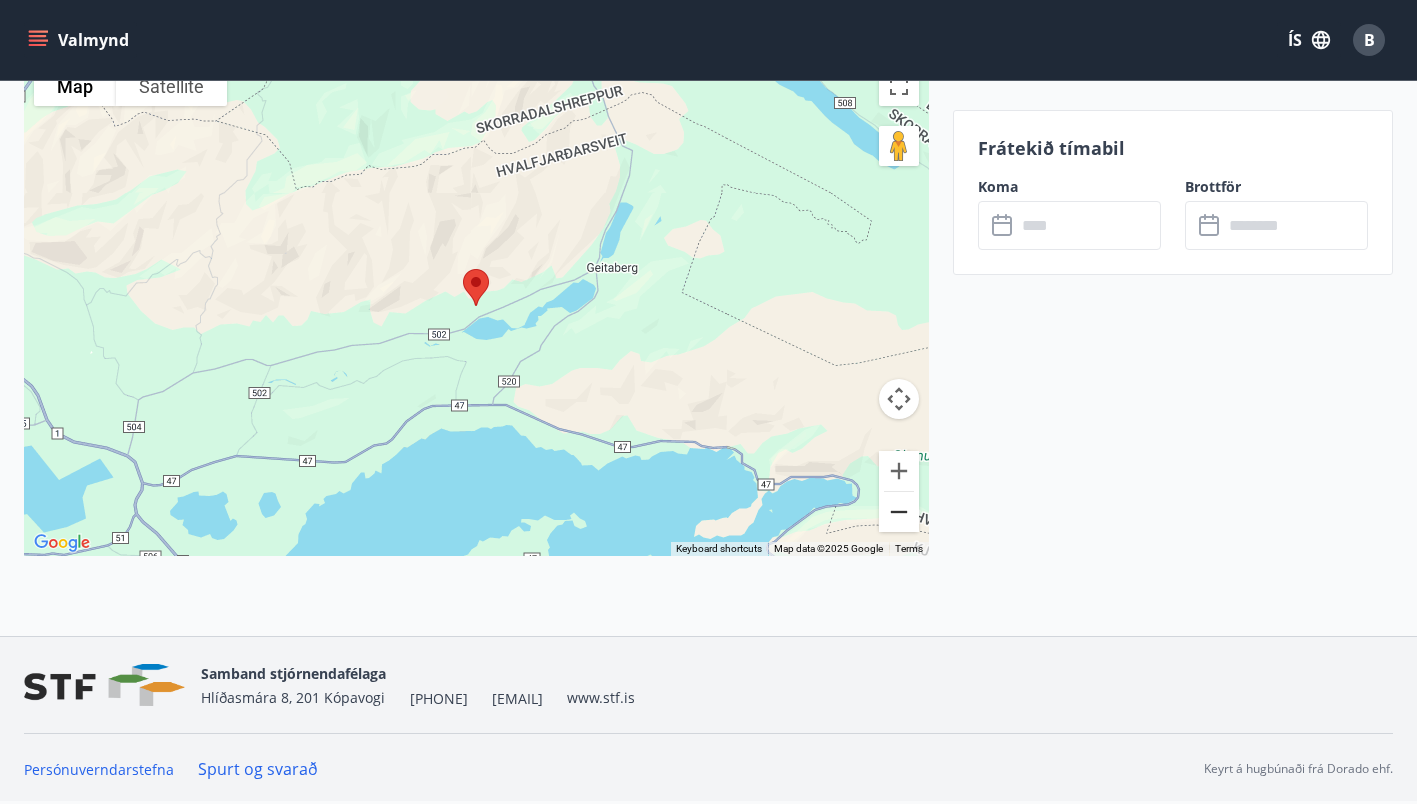 click at bounding box center (899, 512) 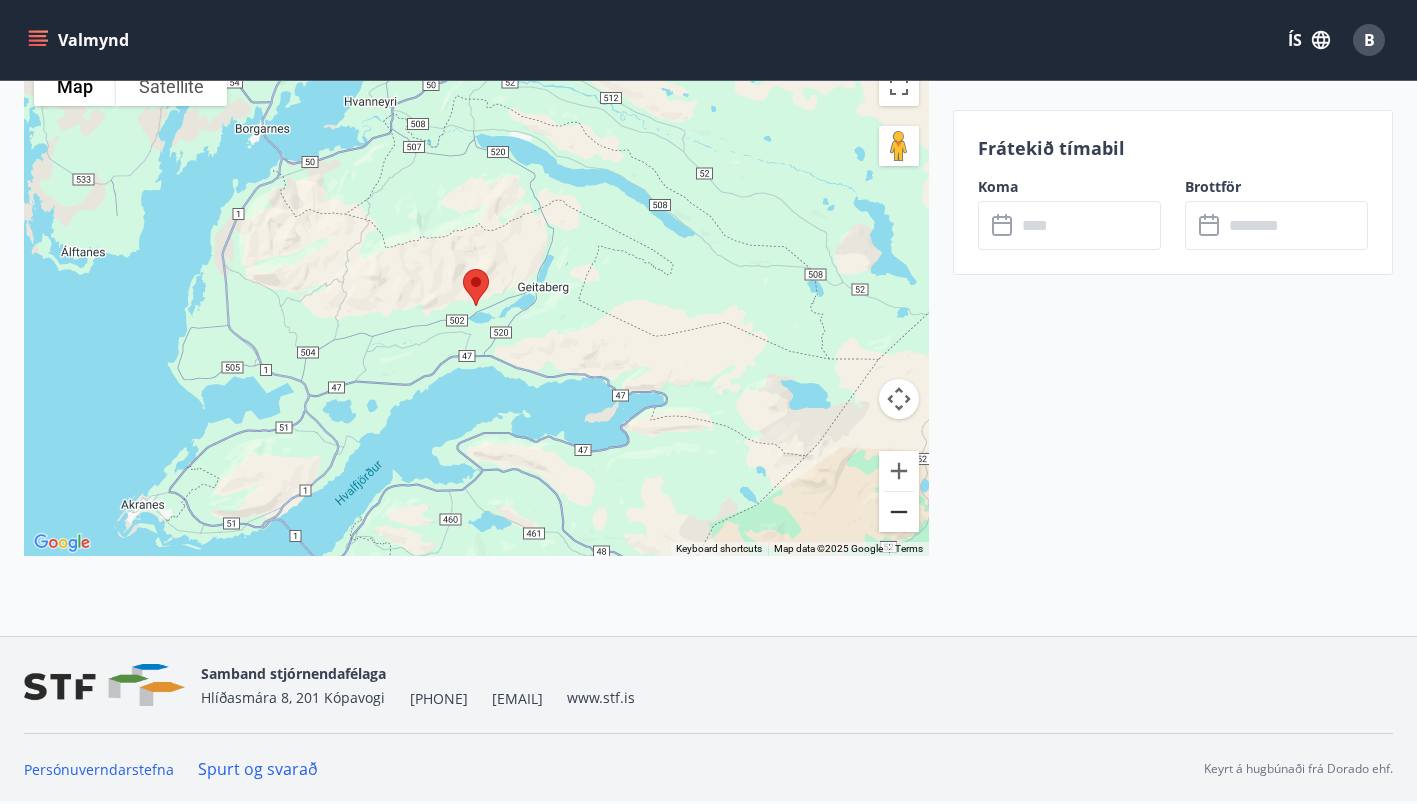 click at bounding box center [899, 512] 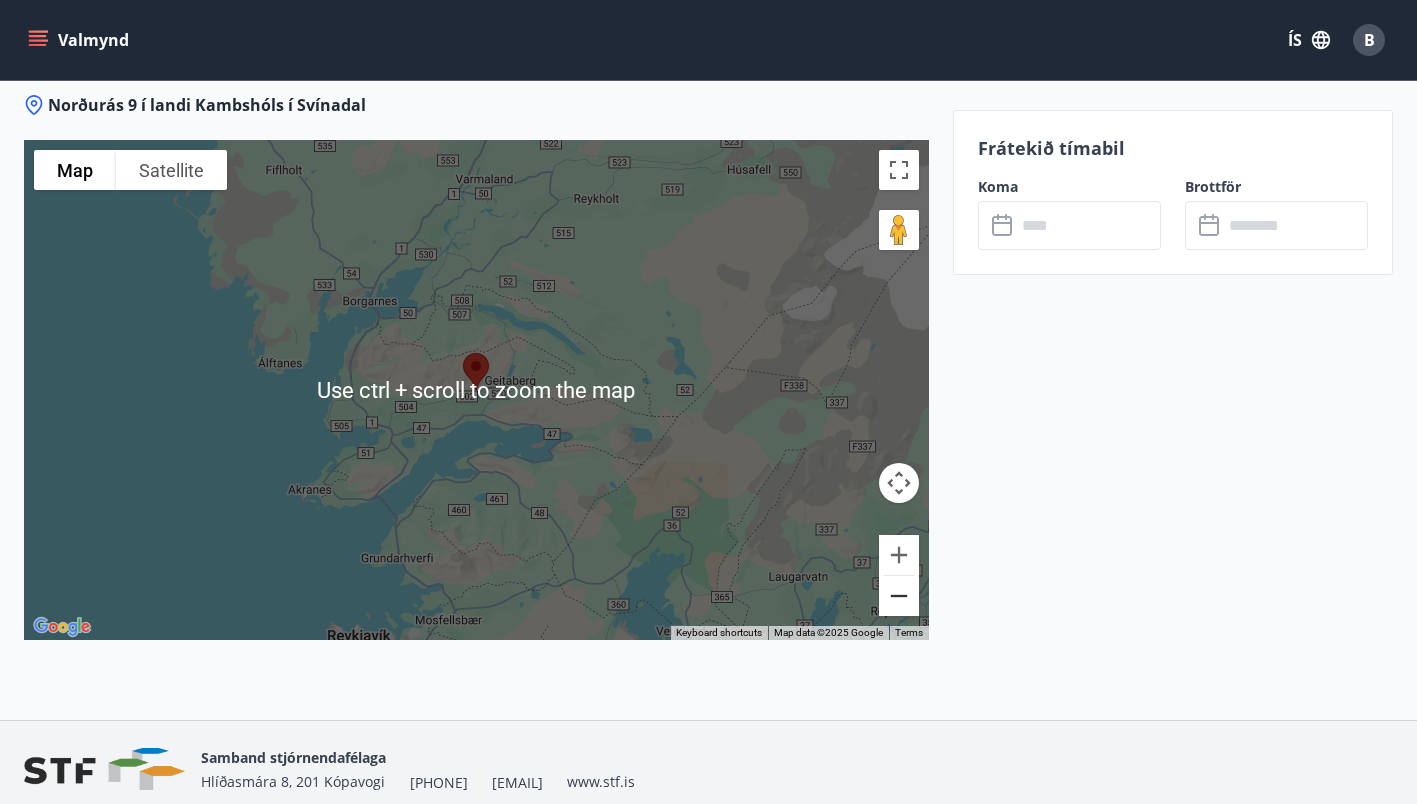 scroll, scrollTop: 3244, scrollLeft: 0, axis: vertical 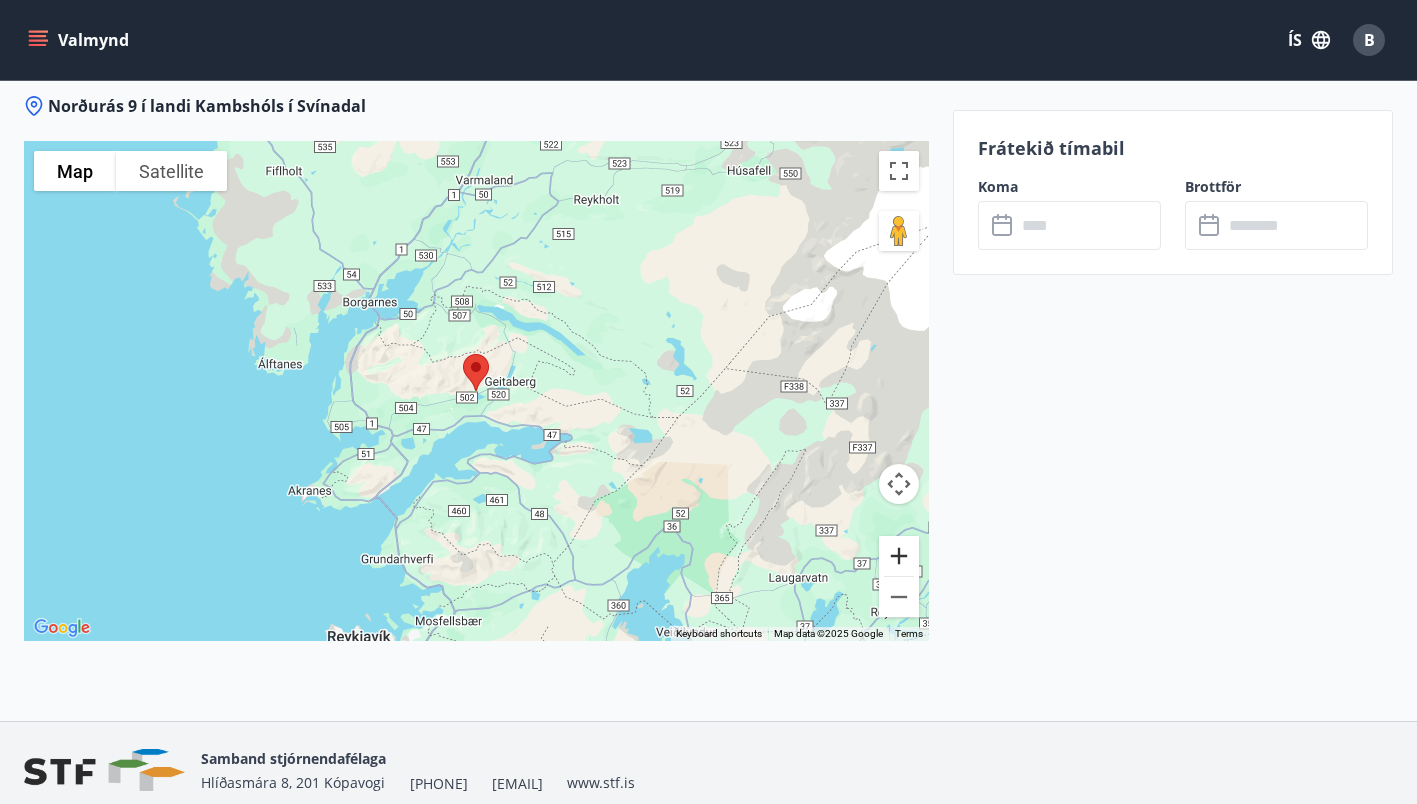 click at bounding box center [899, 556] 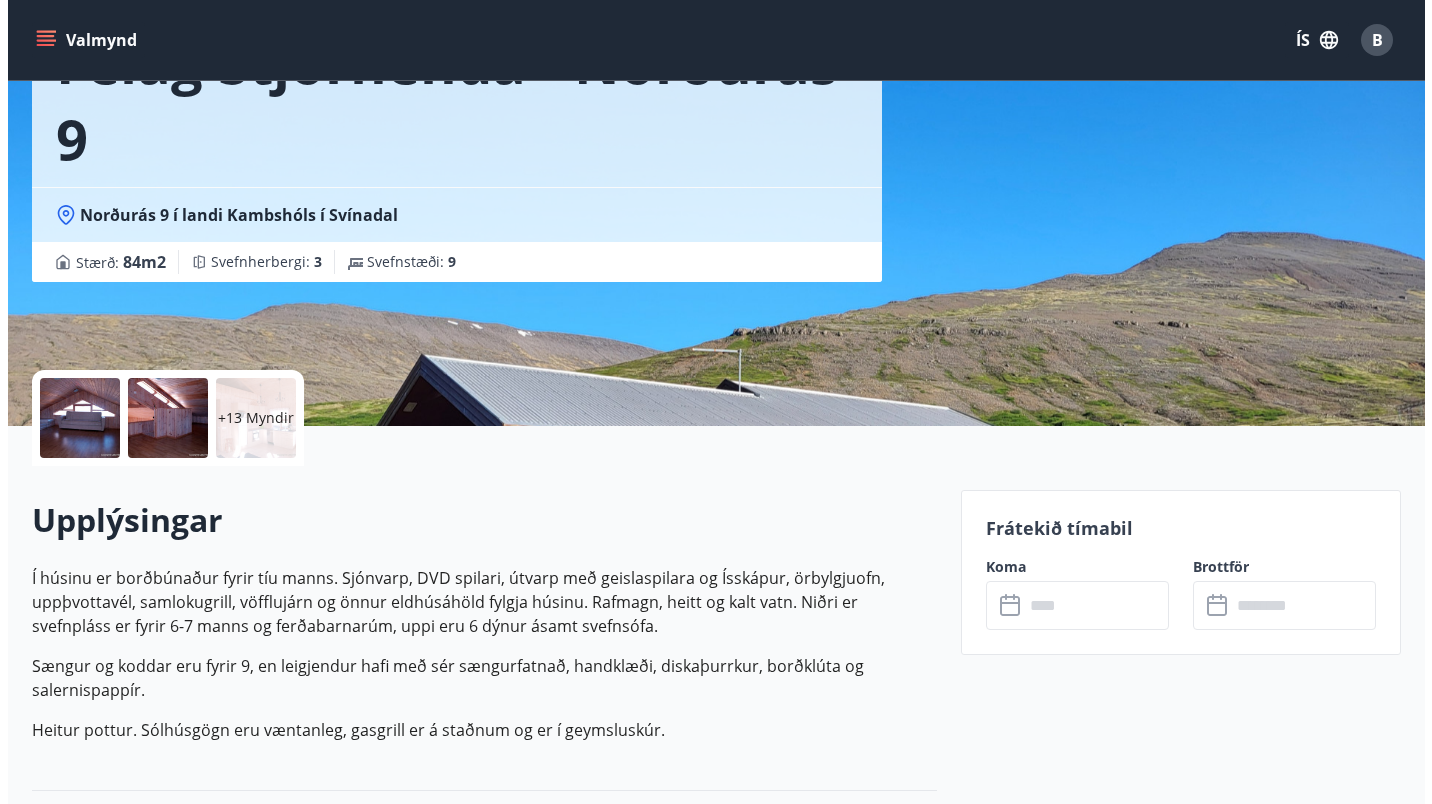 scroll, scrollTop: 0, scrollLeft: 0, axis: both 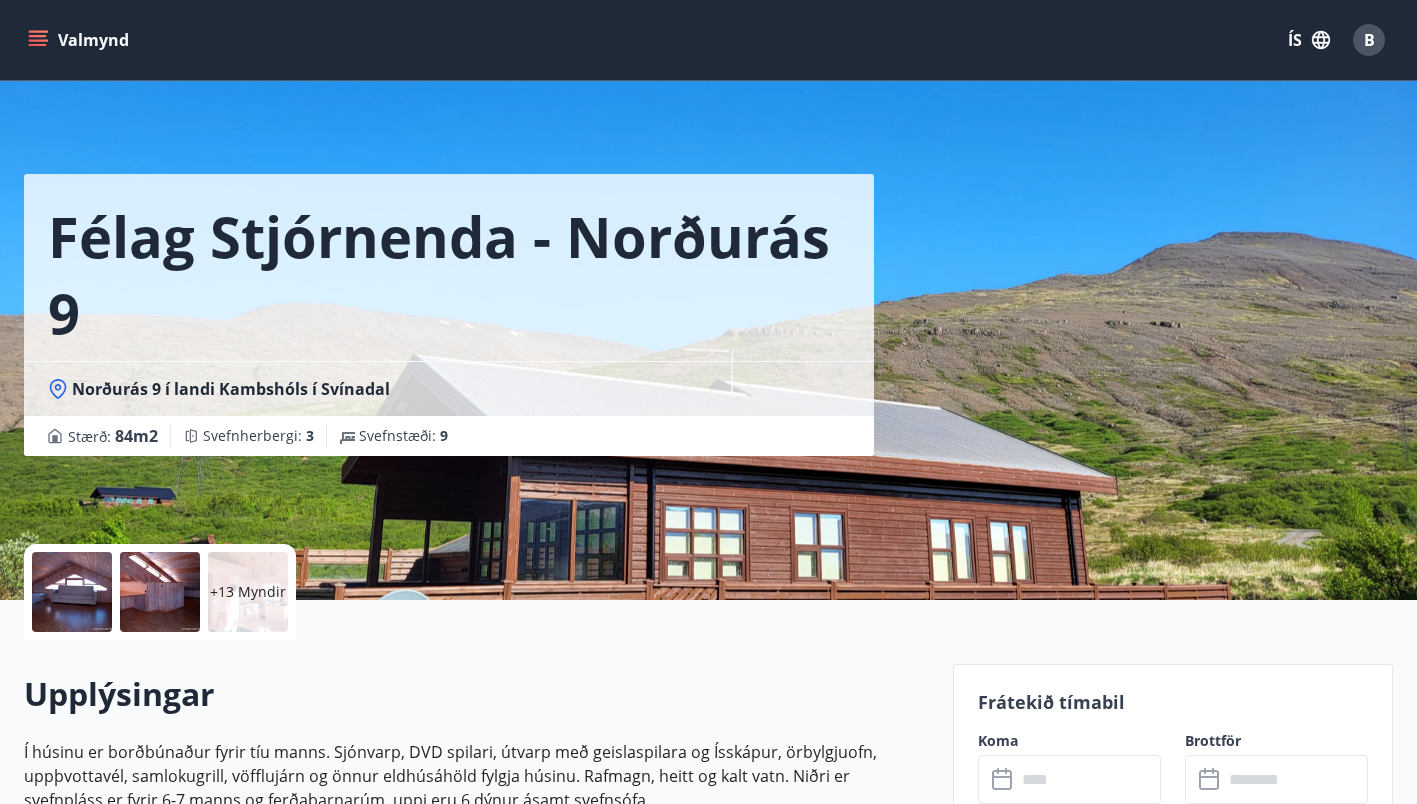 click at bounding box center (72, 592) 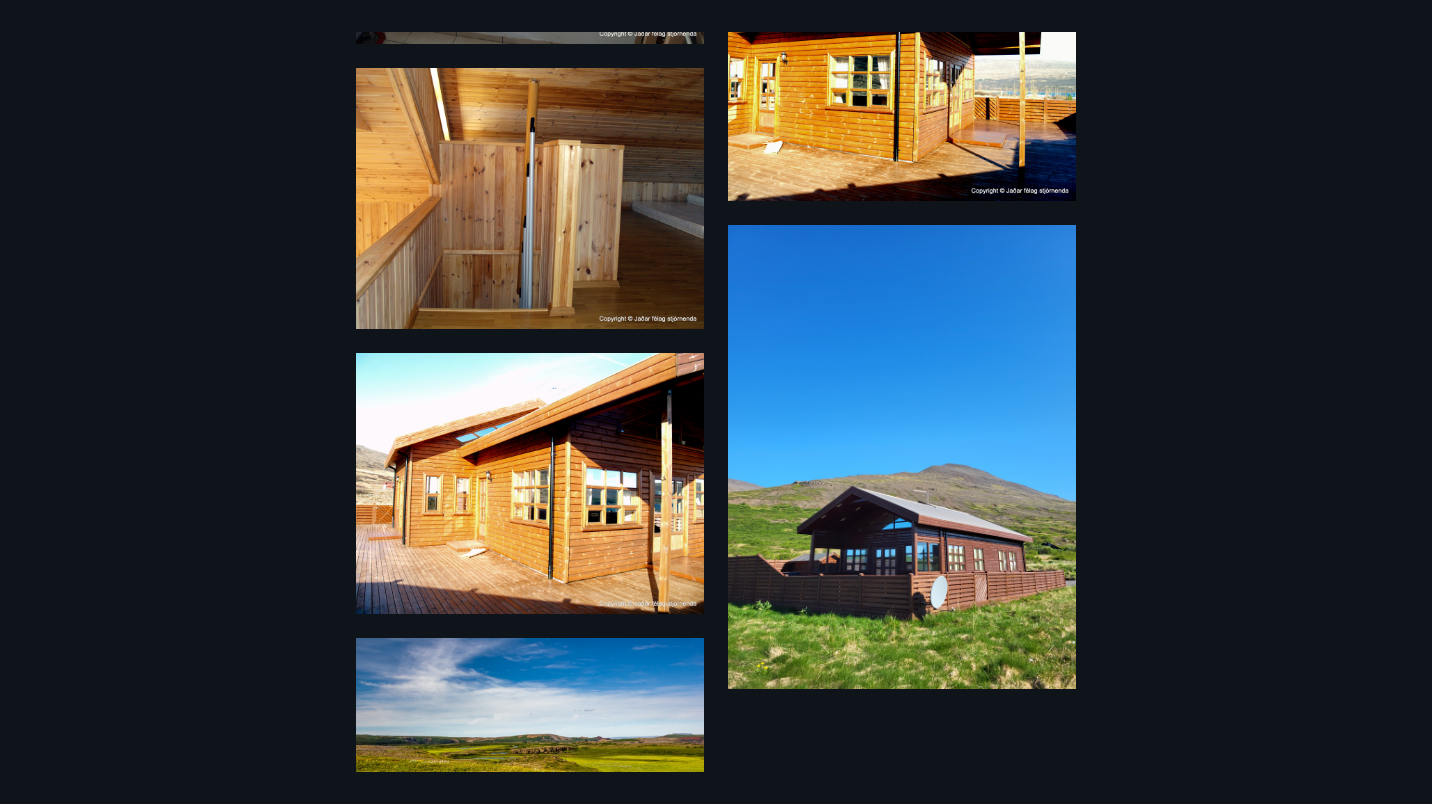 scroll, scrollTop: 2346, scrollLeft: 0, axis: vertical 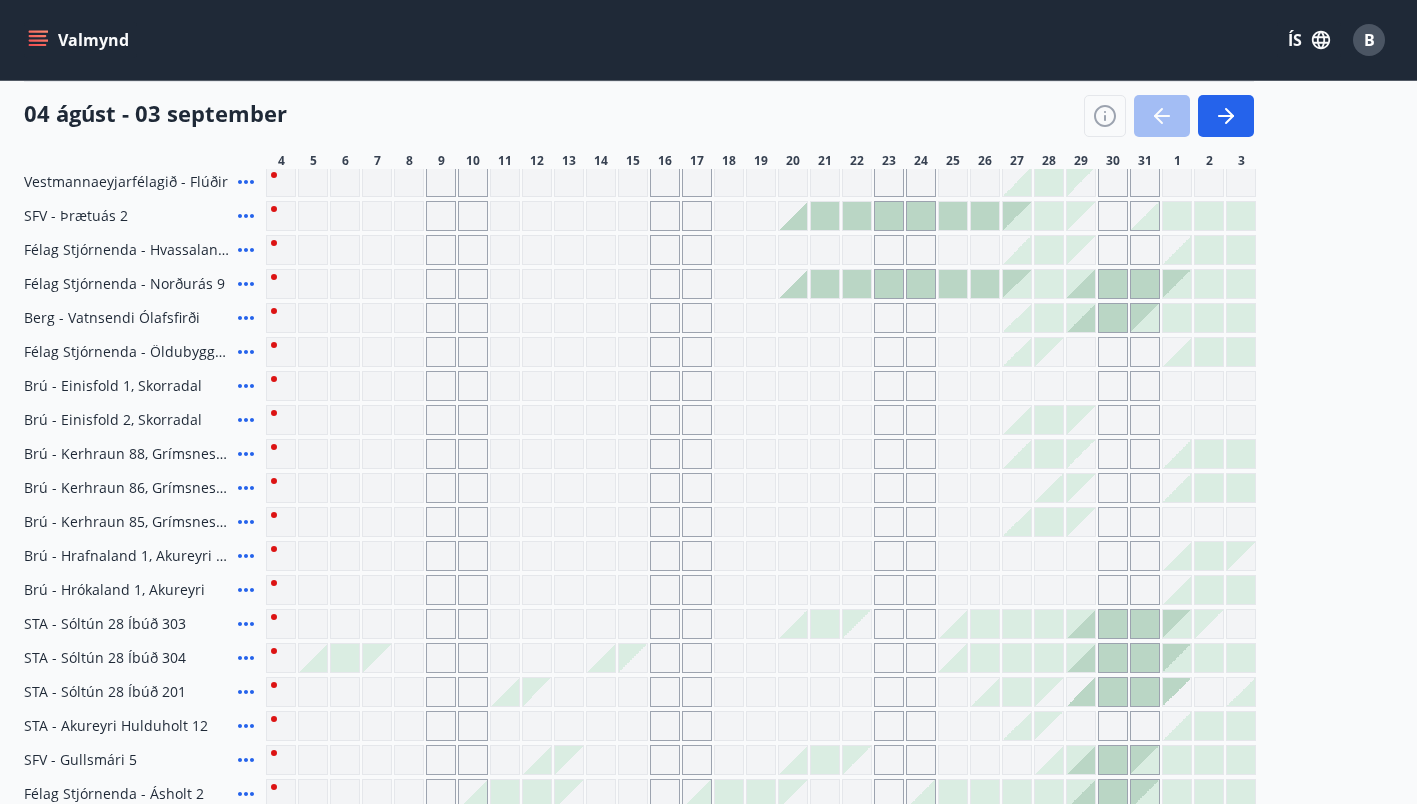 click 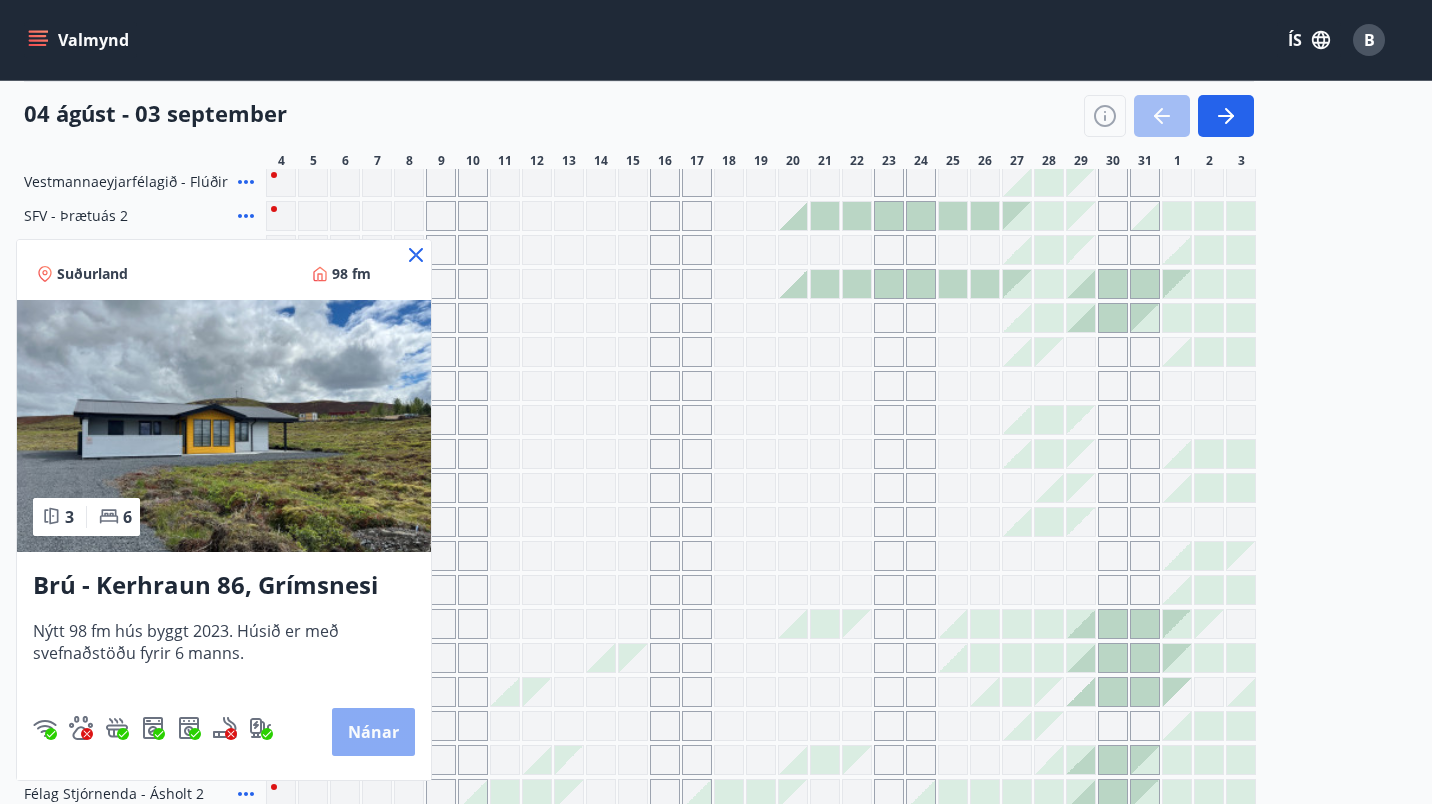 click on "Nánar" at bounding box center (373, 732) 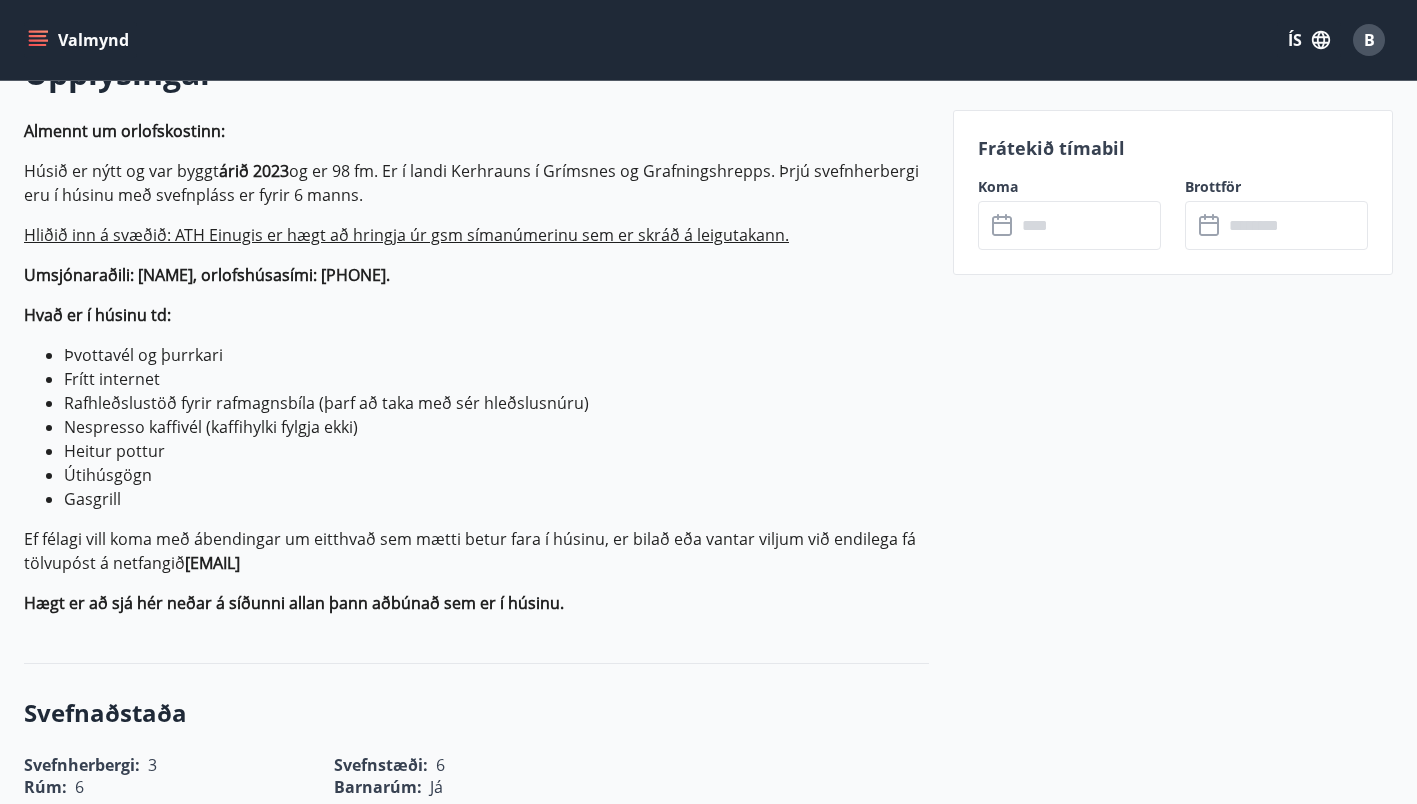 scroll, scrollTop: 527, scrollLeft: 0, axis: vertical 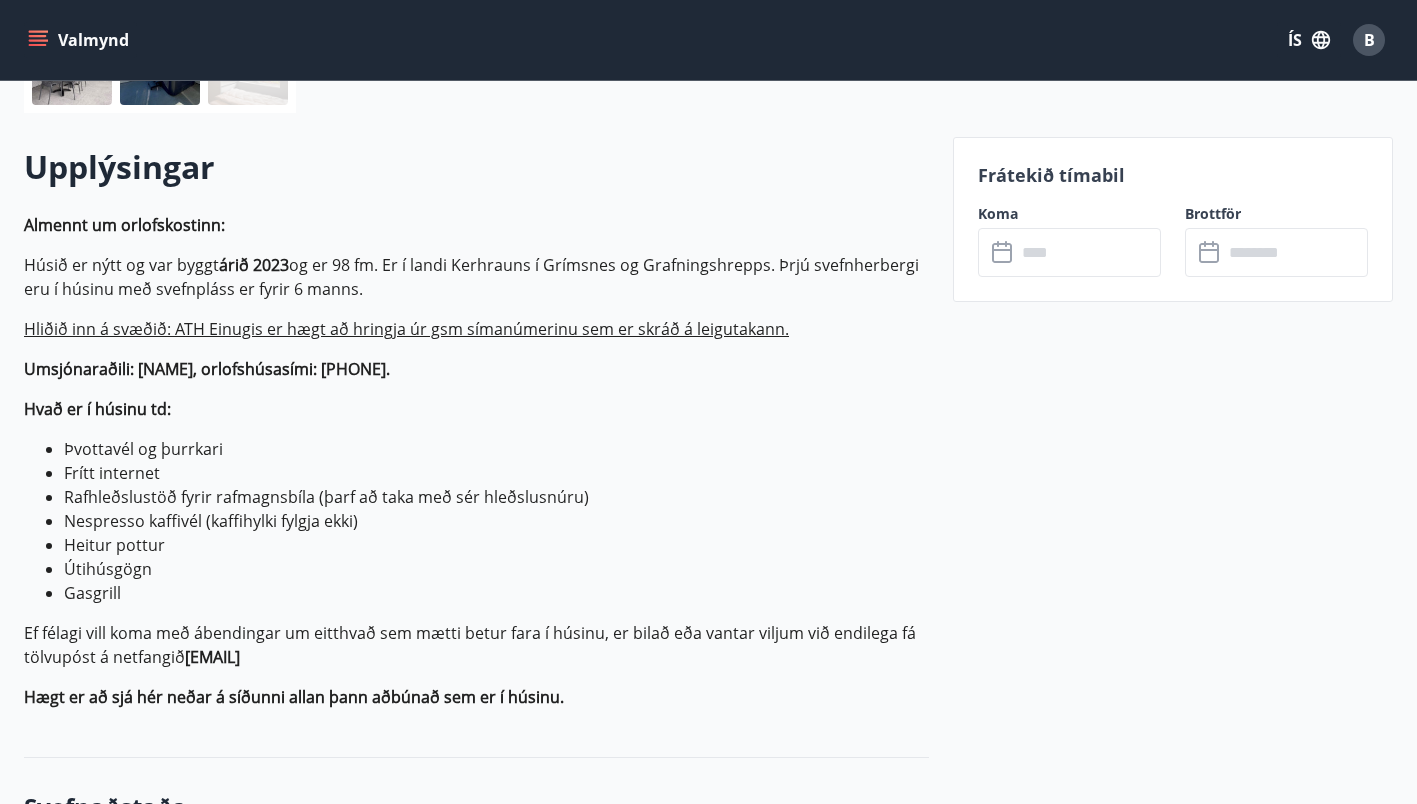 click on "Útihúsgögn" at bounding box center [496, 569] 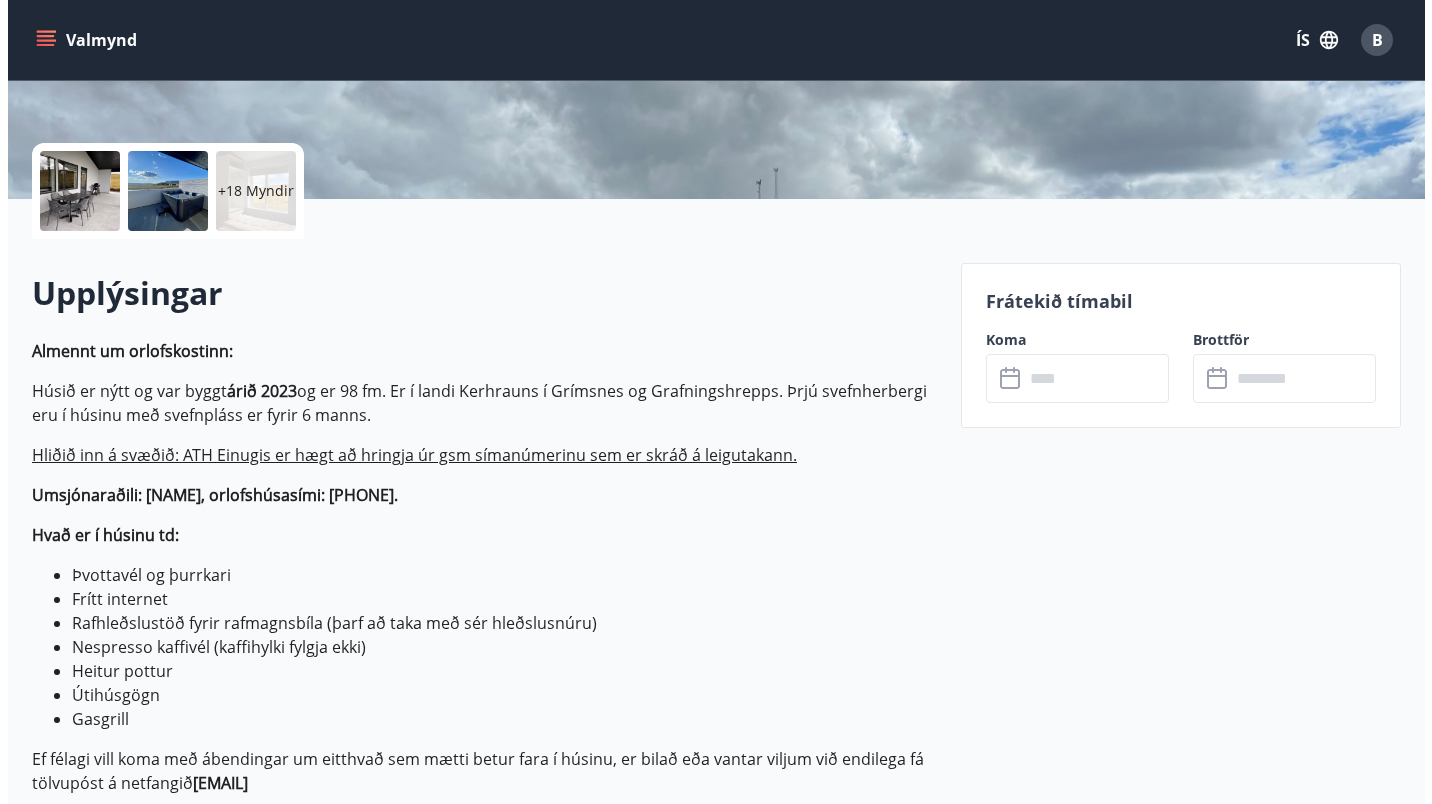 scroll, scrollTop: 389, scrollLeft: 0, axis: vertical 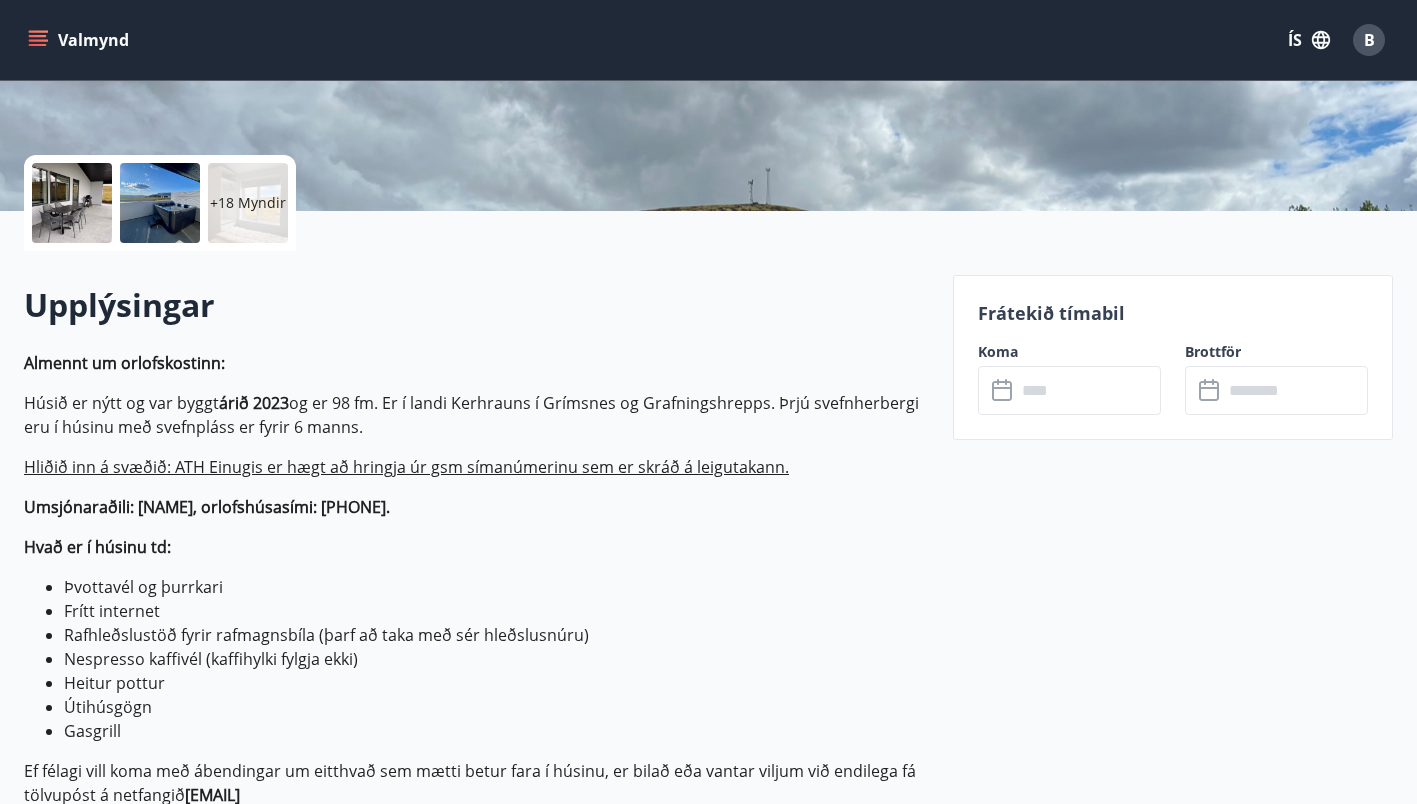 click at bounding box center (72, 203) 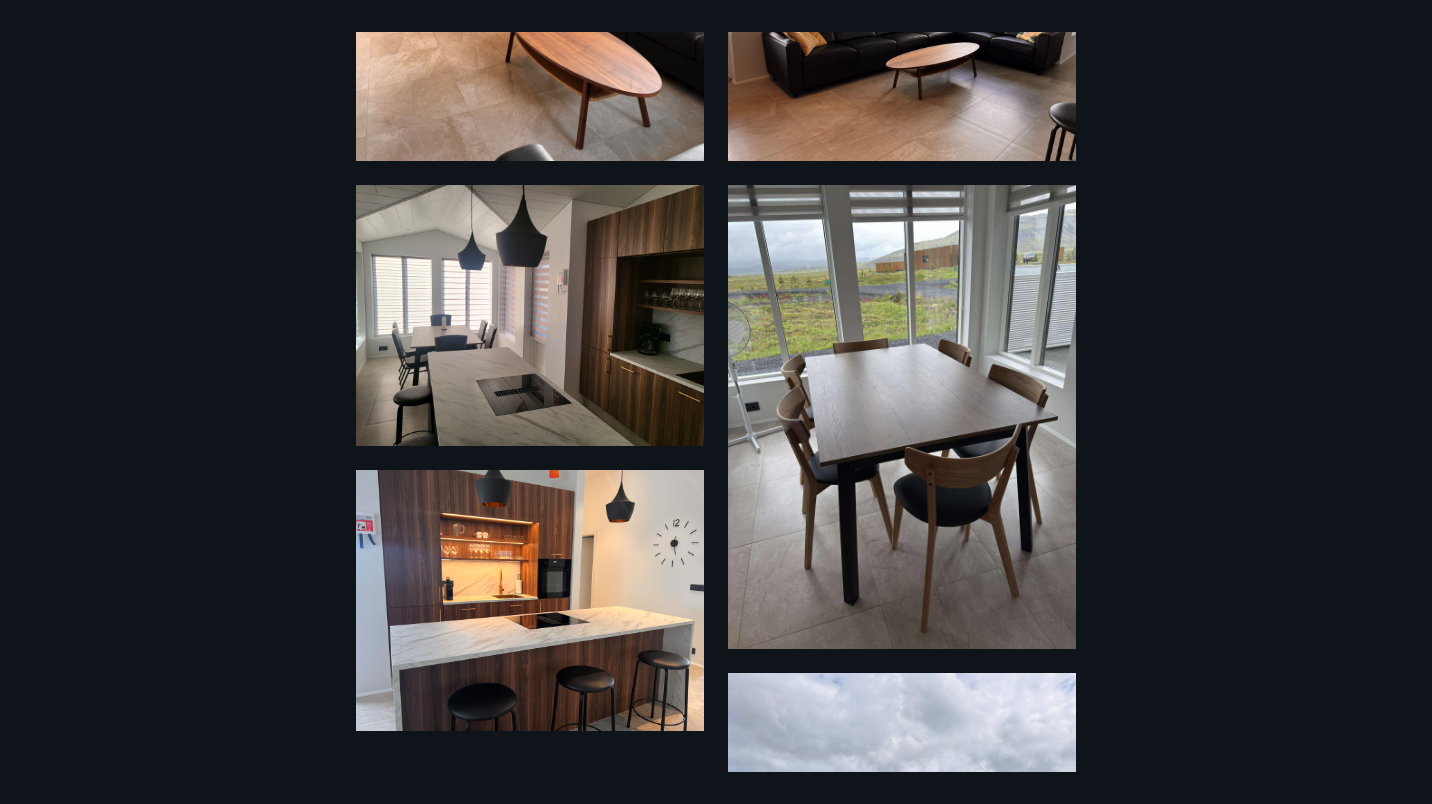scroll, scrollTop: 4195, scrollLeft: 0, axis: vertical 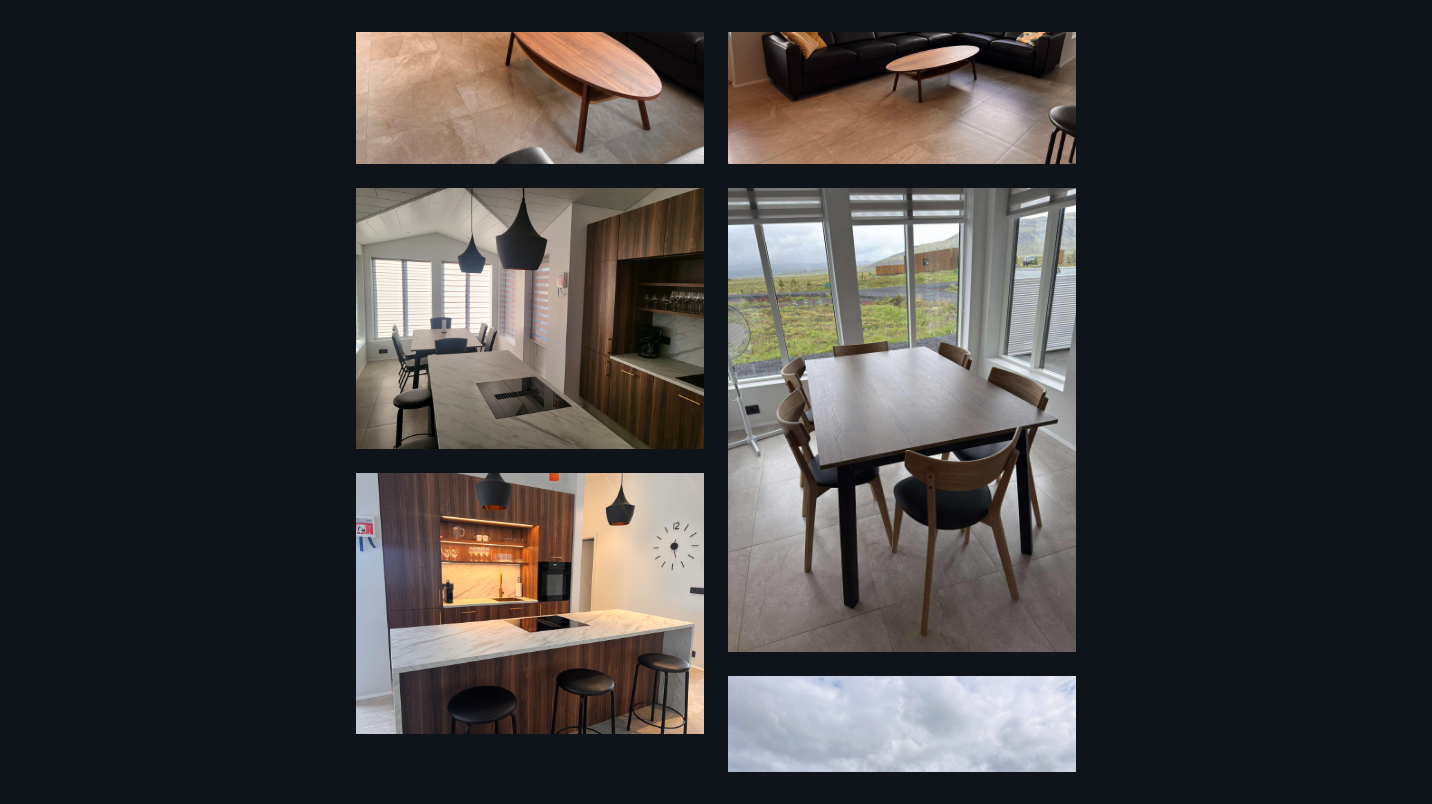 click at bounding box center (902, 420) 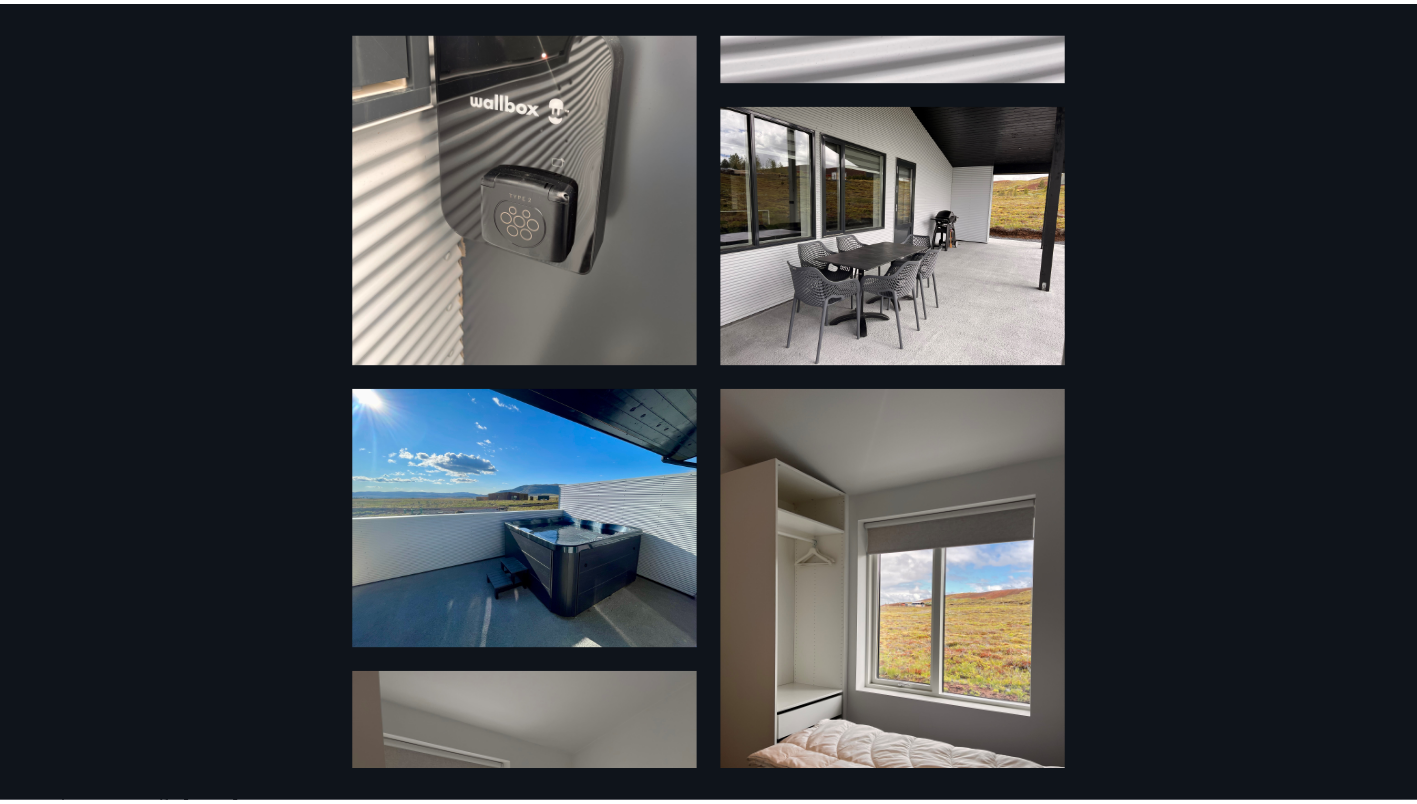 scroll, scrollTop: 0, scrollLeft: 0, axis: both 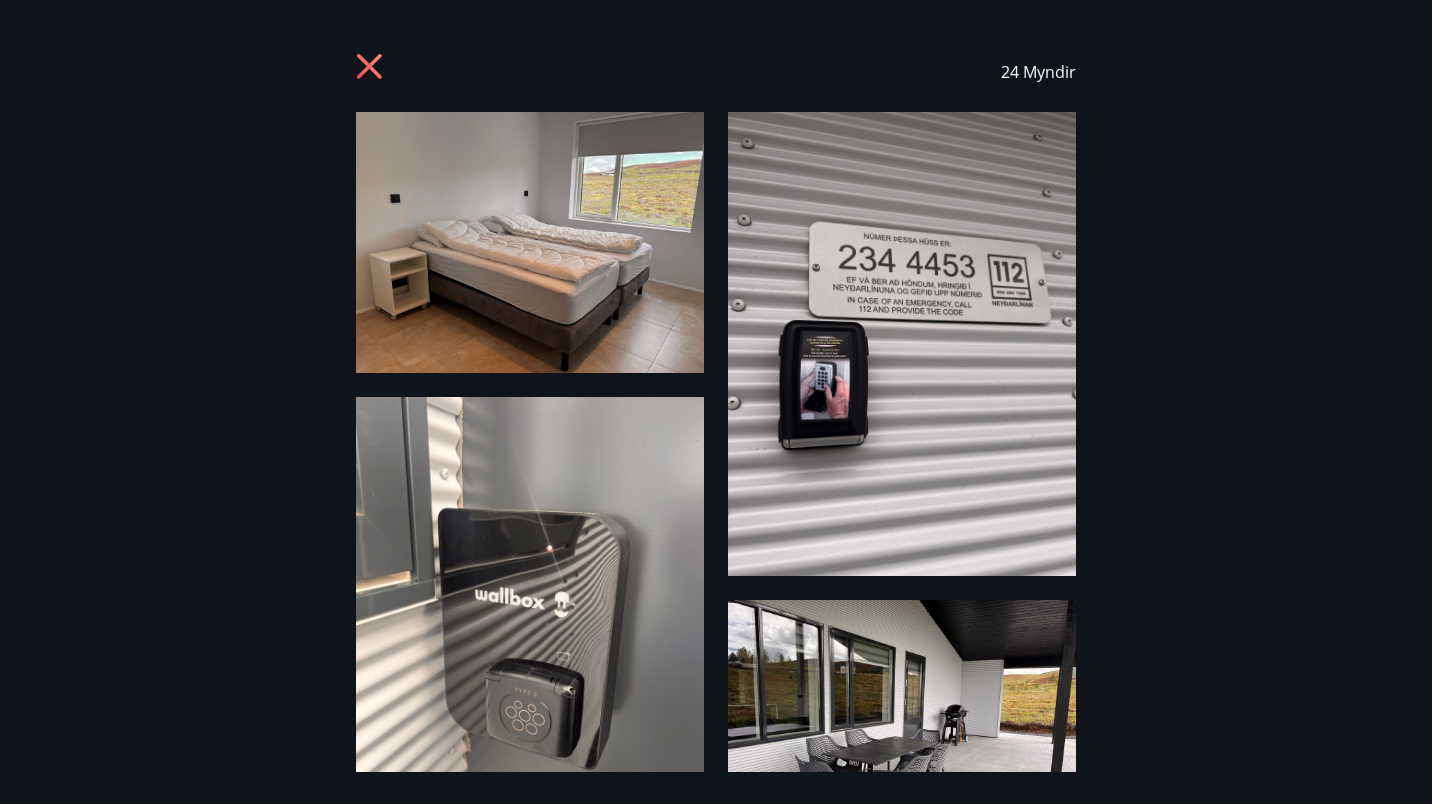 click 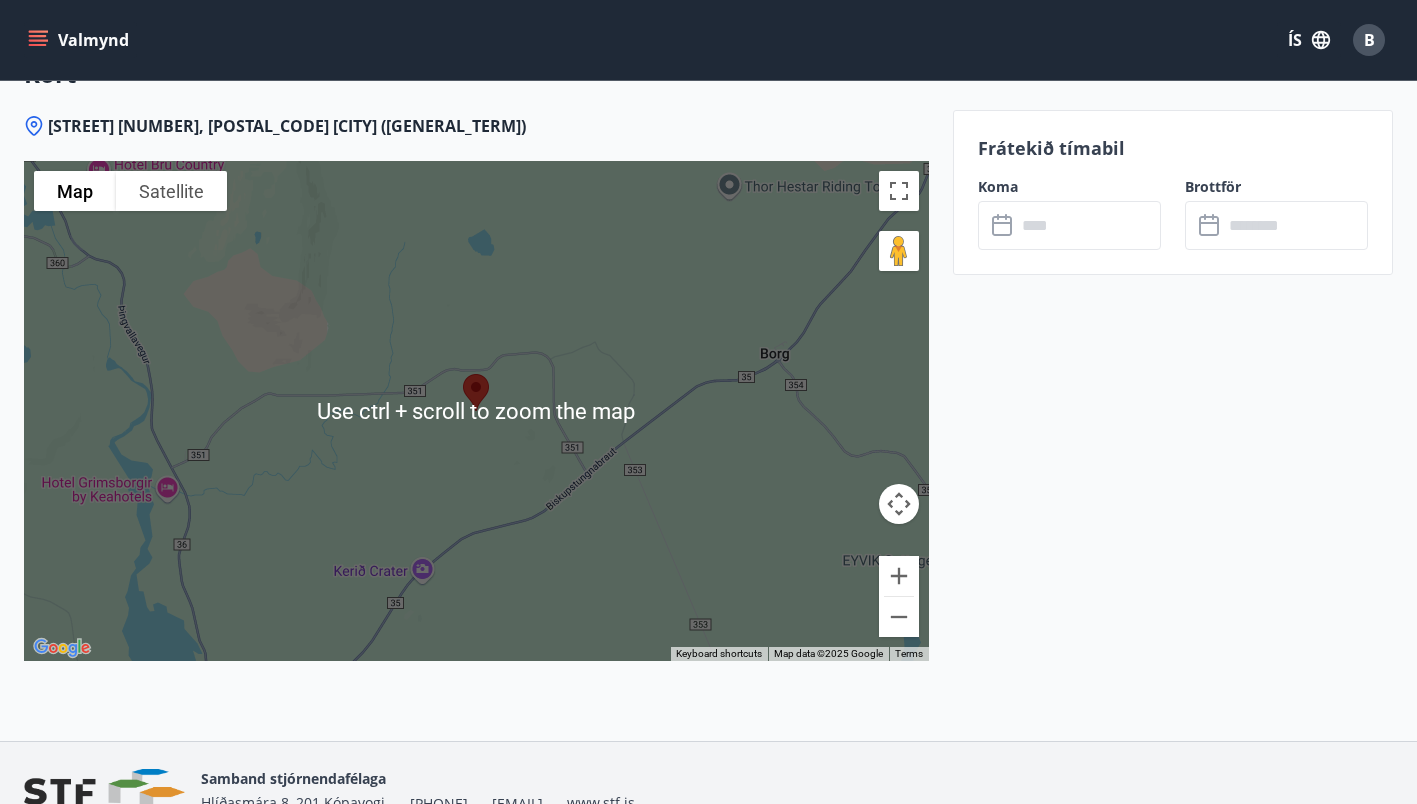 scroll, scrollTop: 3568, scrollLeft: 0, axis: vertical 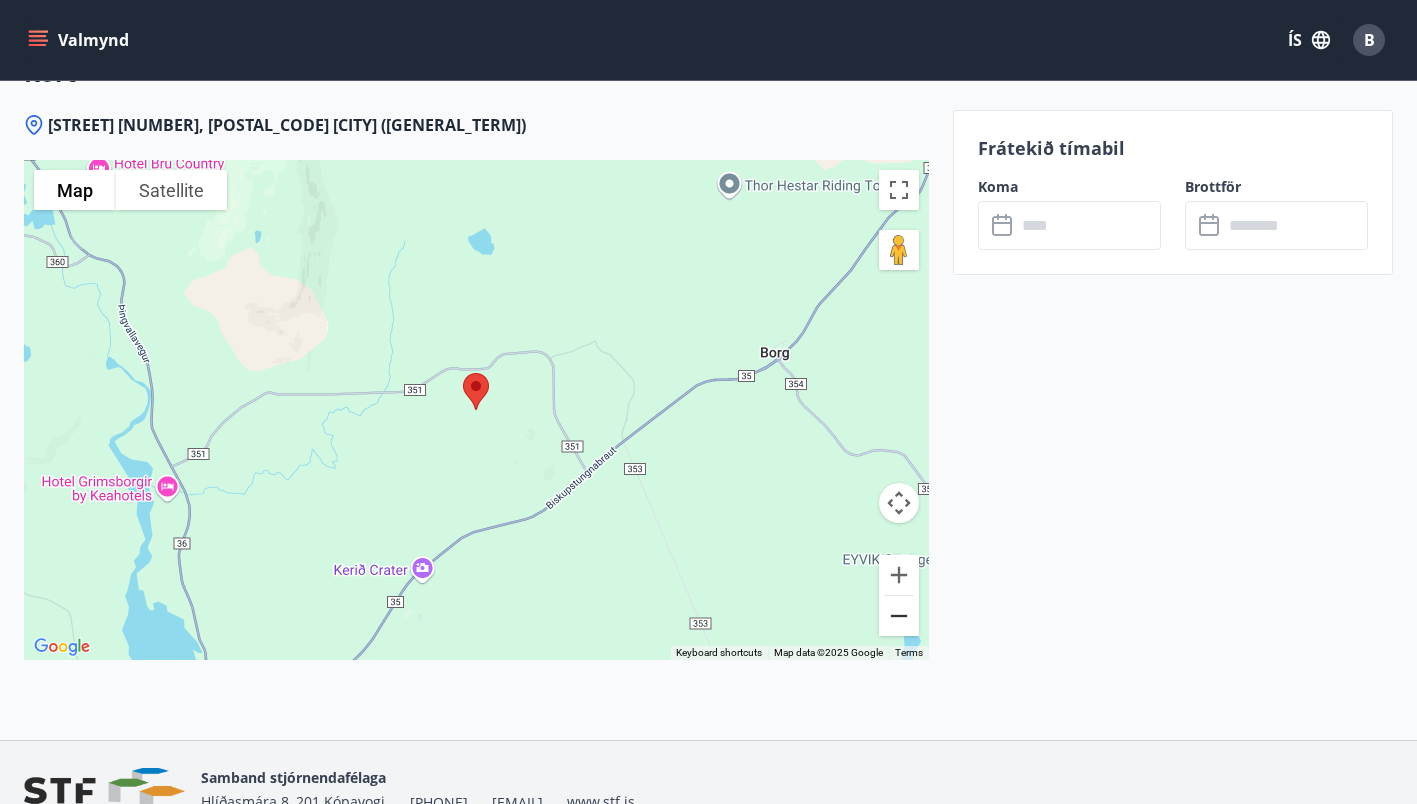 click at bounding box center (899, 616) 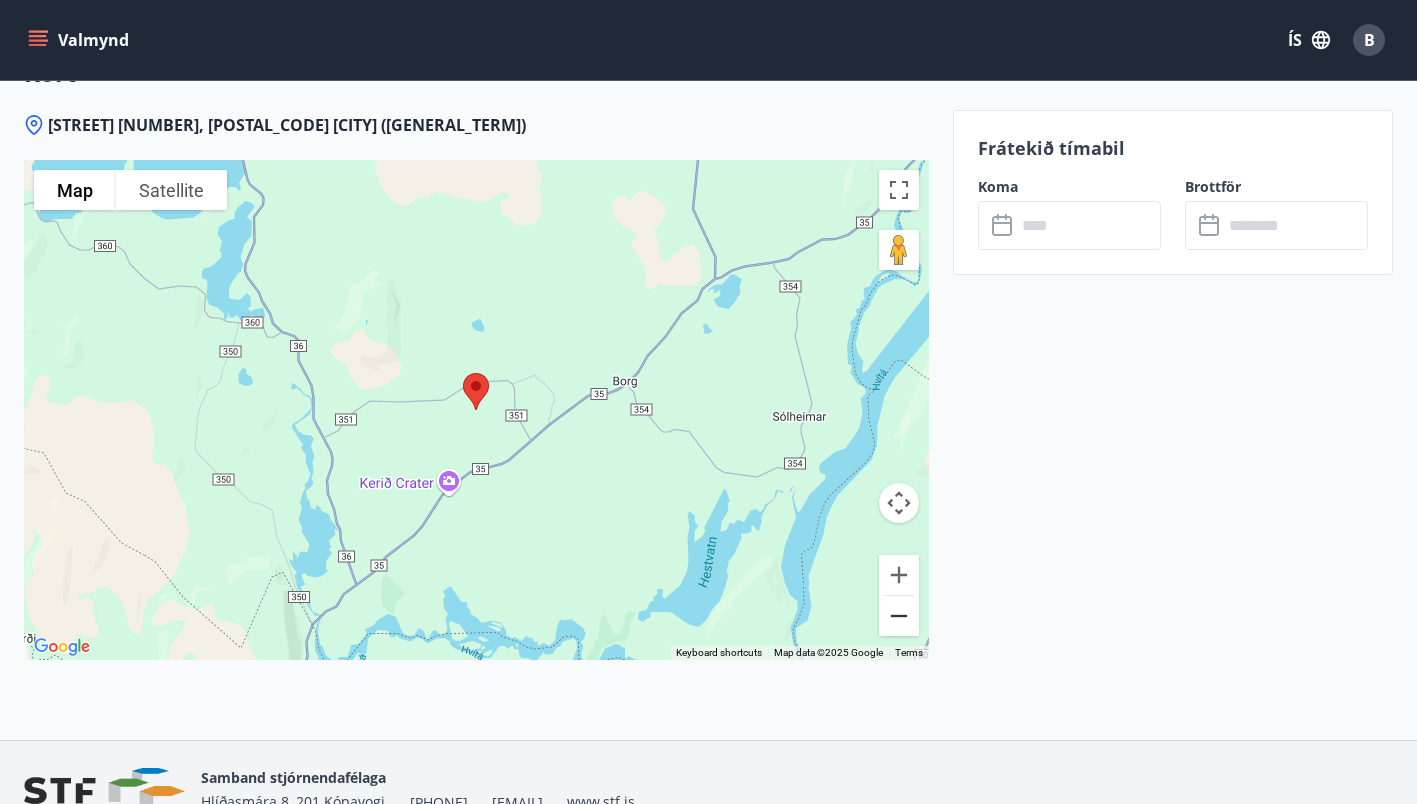 click at bounding box center [899, 616] 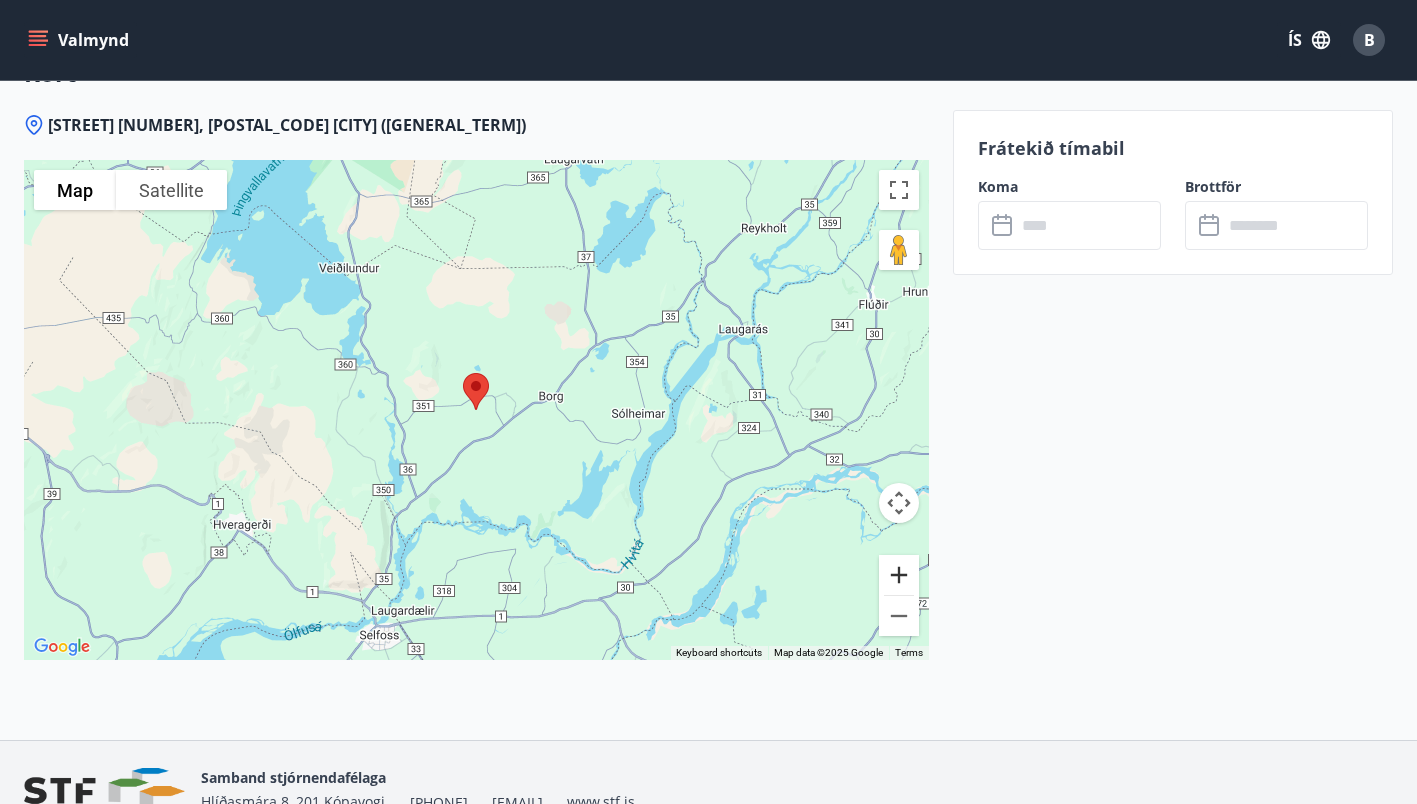click at bounding box center (899, 575) 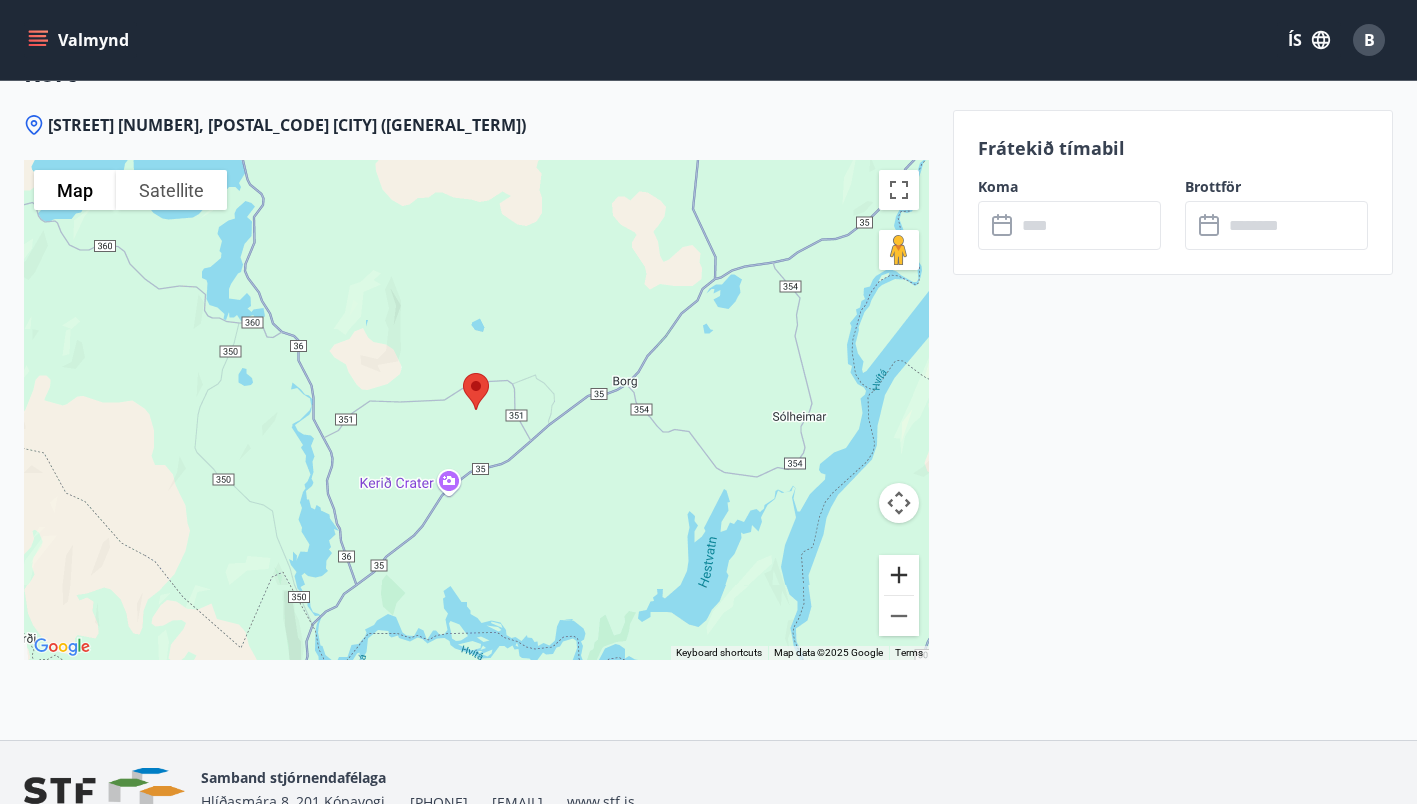click at bounding box center (899, 575) 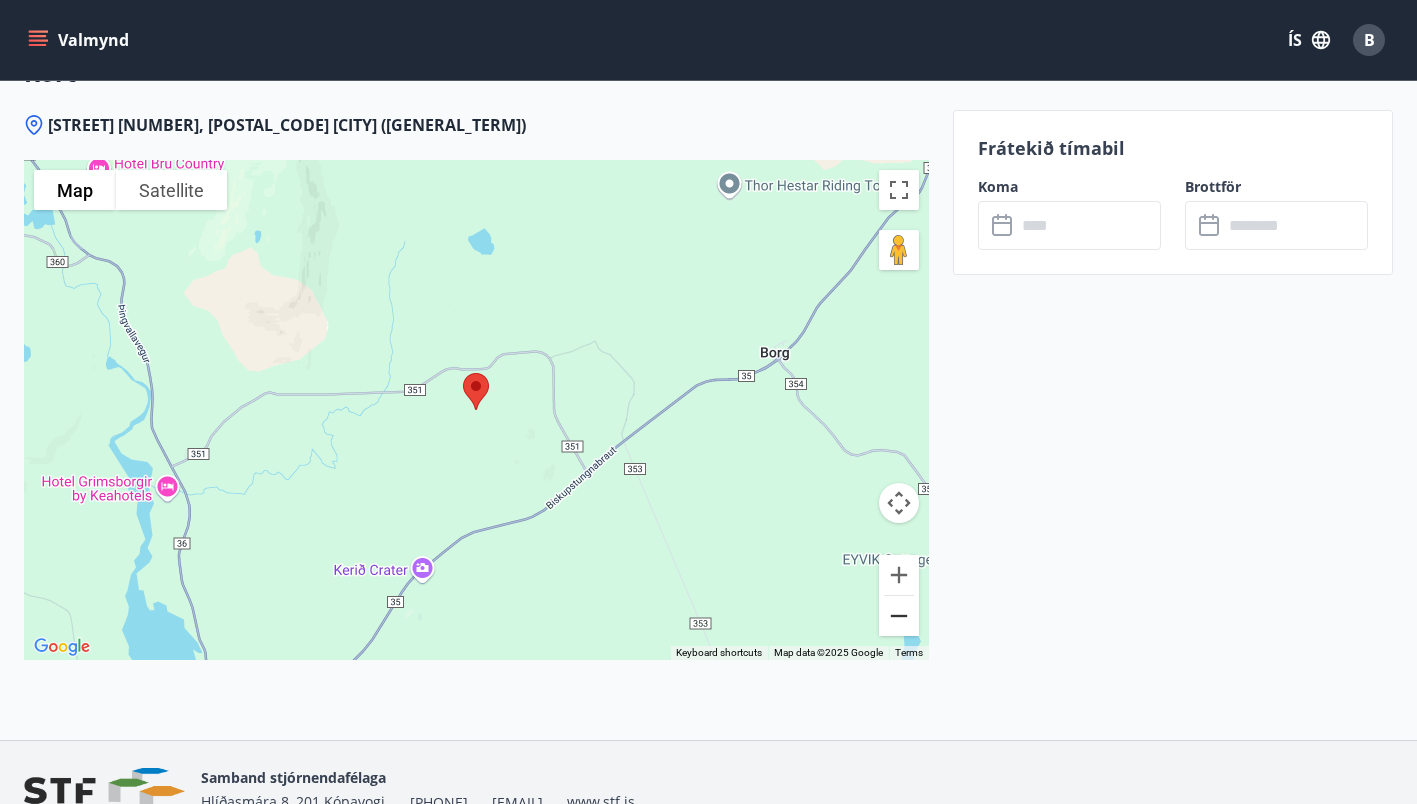 click at bounding box center [899, 616] 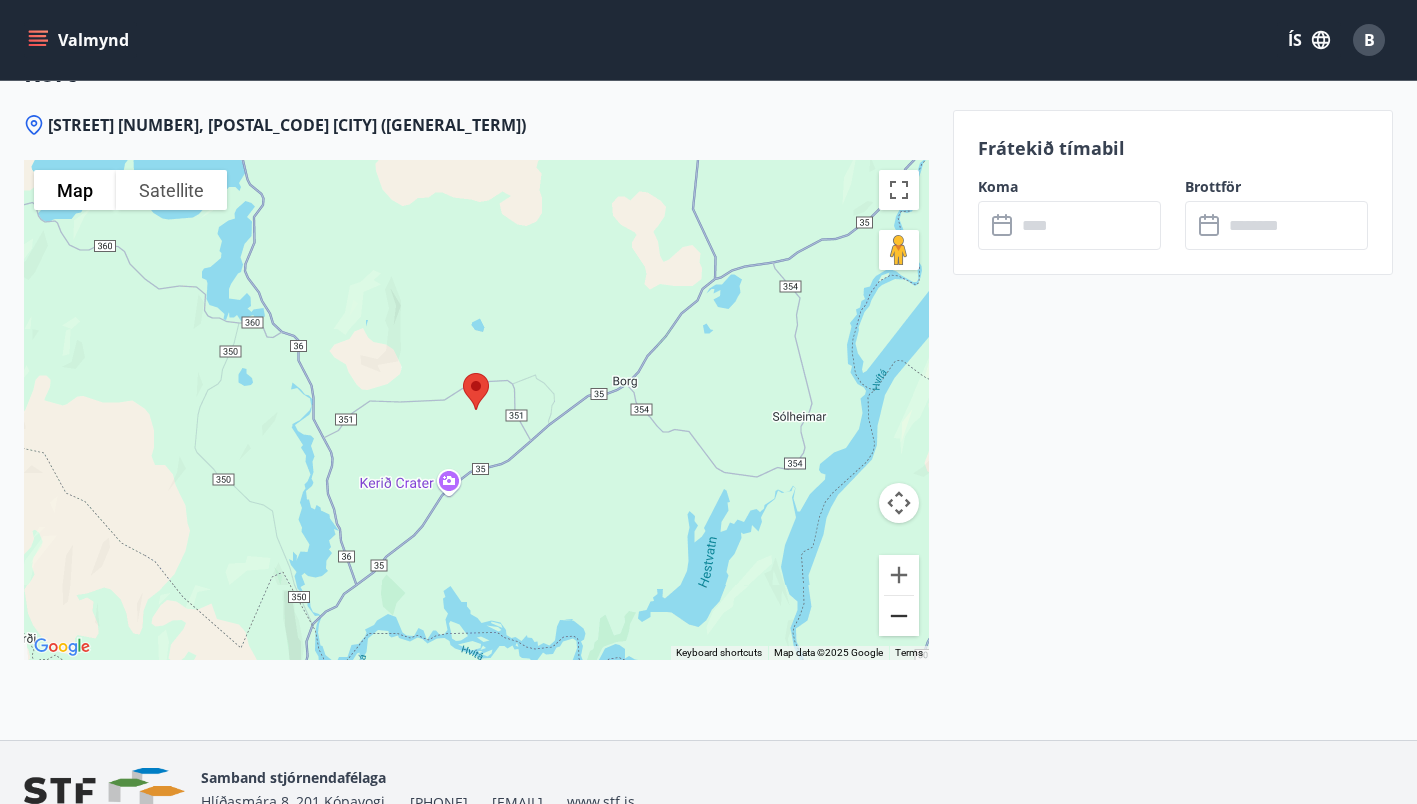 click at bounding box center [899, 616] 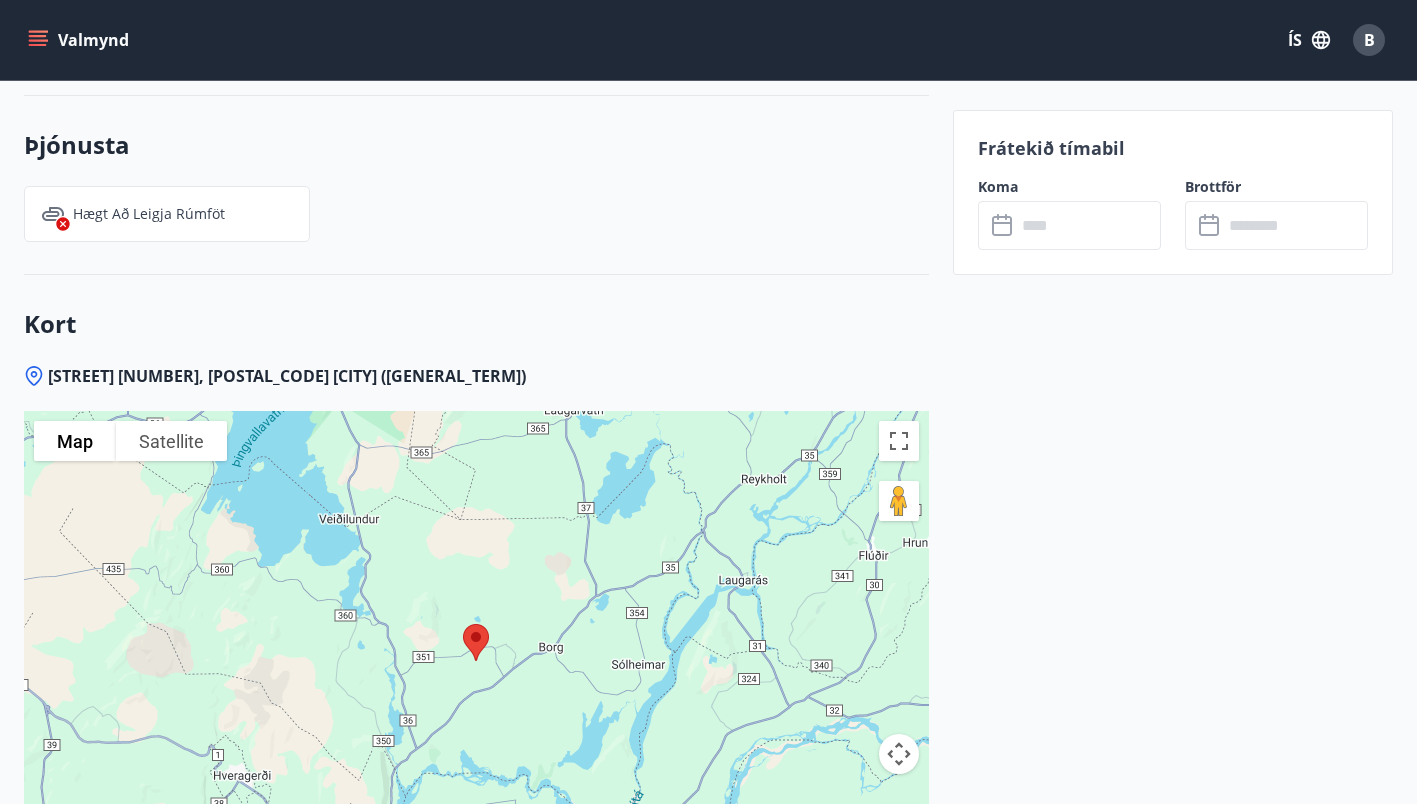 scroll, scrollTop: 3316, scrollLeft: 0, axis: vertical 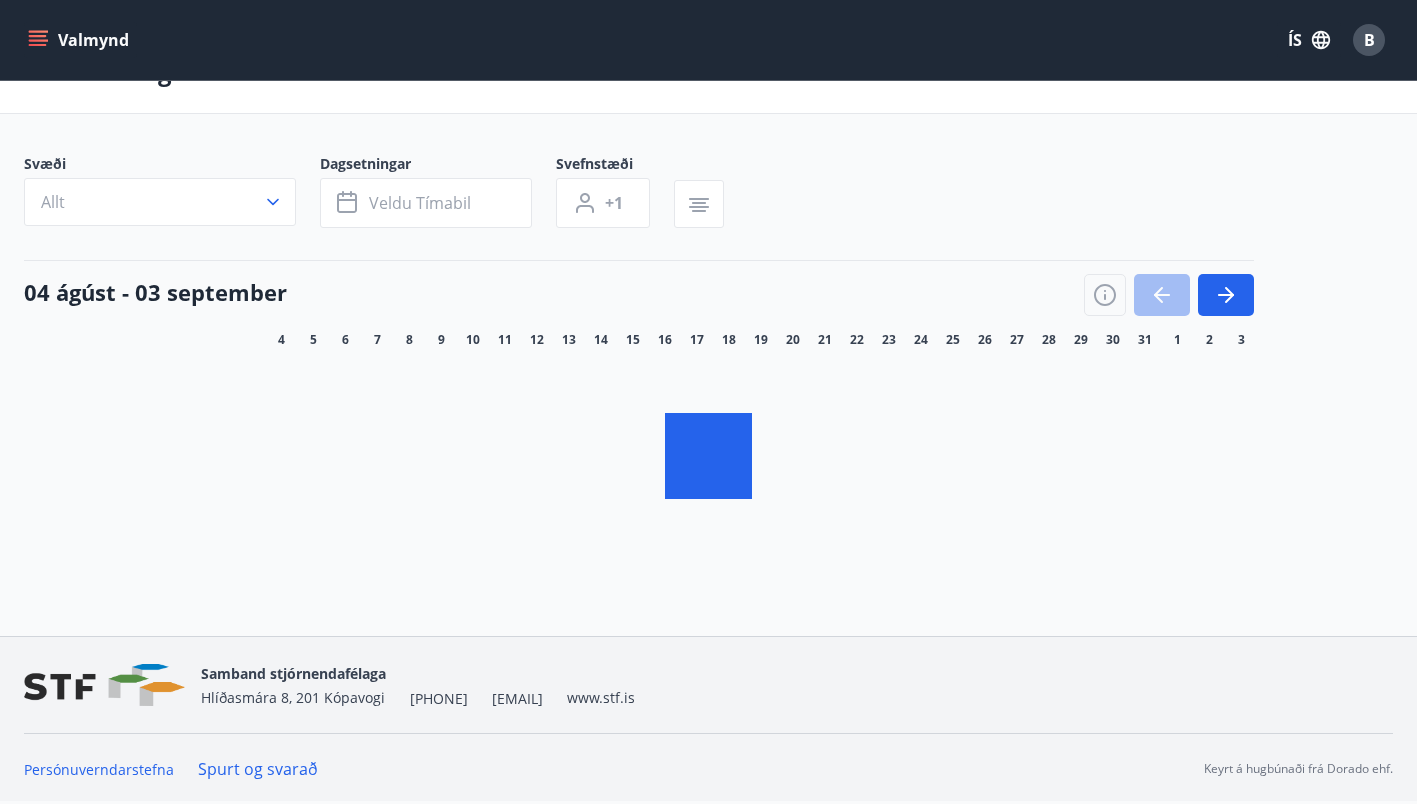click on "29" at bounding box center [1081, 340] 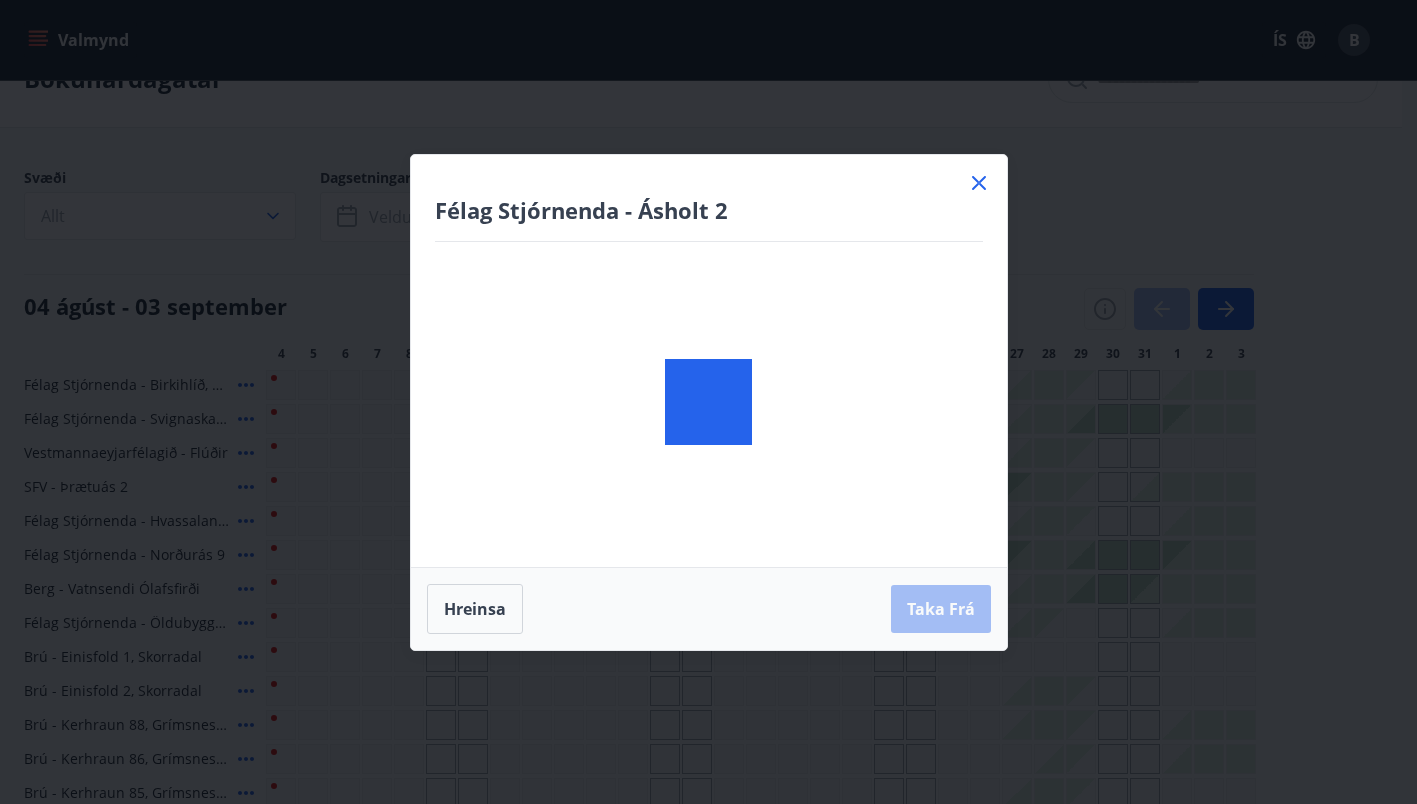 scroll, scrollTop: 98, scrollLeft: 0, axis: vertical 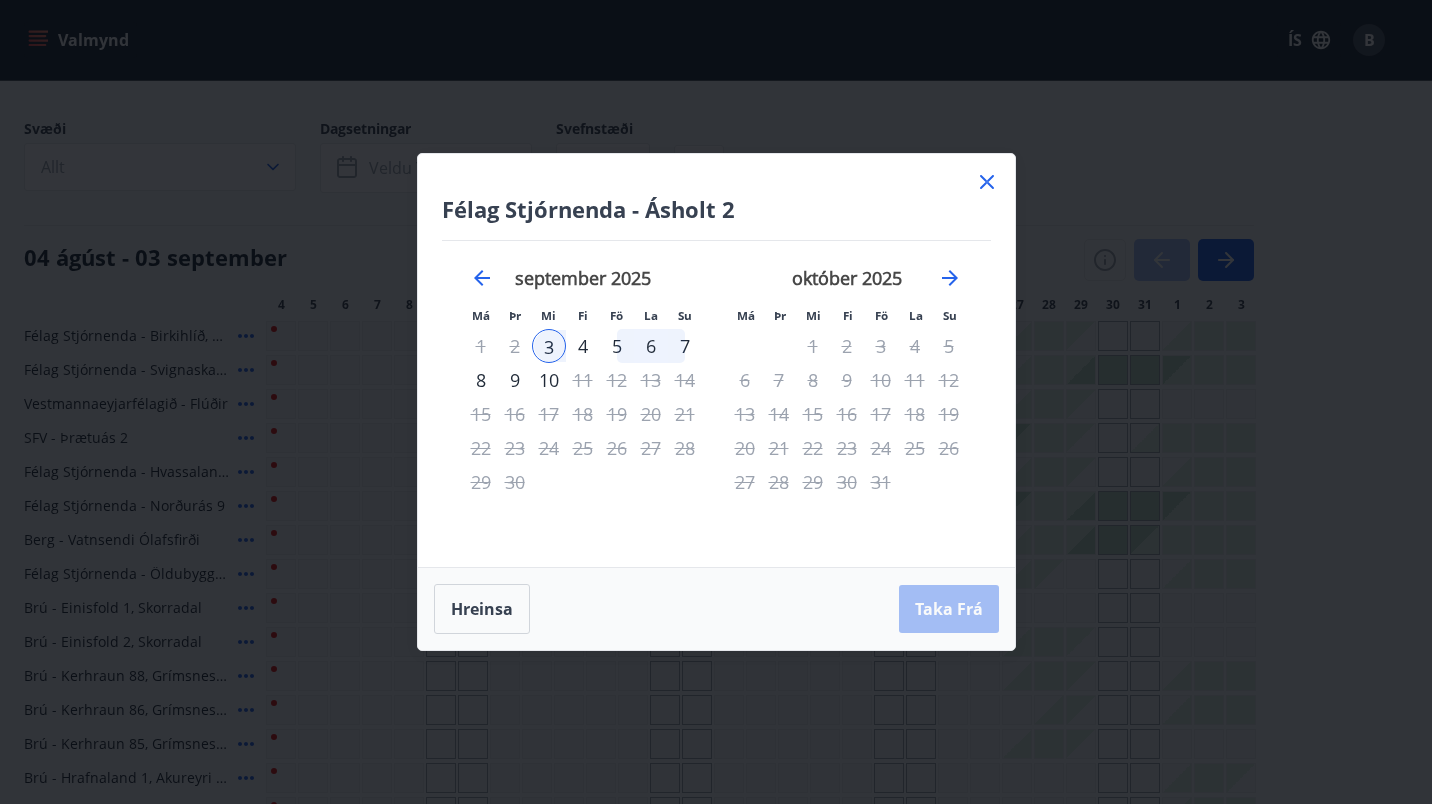 click at bounding box center (987, 185) 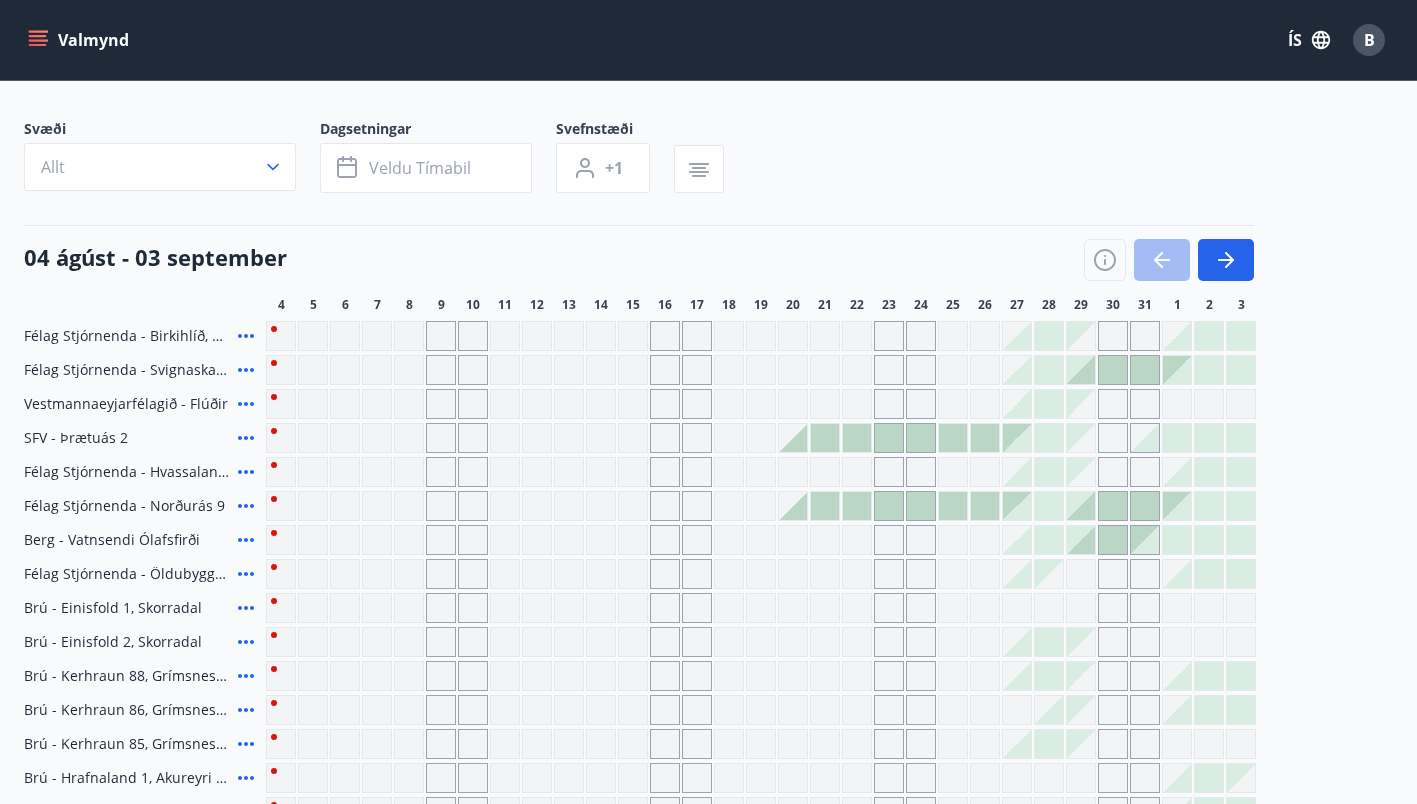click on "Svæði Allt Dagsetningar Veldu tímabil Svefnstæði +1" at bounding box center (708, 160) 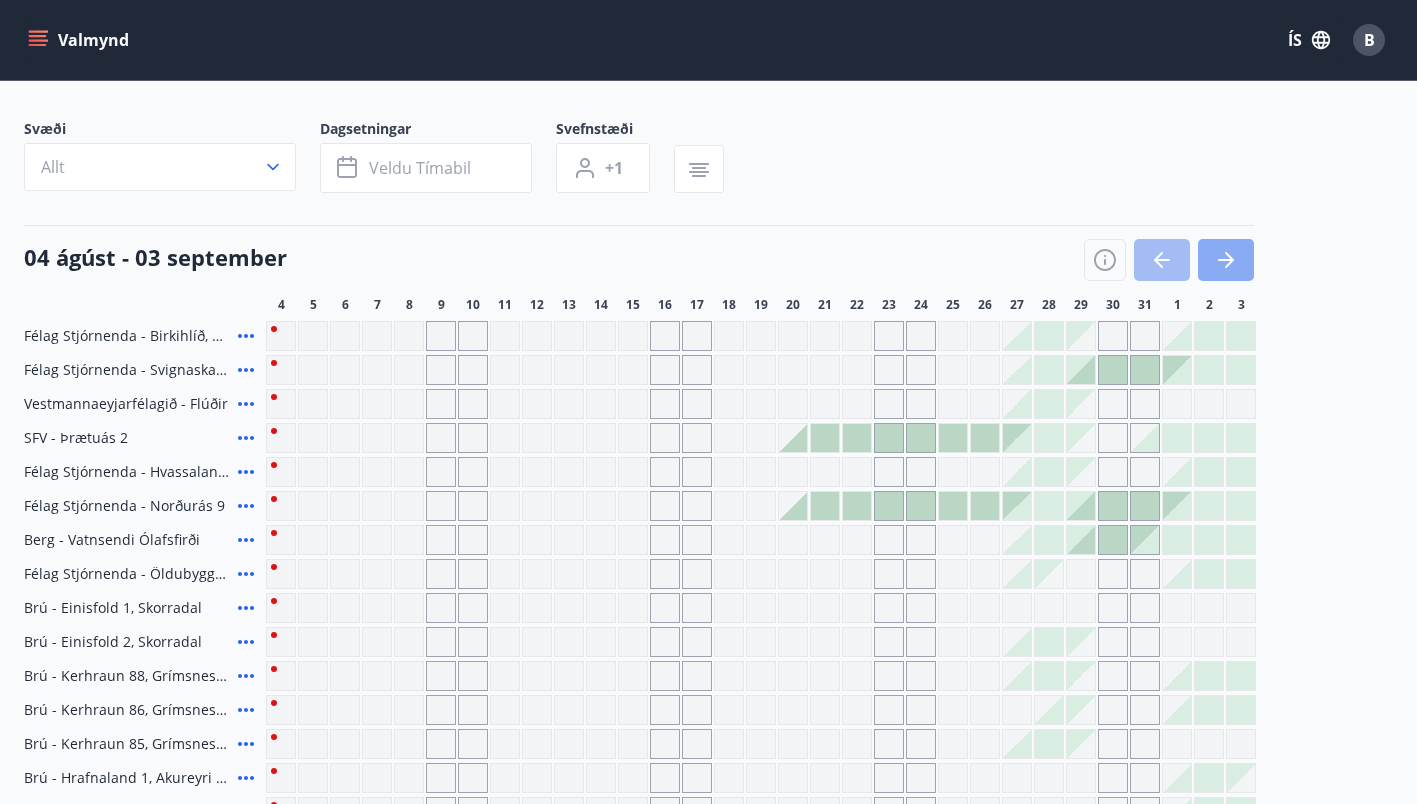 click 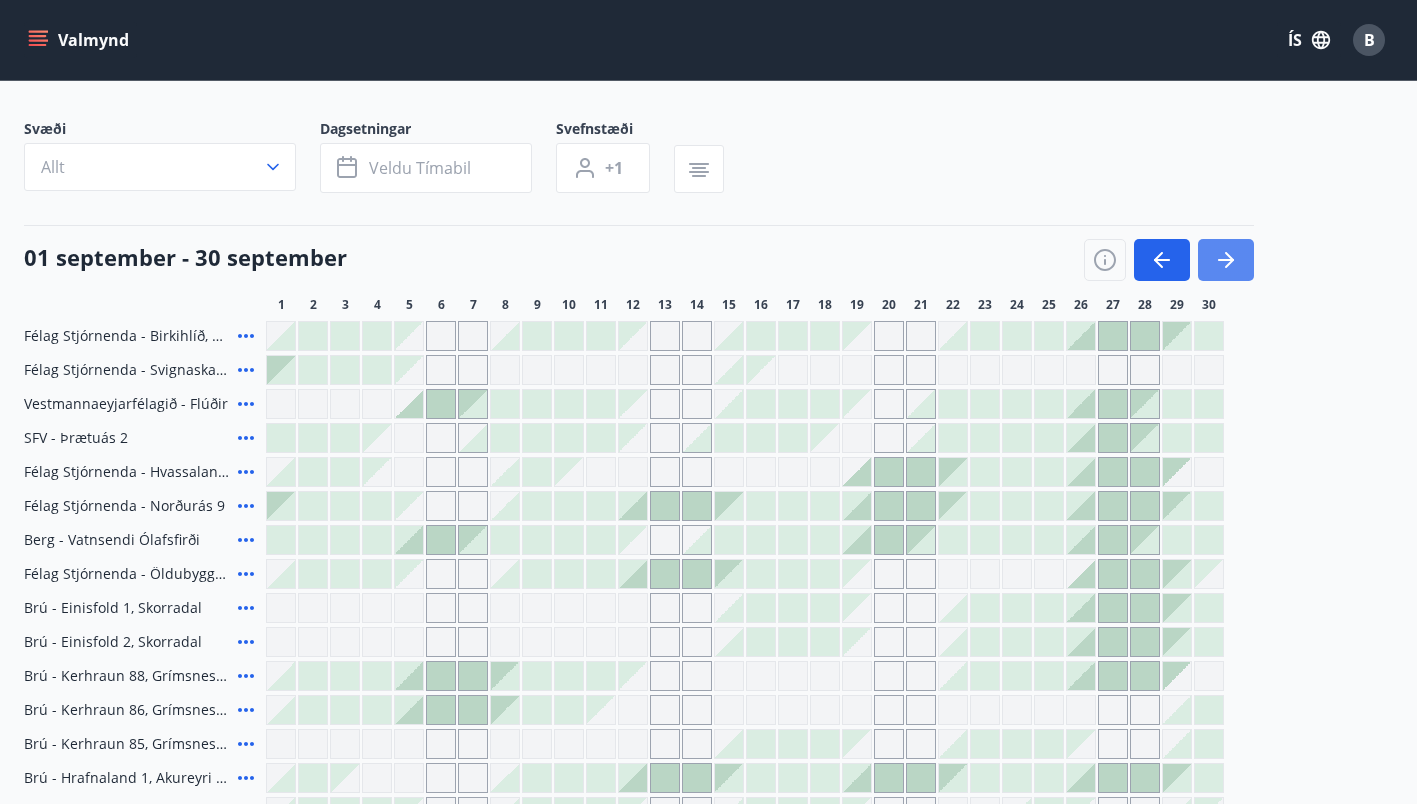 click at bounding box center (1226, 260) 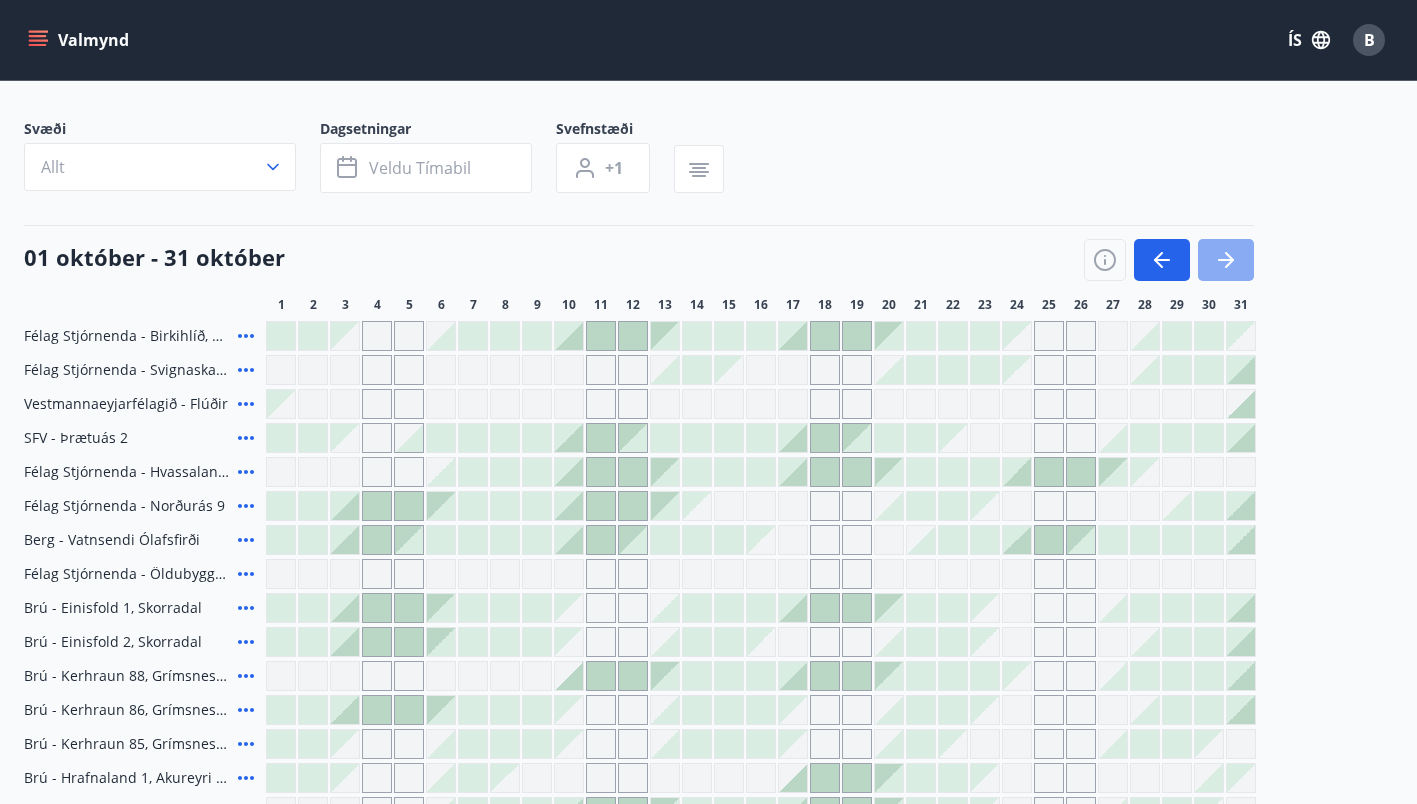 click 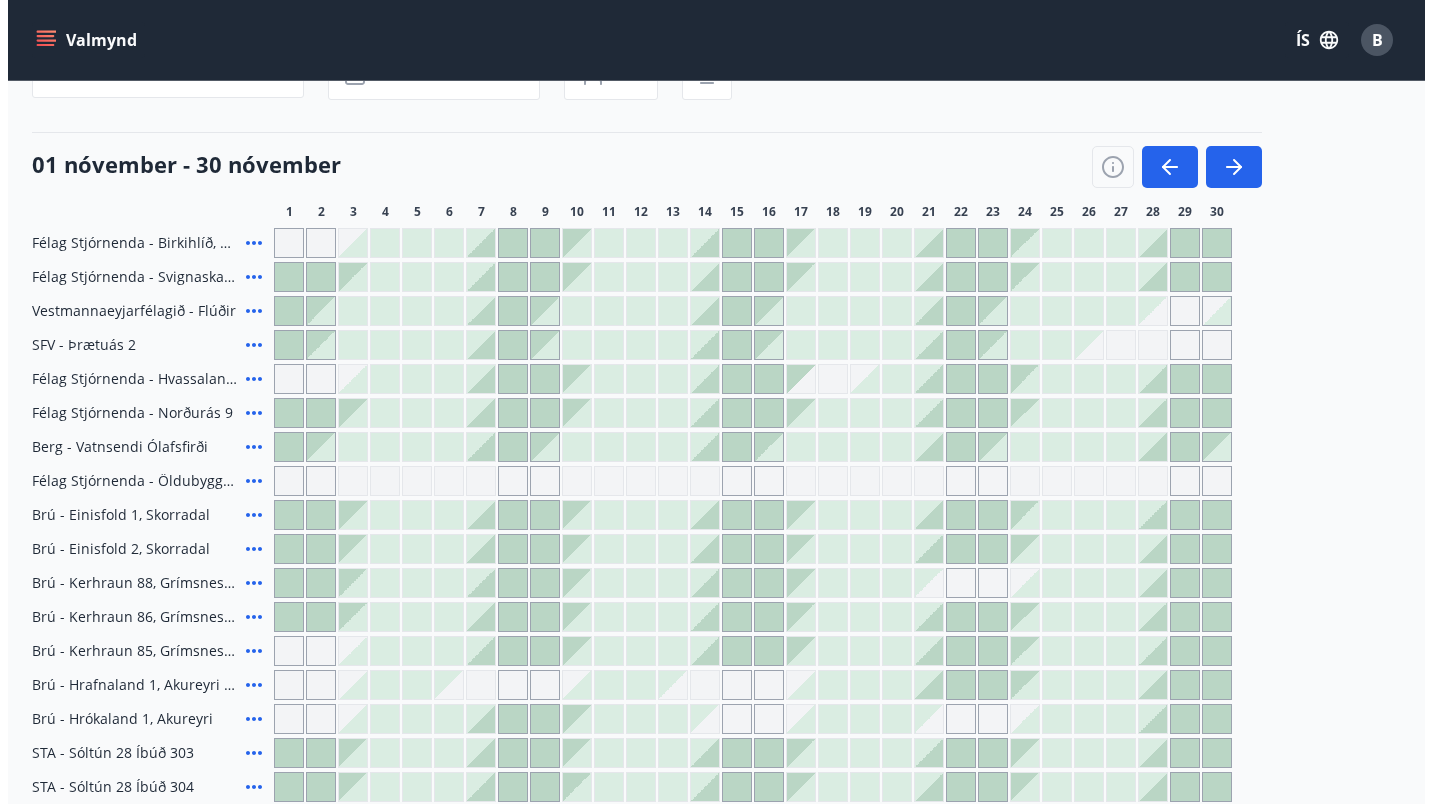 scroll, scrollTop: 185, scrollLeft: 0, axis: vertical 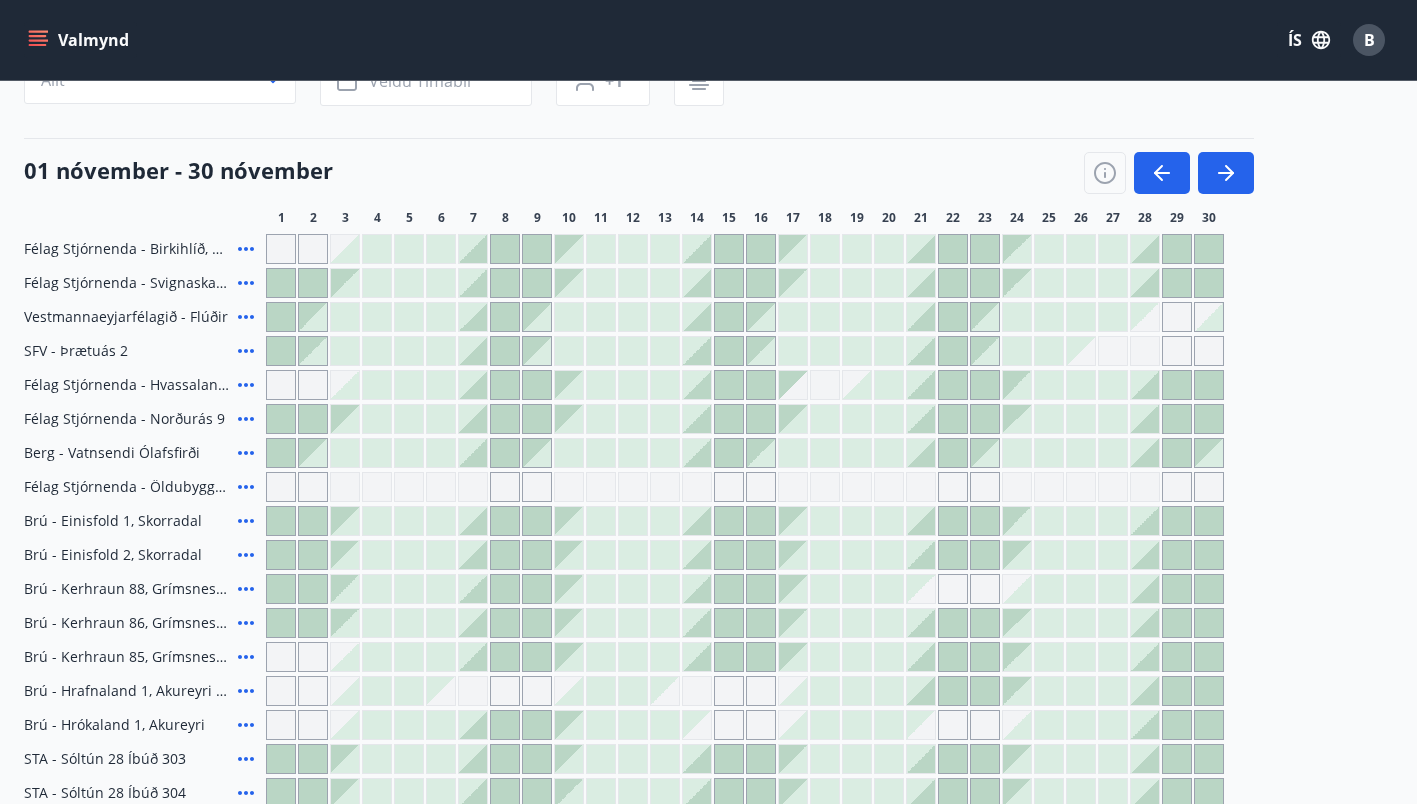 click 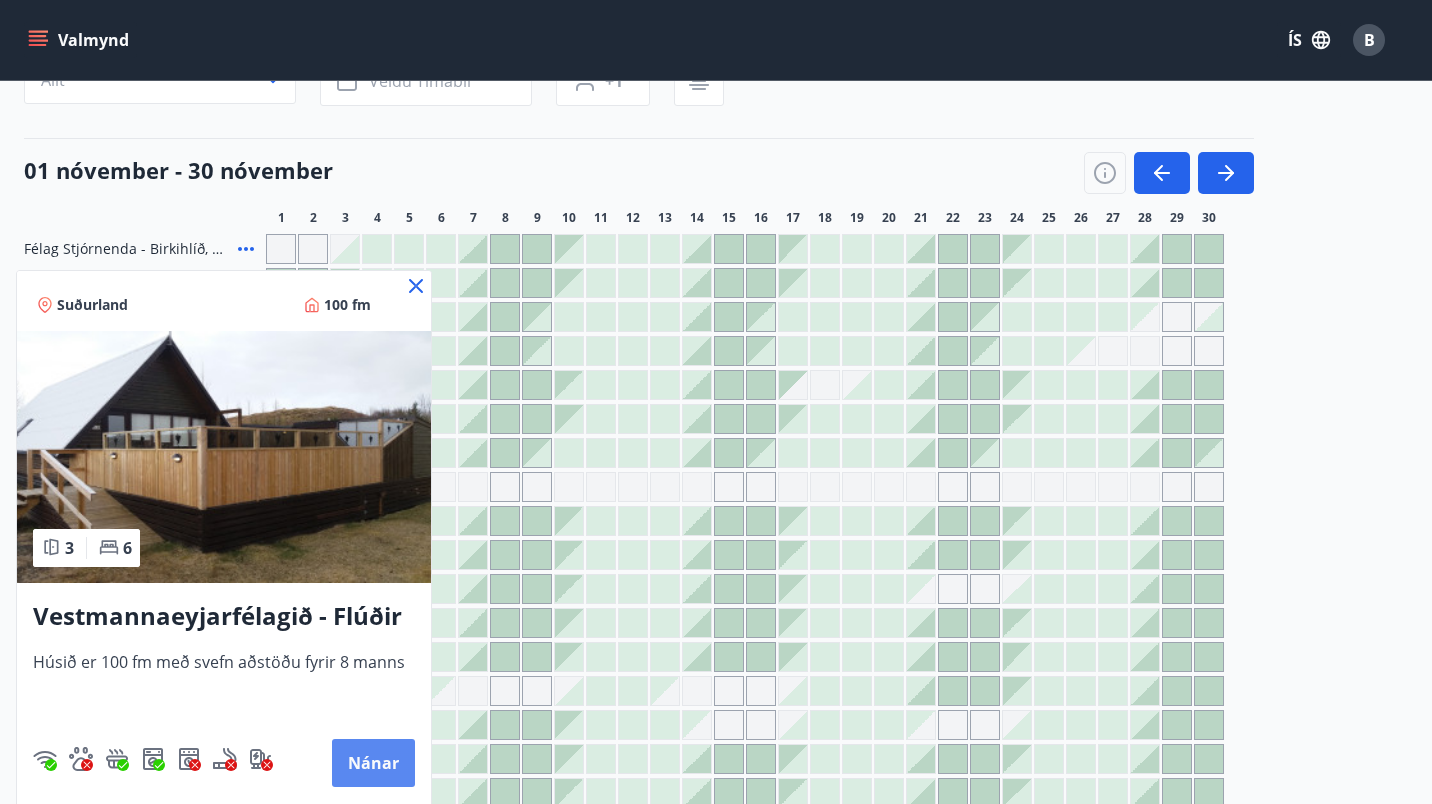 click on "Nánar" at bounding box center (373, 763) 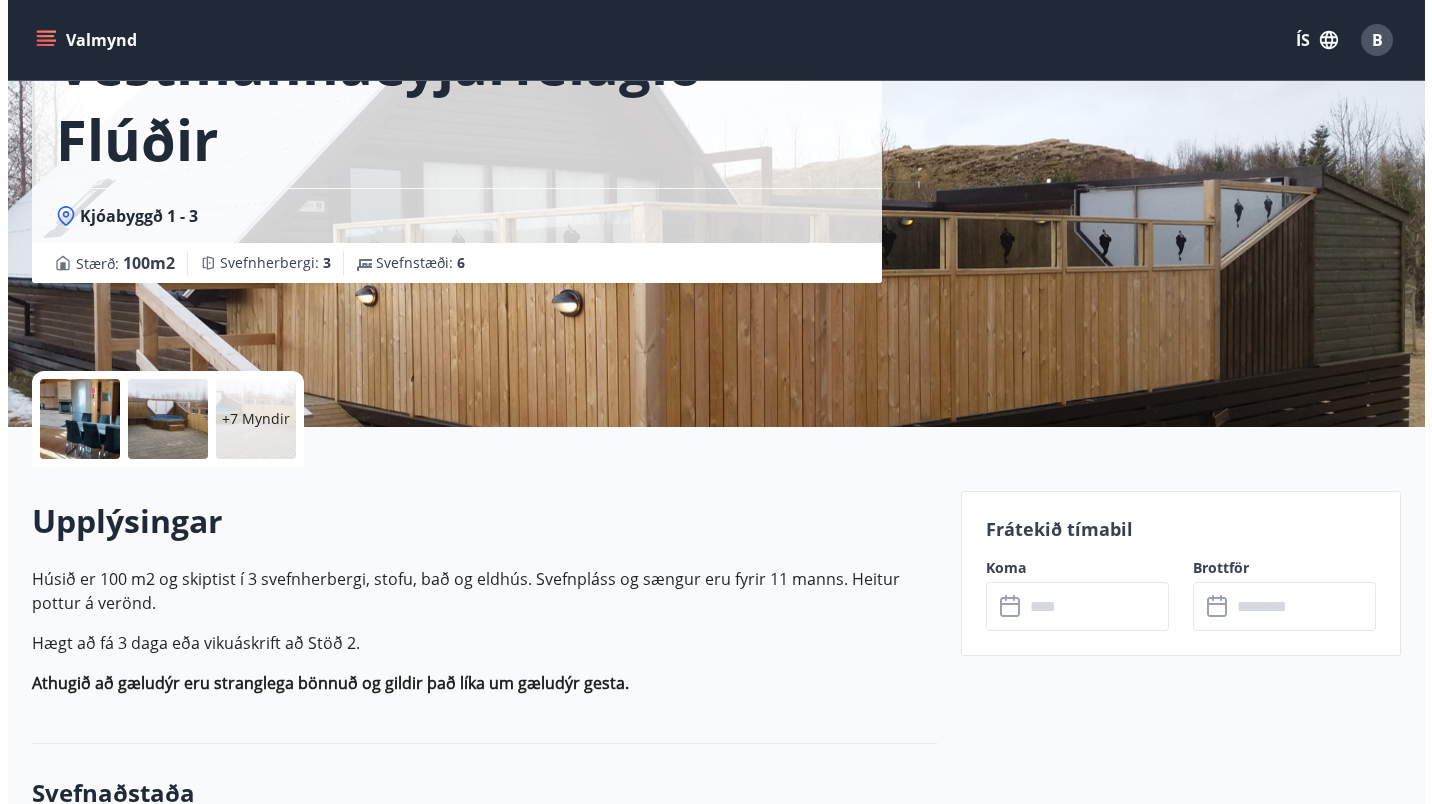 scroll, scrollTop: 0, scrollLeft: 0, axis: both 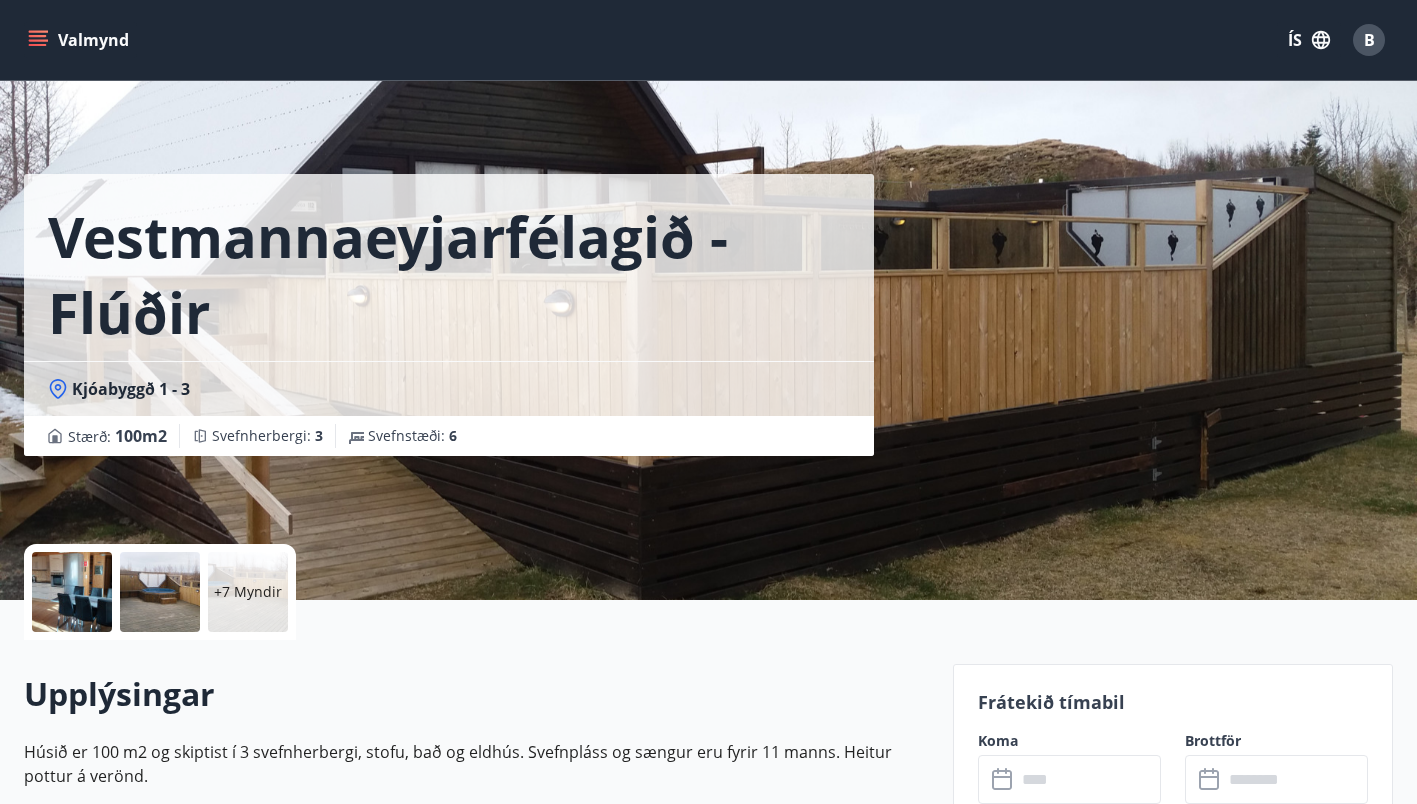 click at bounding box center (160, 592) 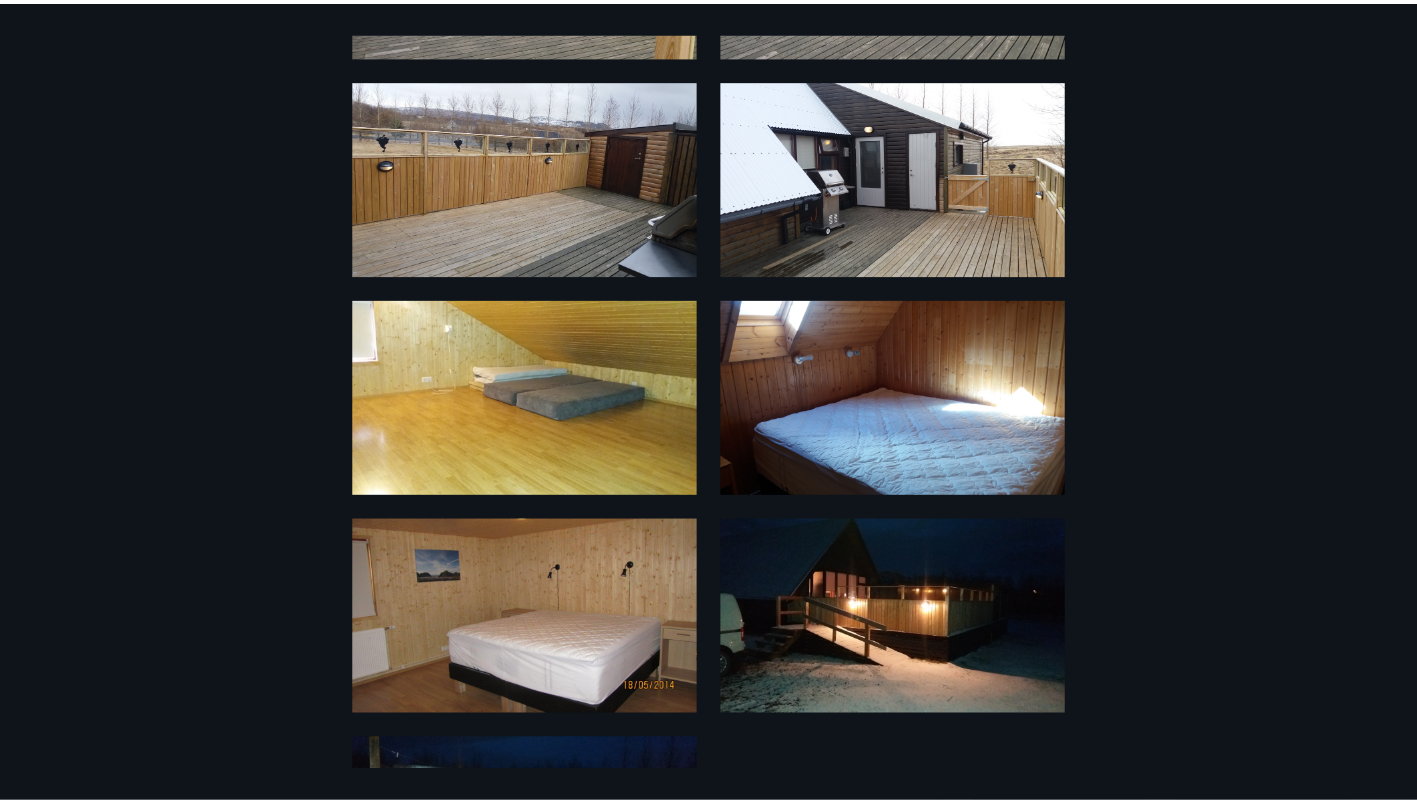 scroll, scrollTop: 862, scrollLeft: 0, axis: vertical 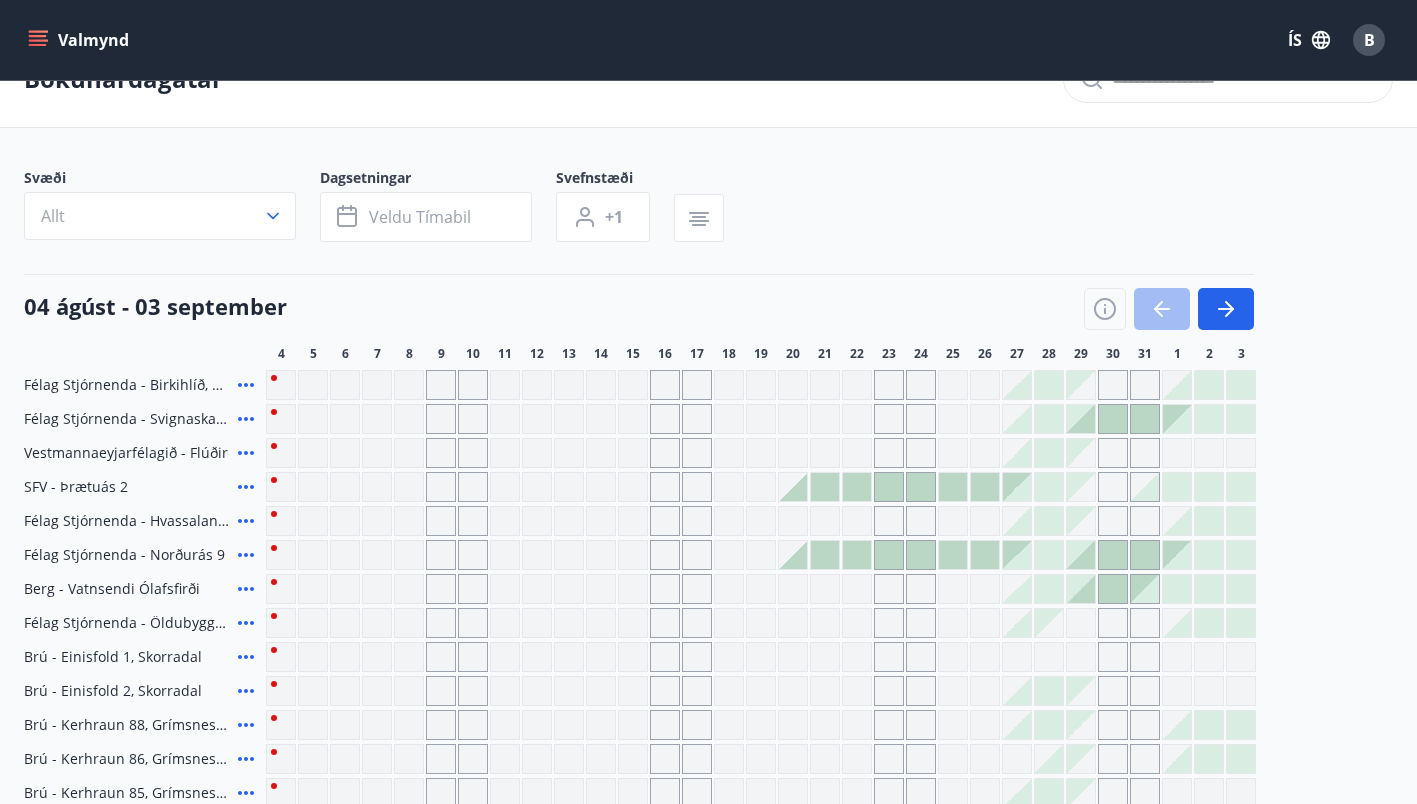 click 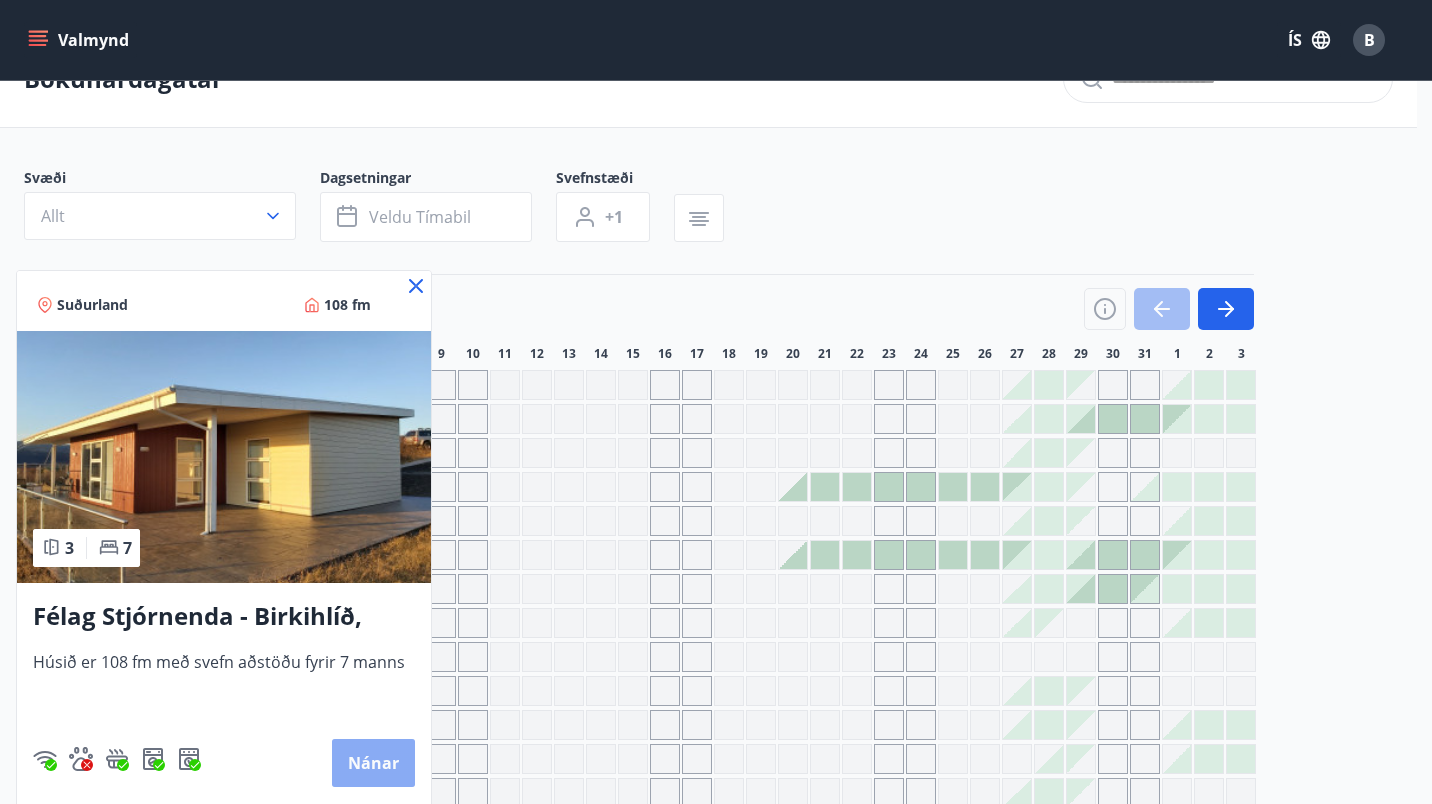 click on "Nánar" at bounding box center (373, 763) 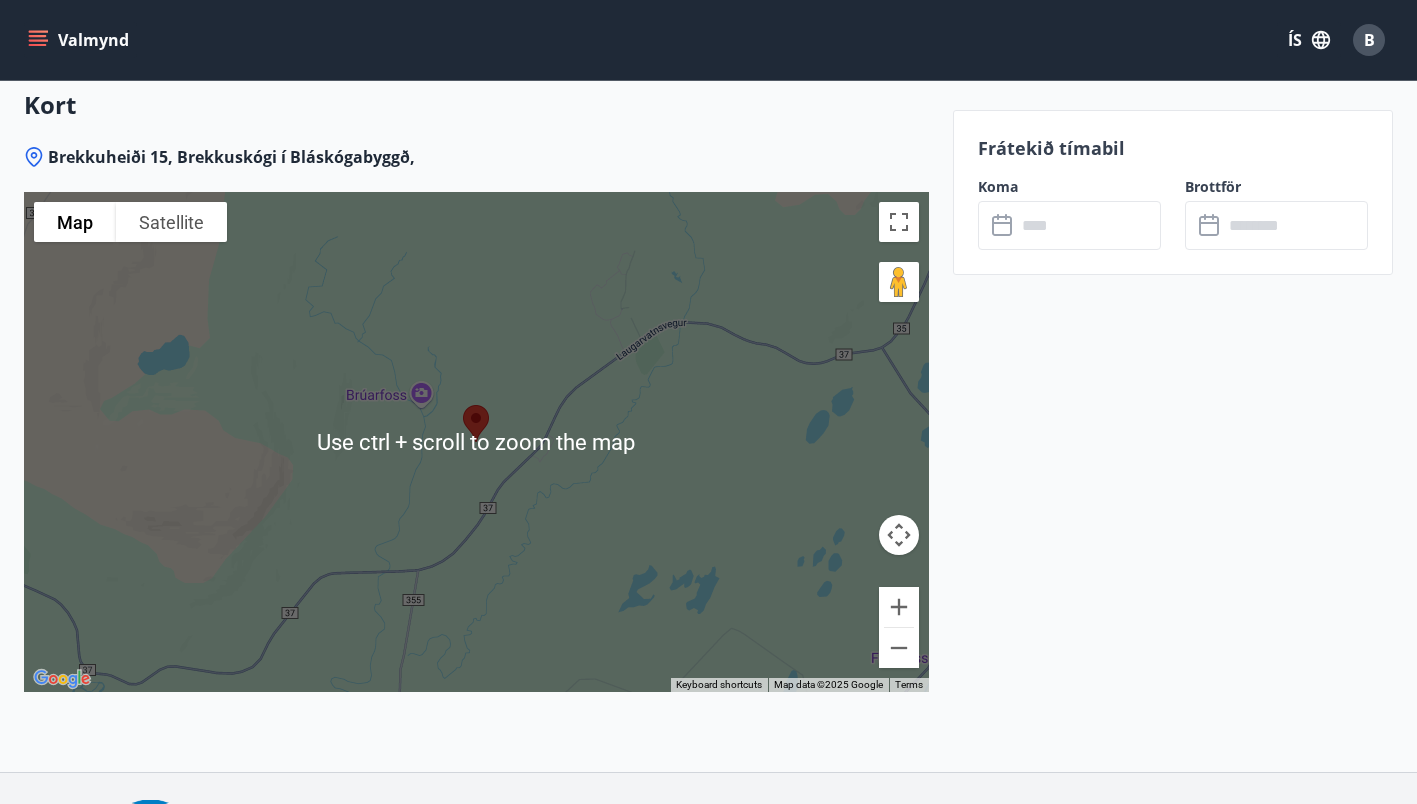 scroll, scrollTop: 3318, scrollLeft: 0, axis: vertical 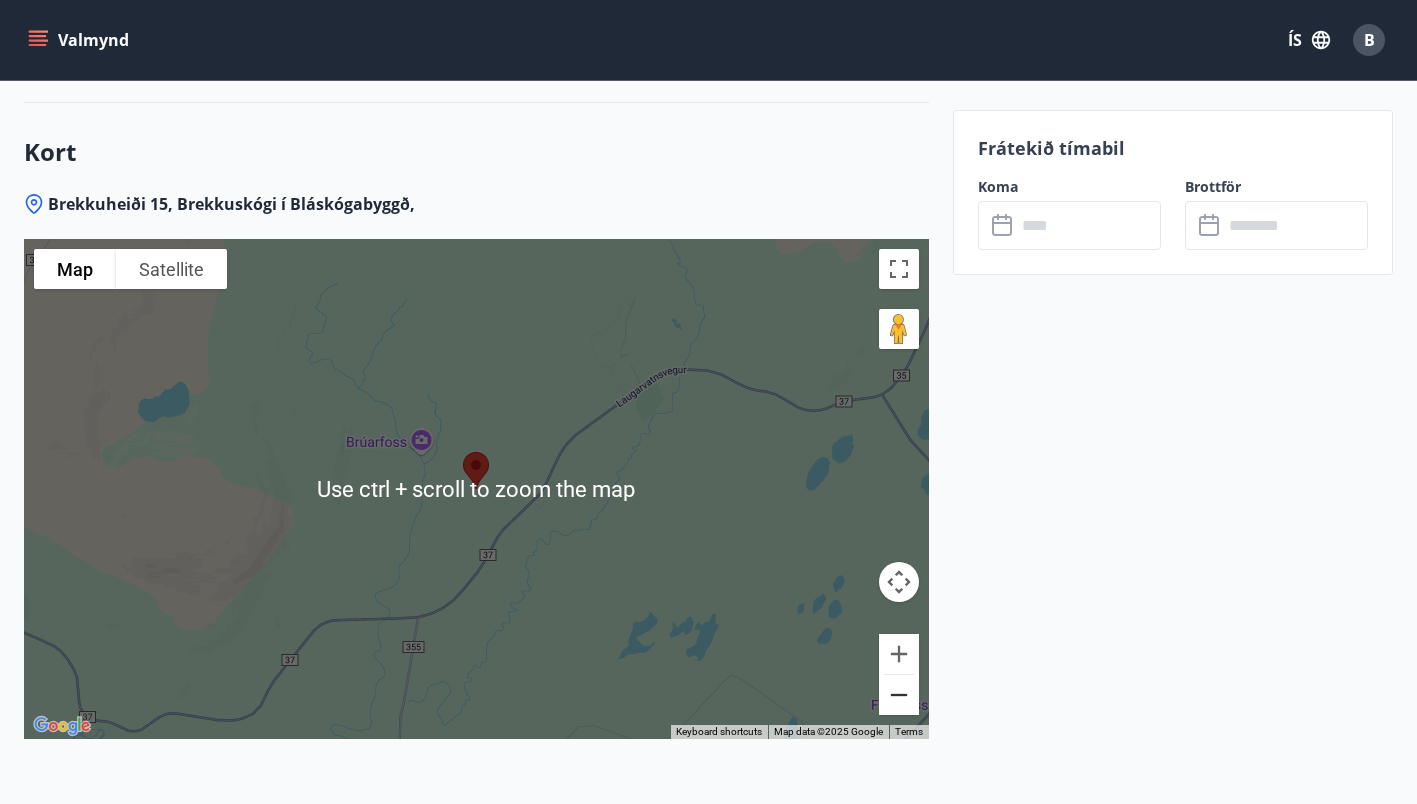 click at bounding box center (899, 695) 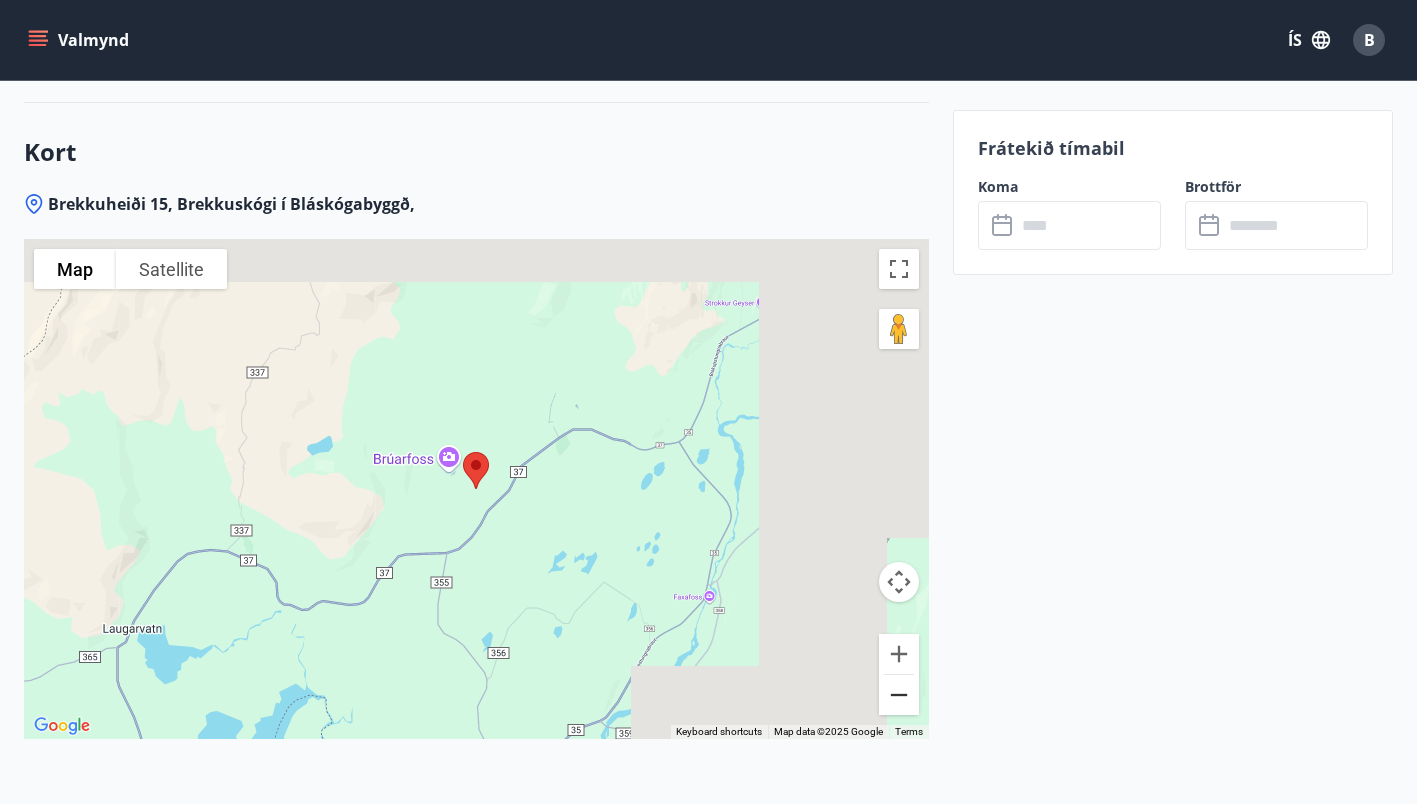 click at bounding box center (899, 695) 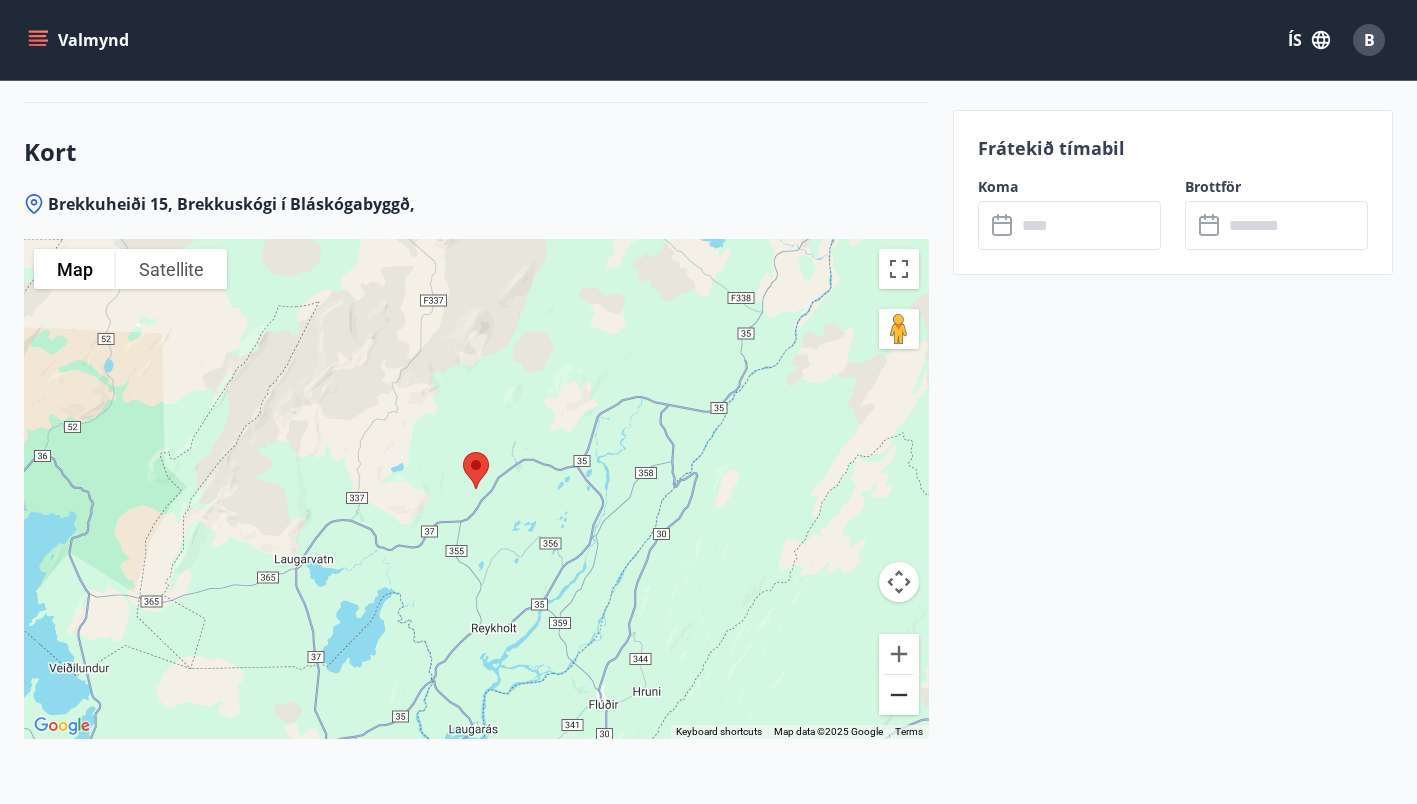 click at bounding box center (899, 695) 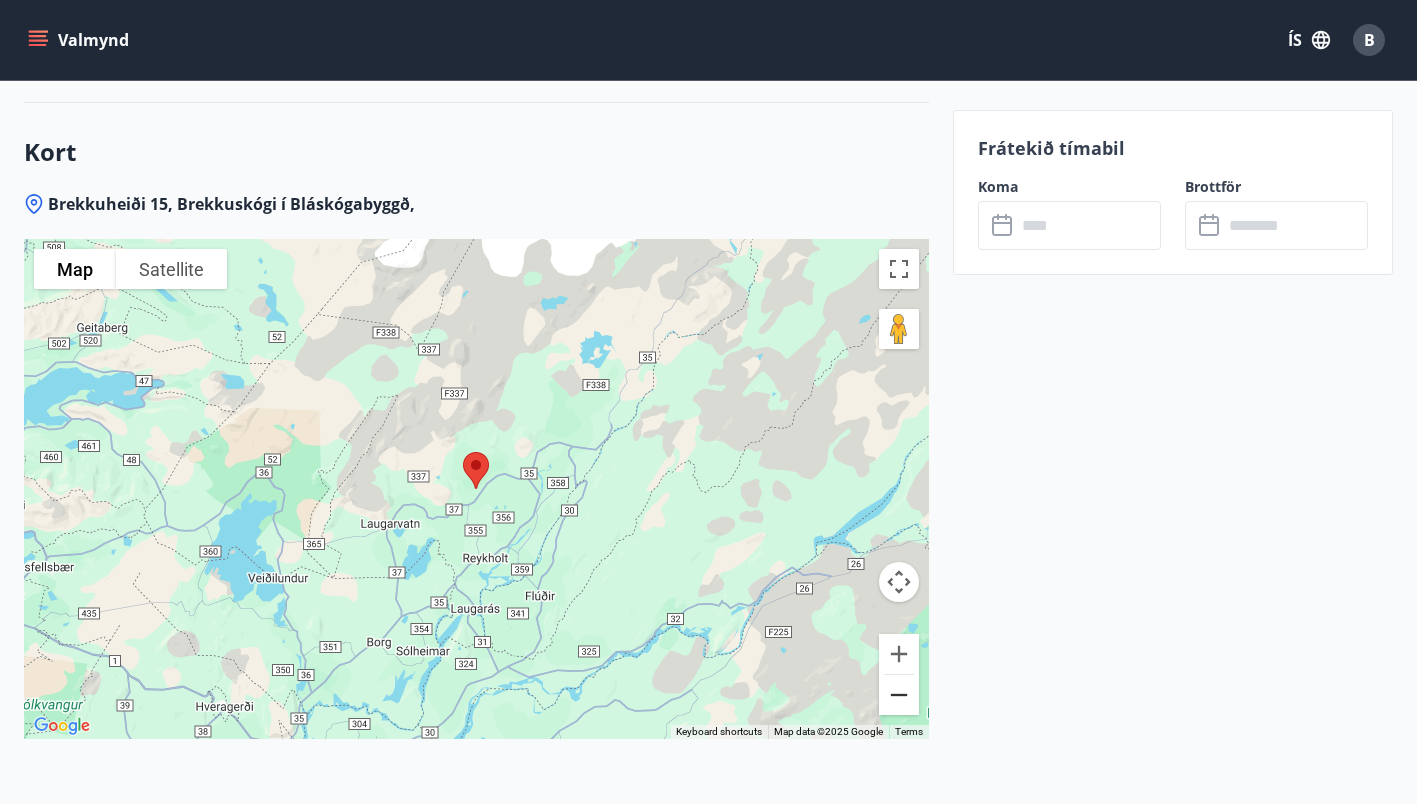click at bounding box center (899, 695) 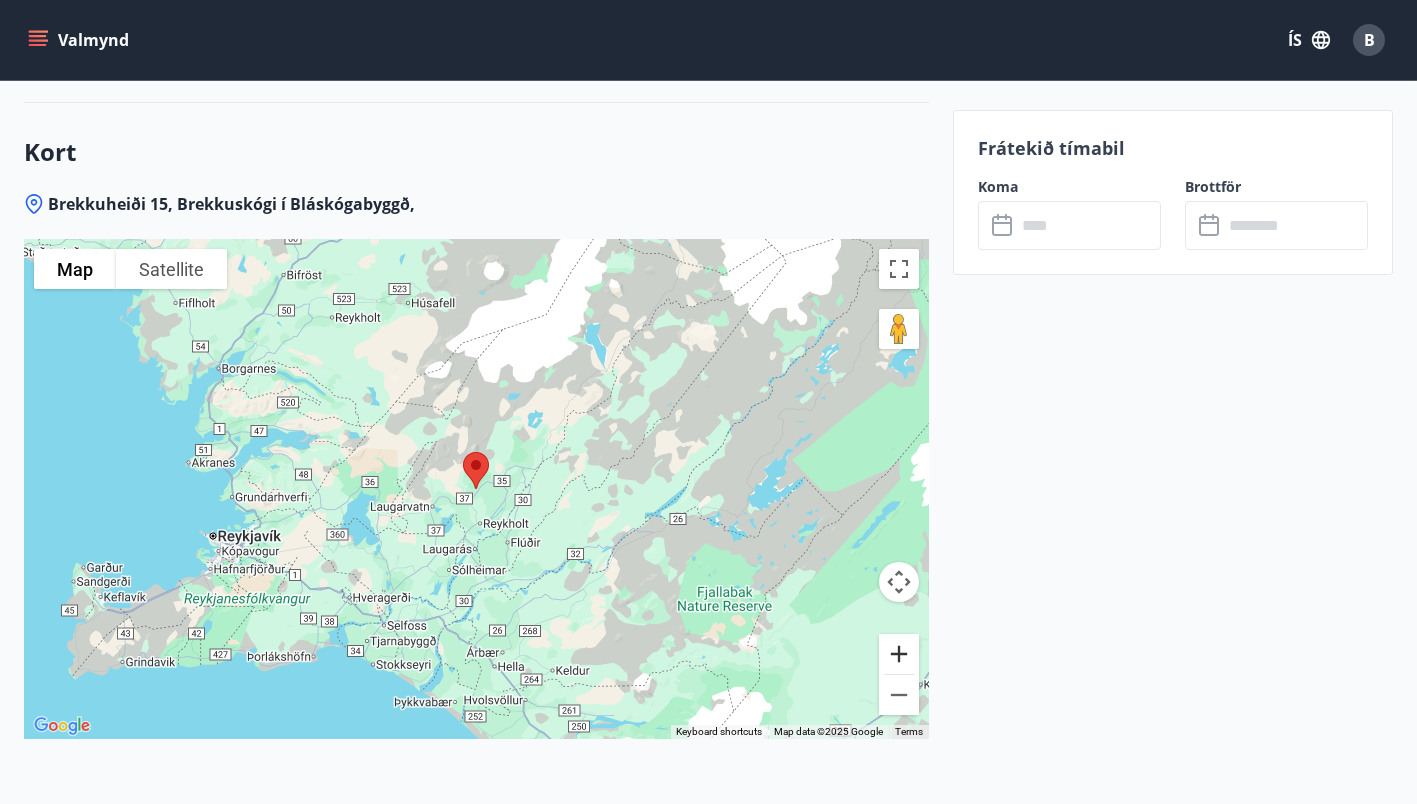 click at bounding box center [899, 654] 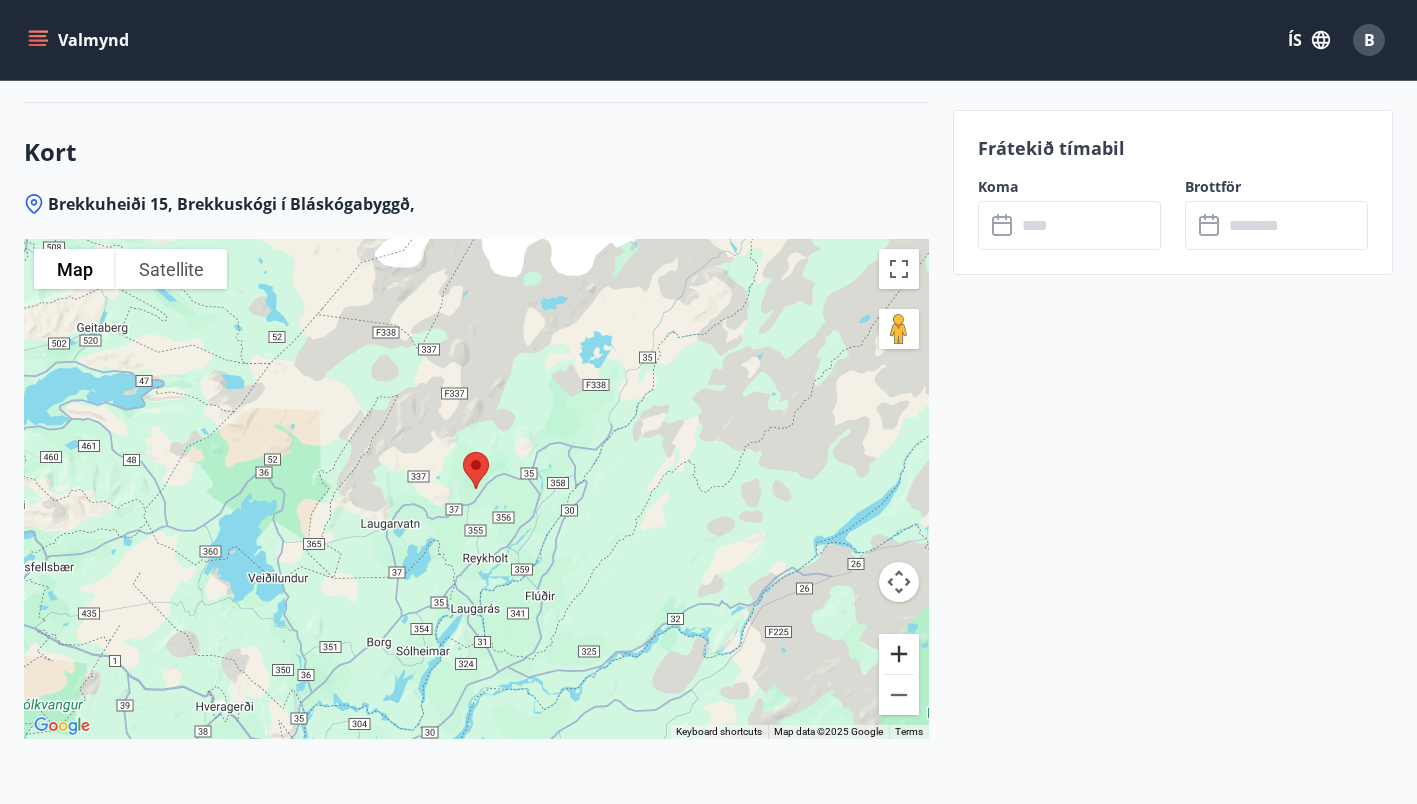 click at bounding box center [899, 654] 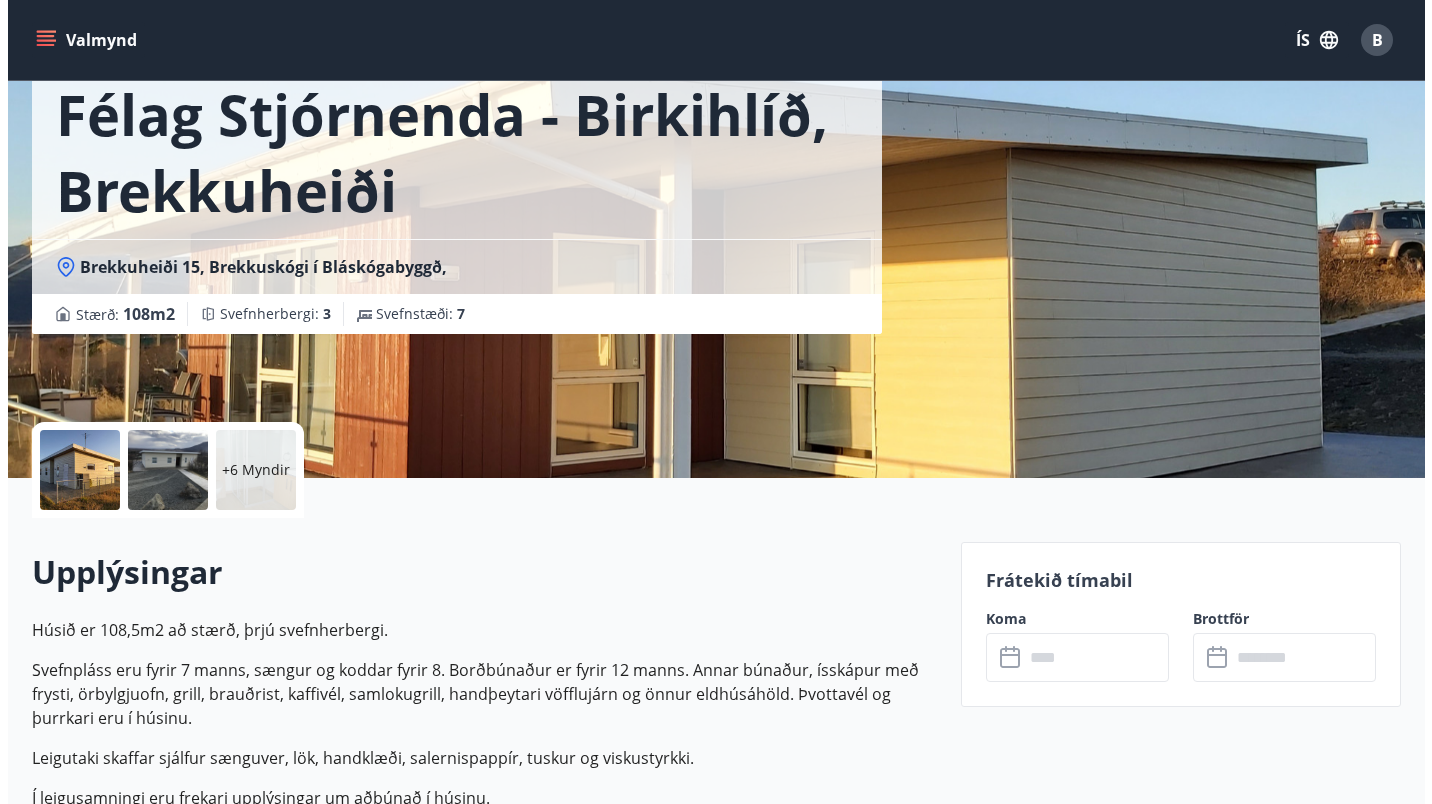 scroll, scrollTop: 123, scrollLeft: 0, axis: vertical 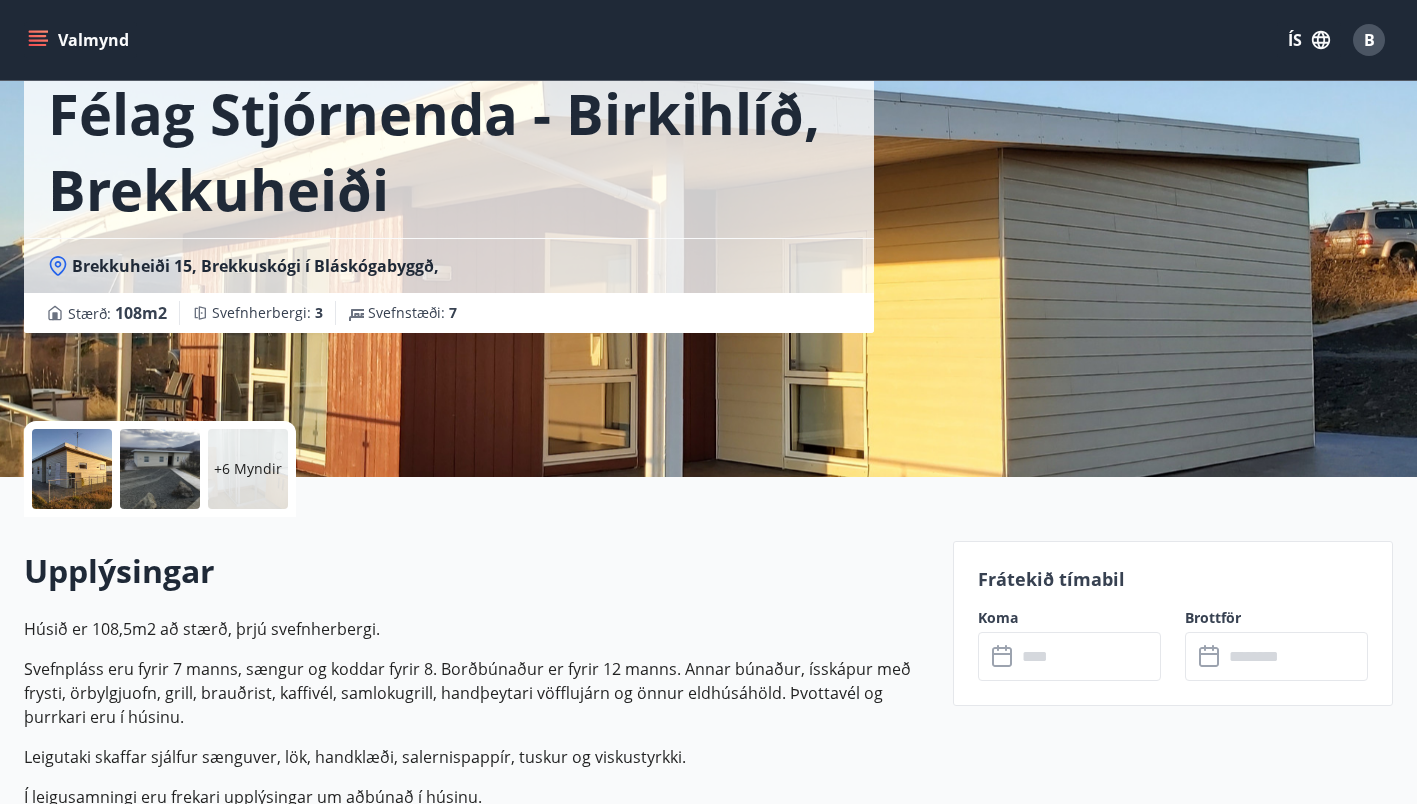 click on "+6 Myndir" at bounding box center (248, 469) 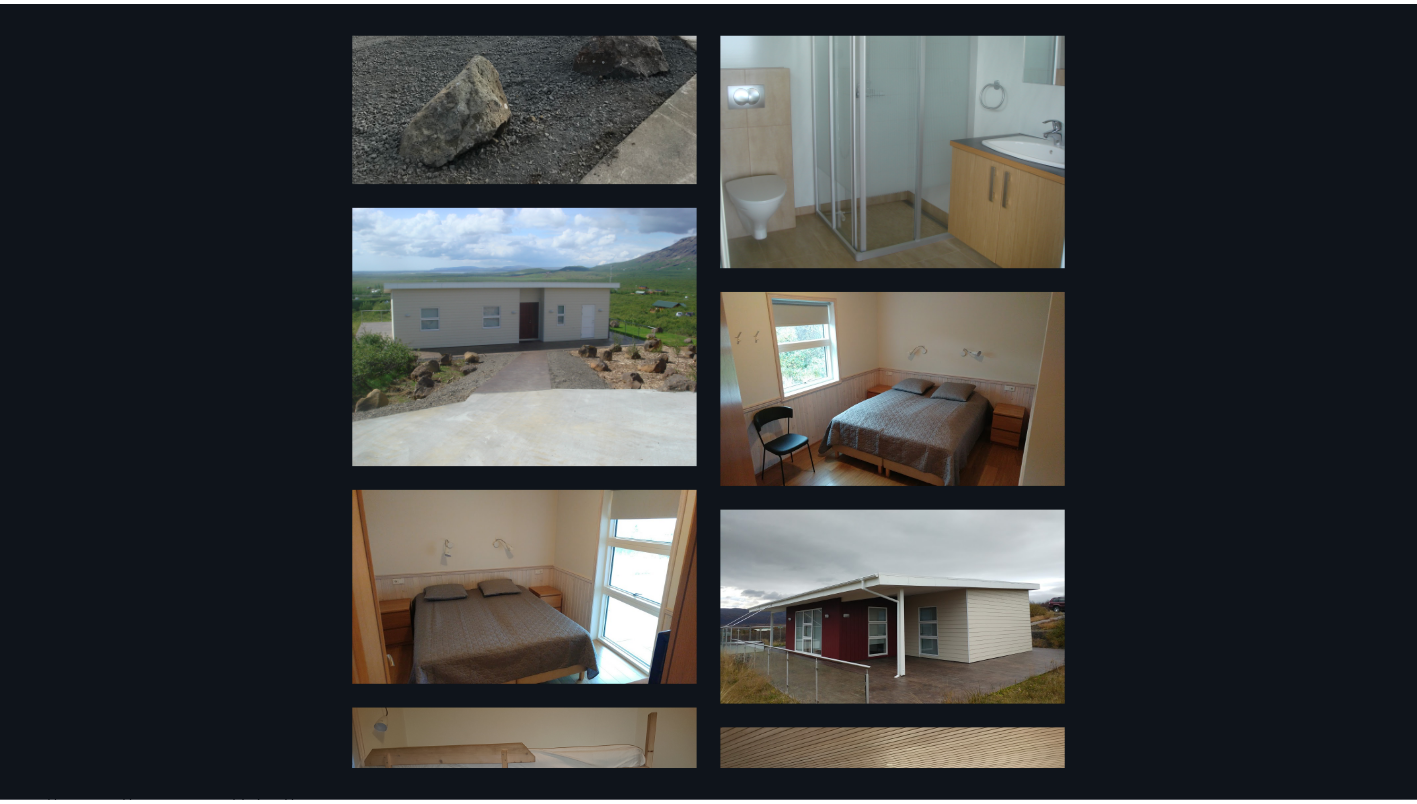 scroll, scrollTop: 878, scrollLeft: 0, axis: vertical 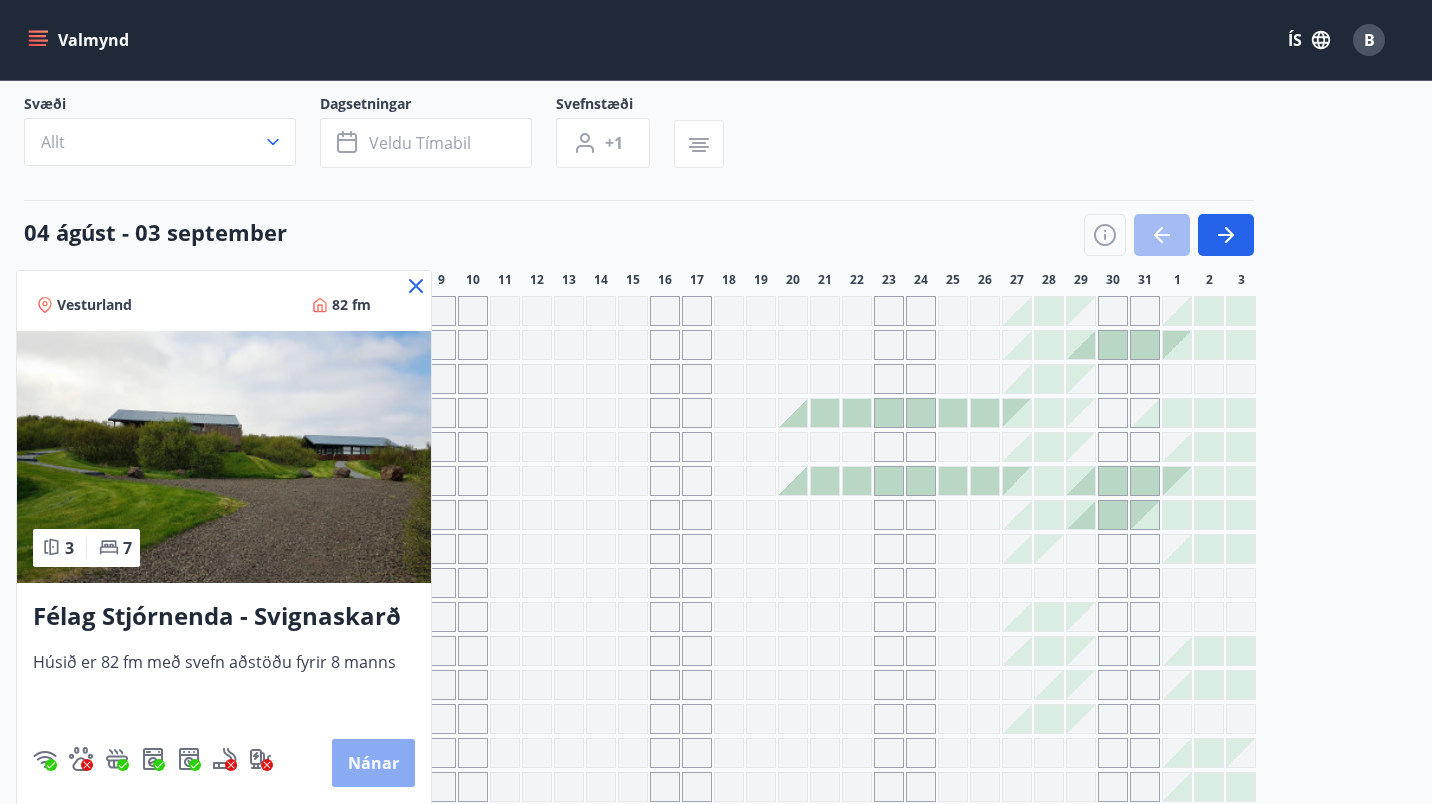 click on "Nánar" at bounding box center [373, 763] 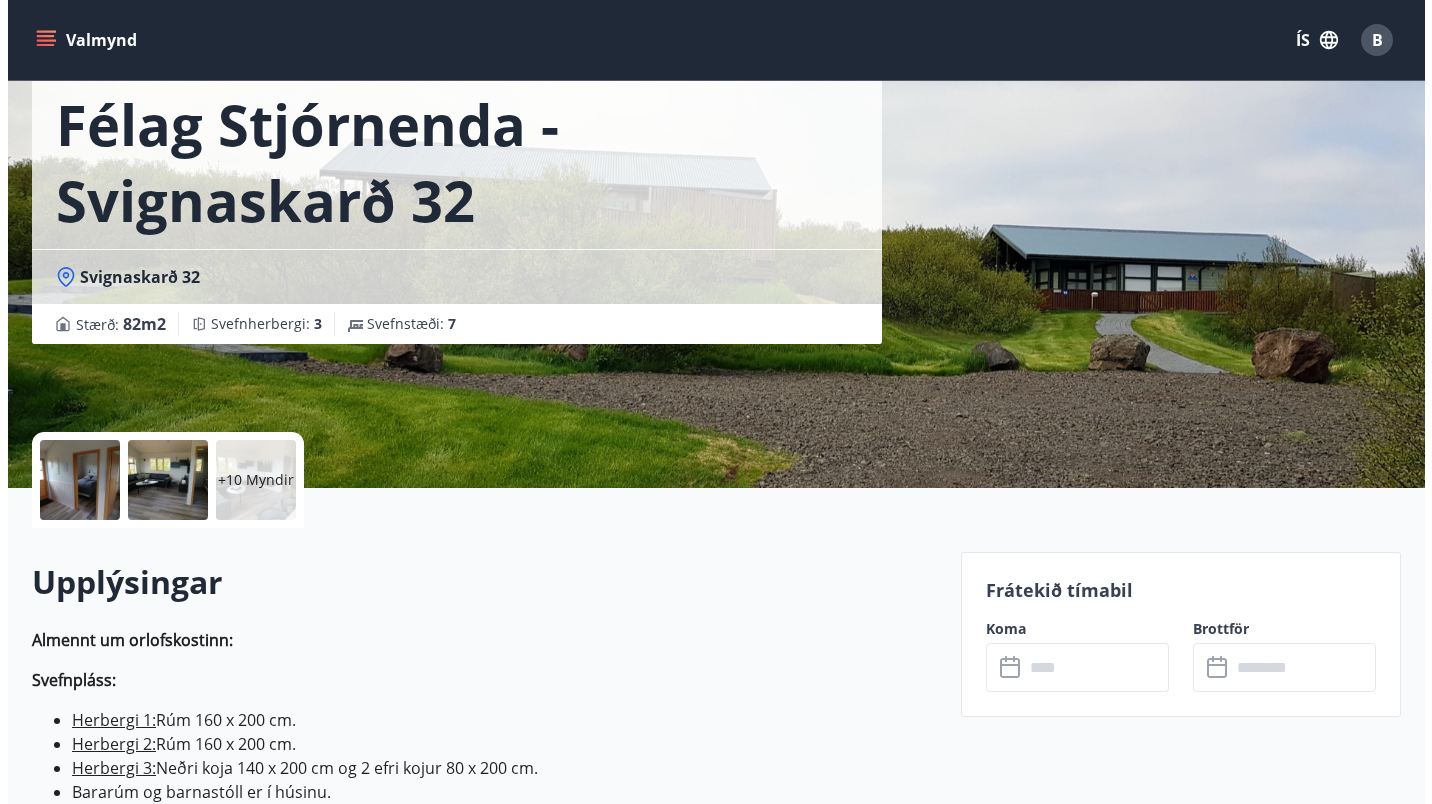 scroll, scrollTop: 111, scrollLeft: 0, axis: vertical 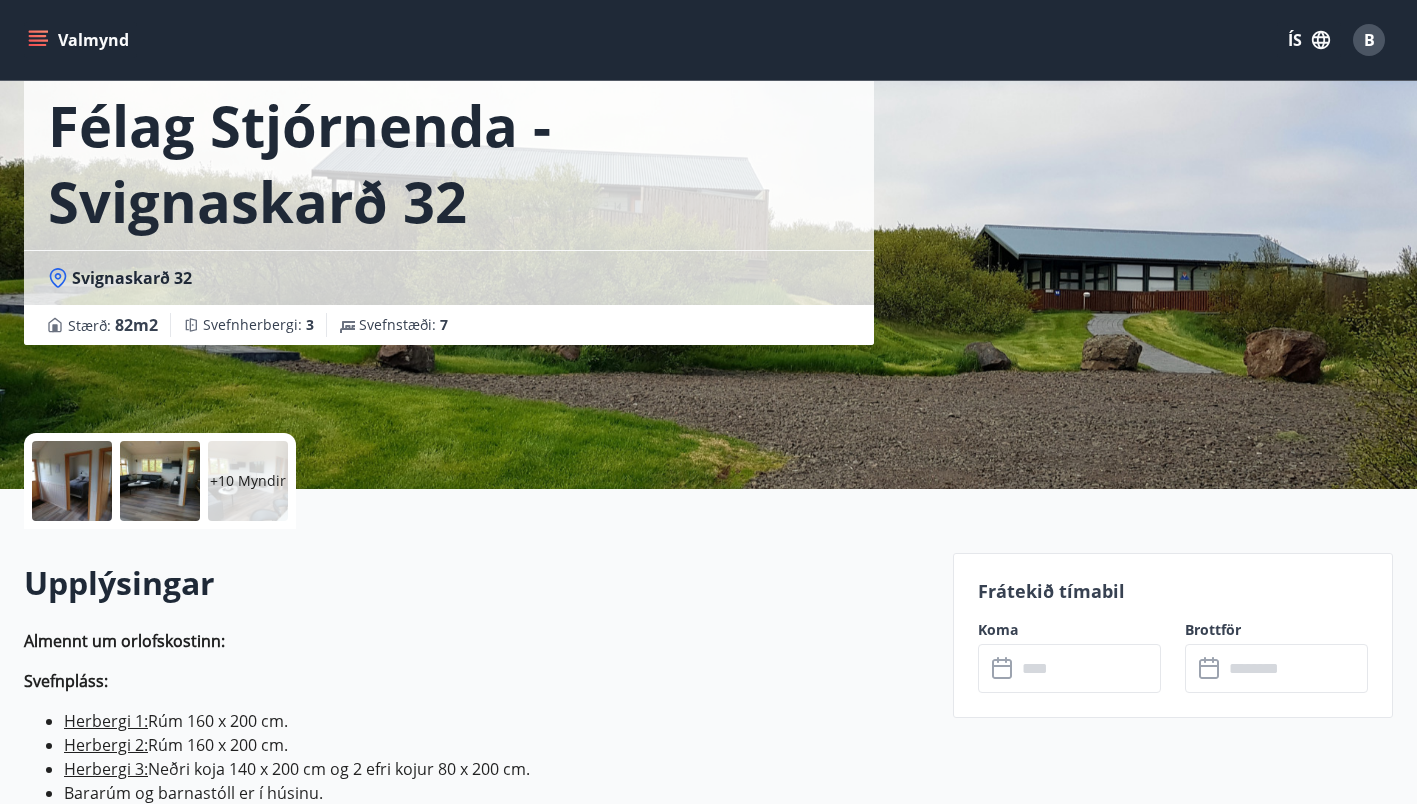 click on "+10 Myndir" at bounding box center (248, 481) 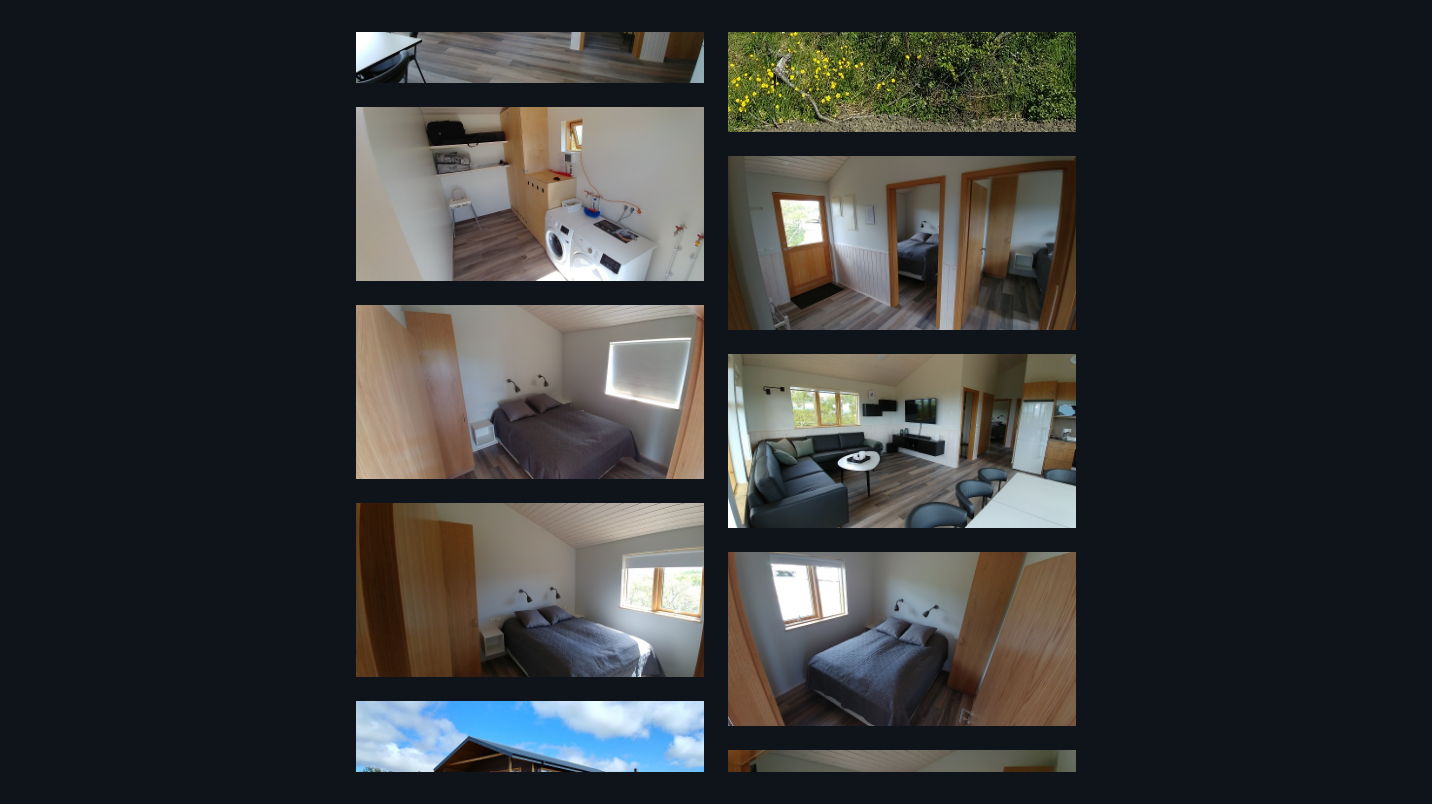 scroll, scrollTop: 598, scrollLeft: 0, axis: vertical 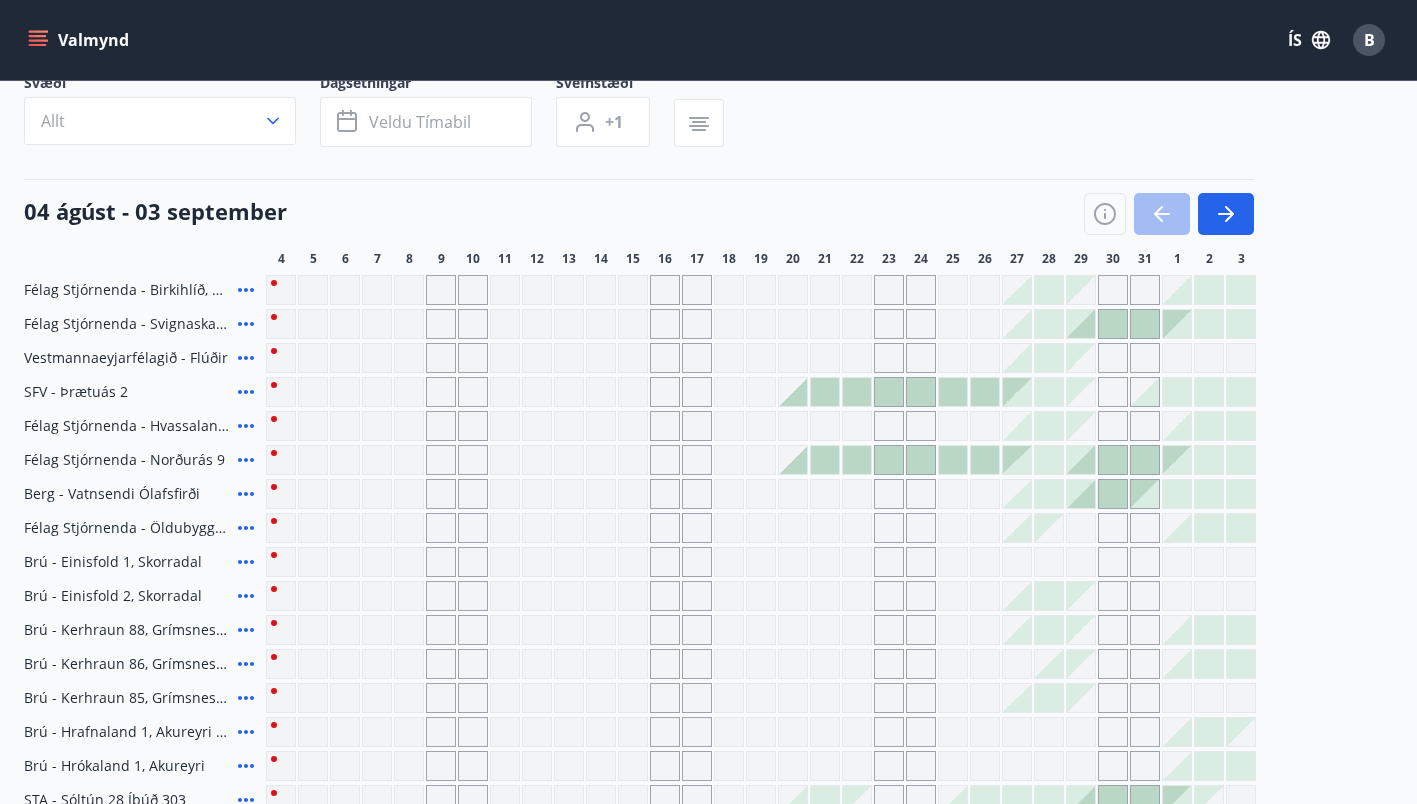 click 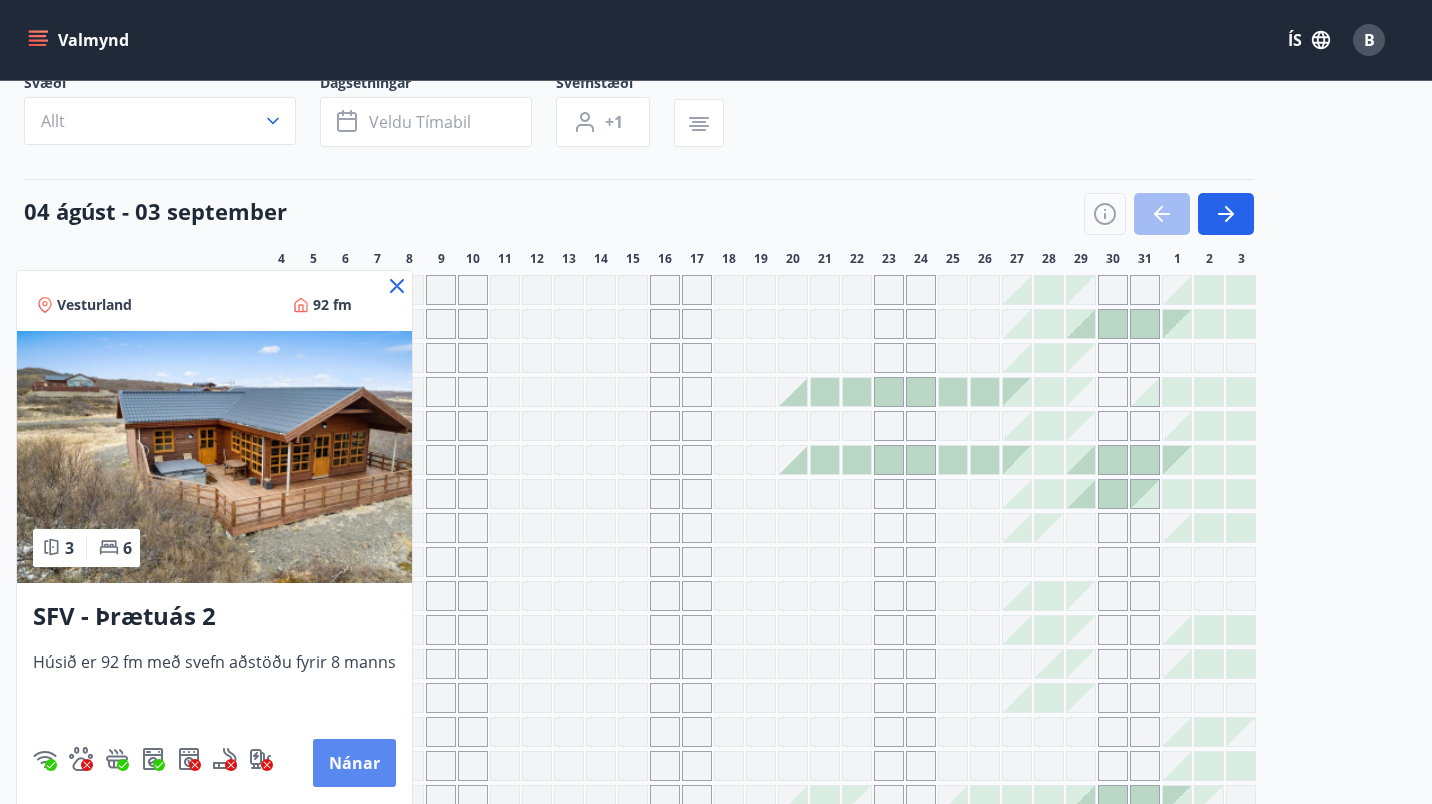 click on "Nánar" at bounding box center (354, 763) 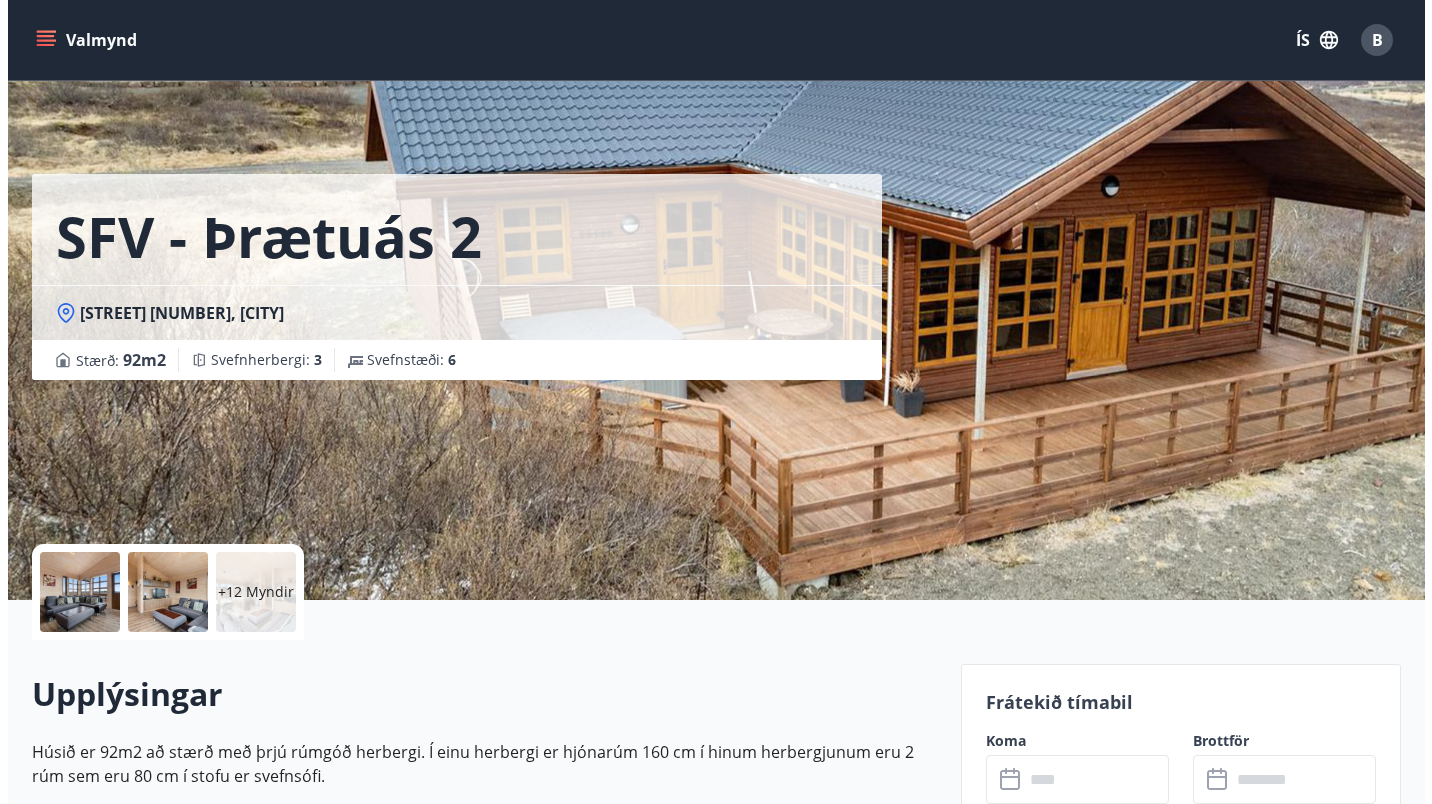 scroll, scrollTop: 260, scrollLeft: 0, axis: vertical 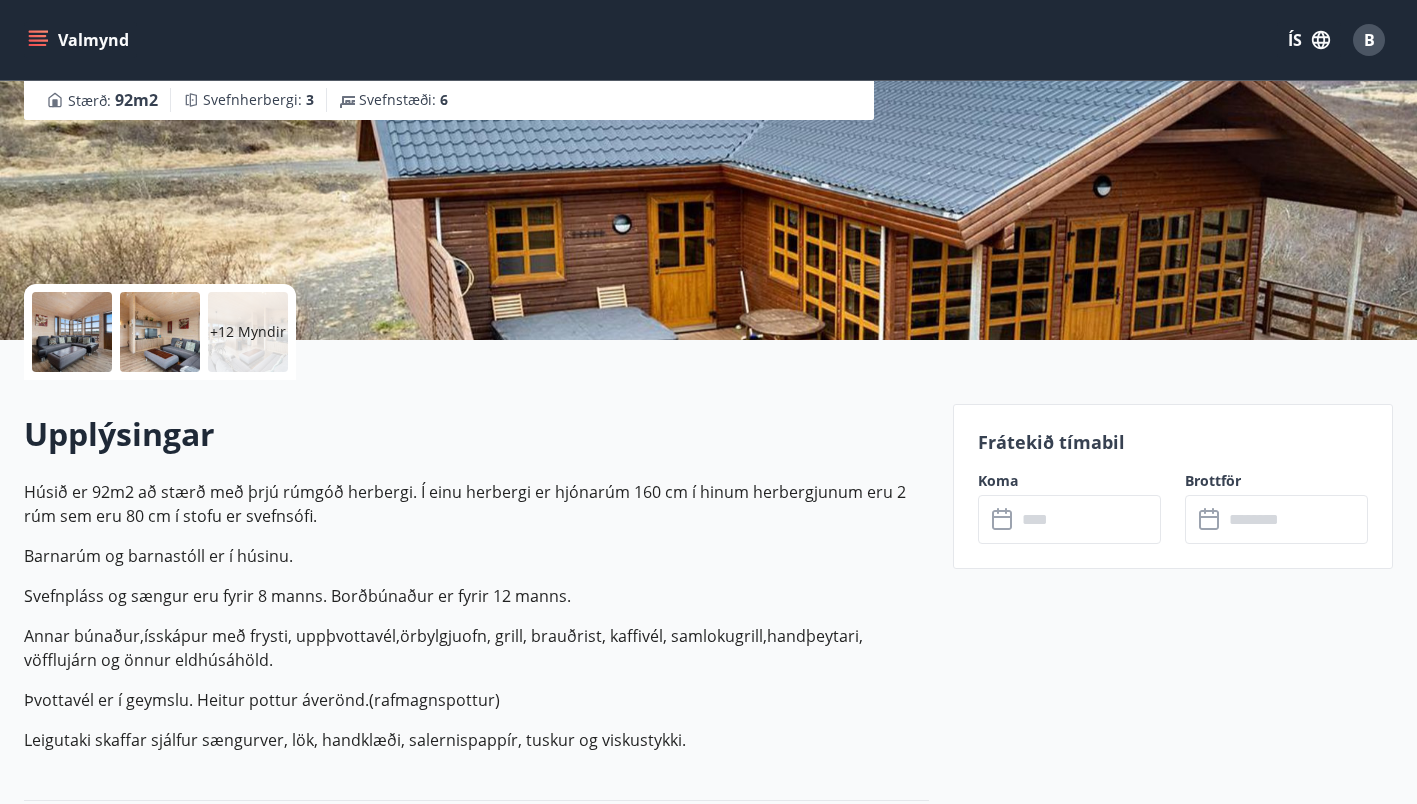 click at bounding box center (160, 332) 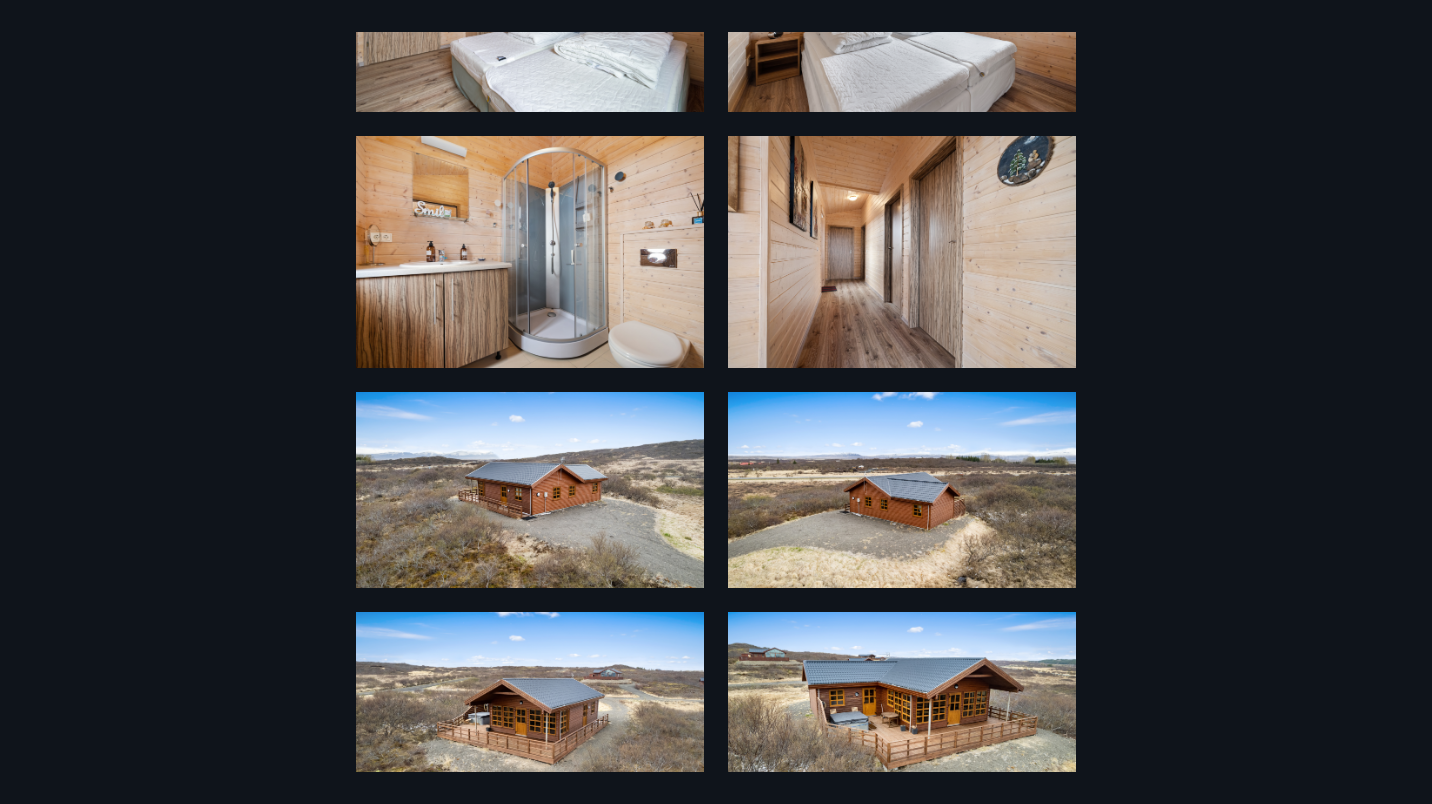 scroll, scrollTop: 1553, scrollLeft: 0, axis: vertical 